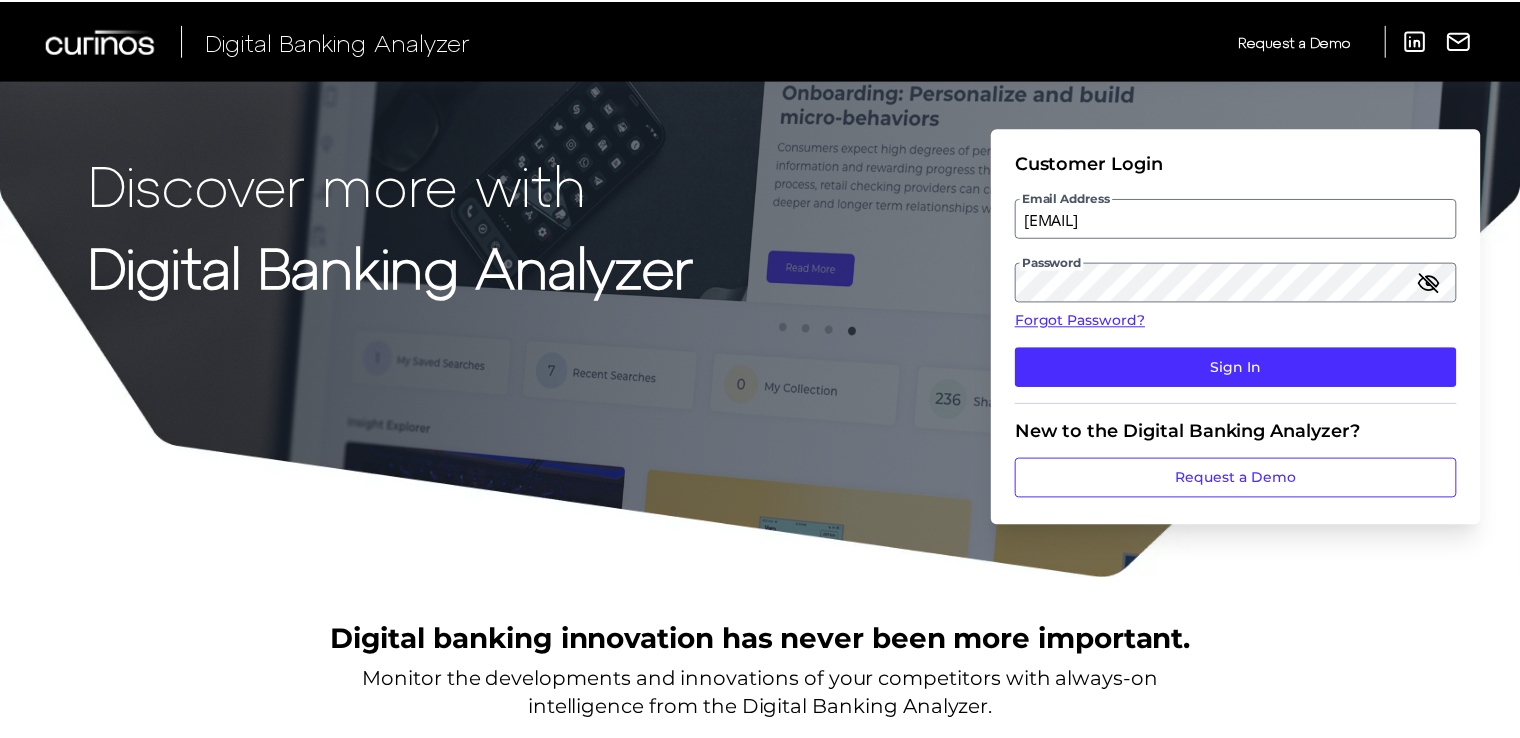 scroll, scrollTop: 0, scrollLeft: 0, axis: both 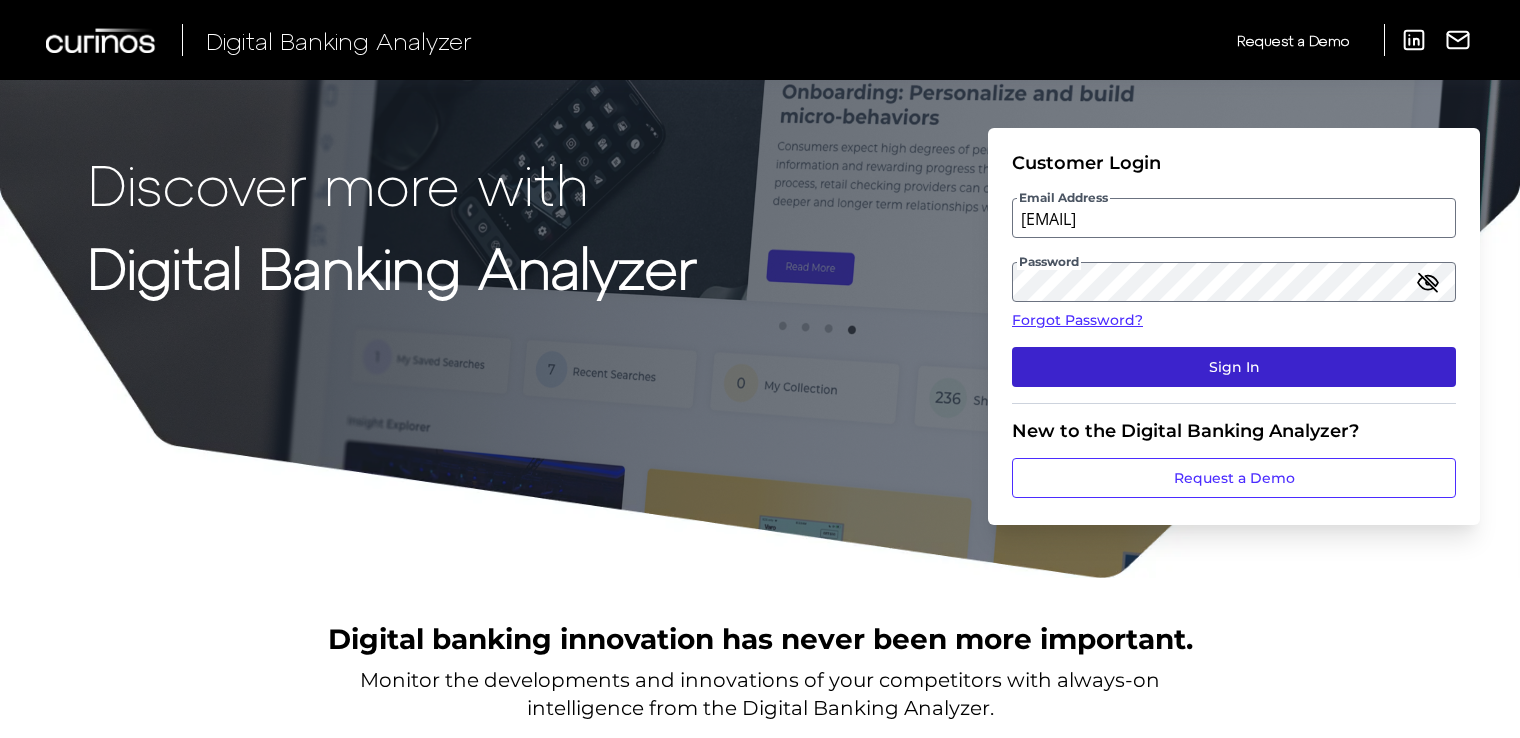 click on "Sign In" at bounding box center (1234, 367) 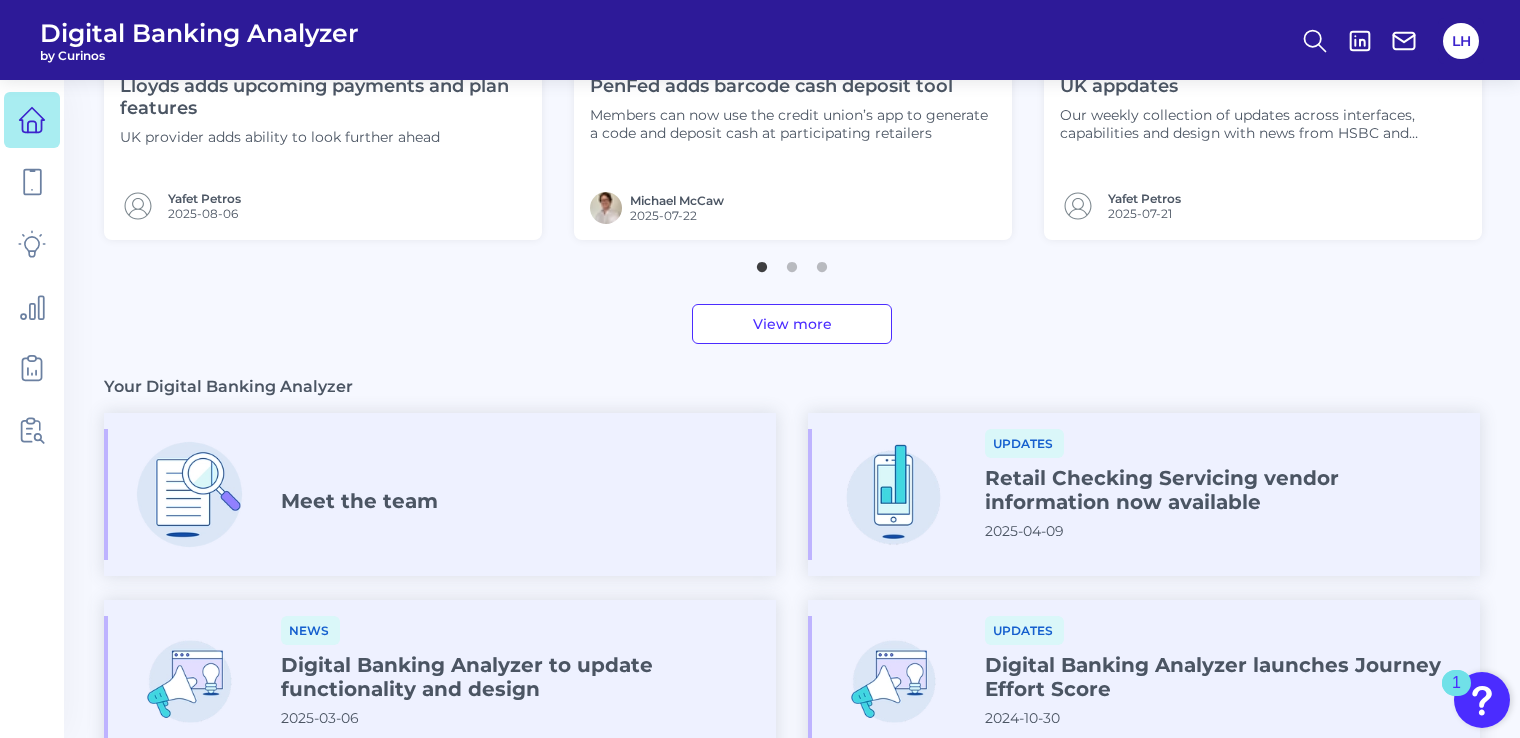 scroll, scrollTop: 588, scrollLeft: 0, axis: vertical 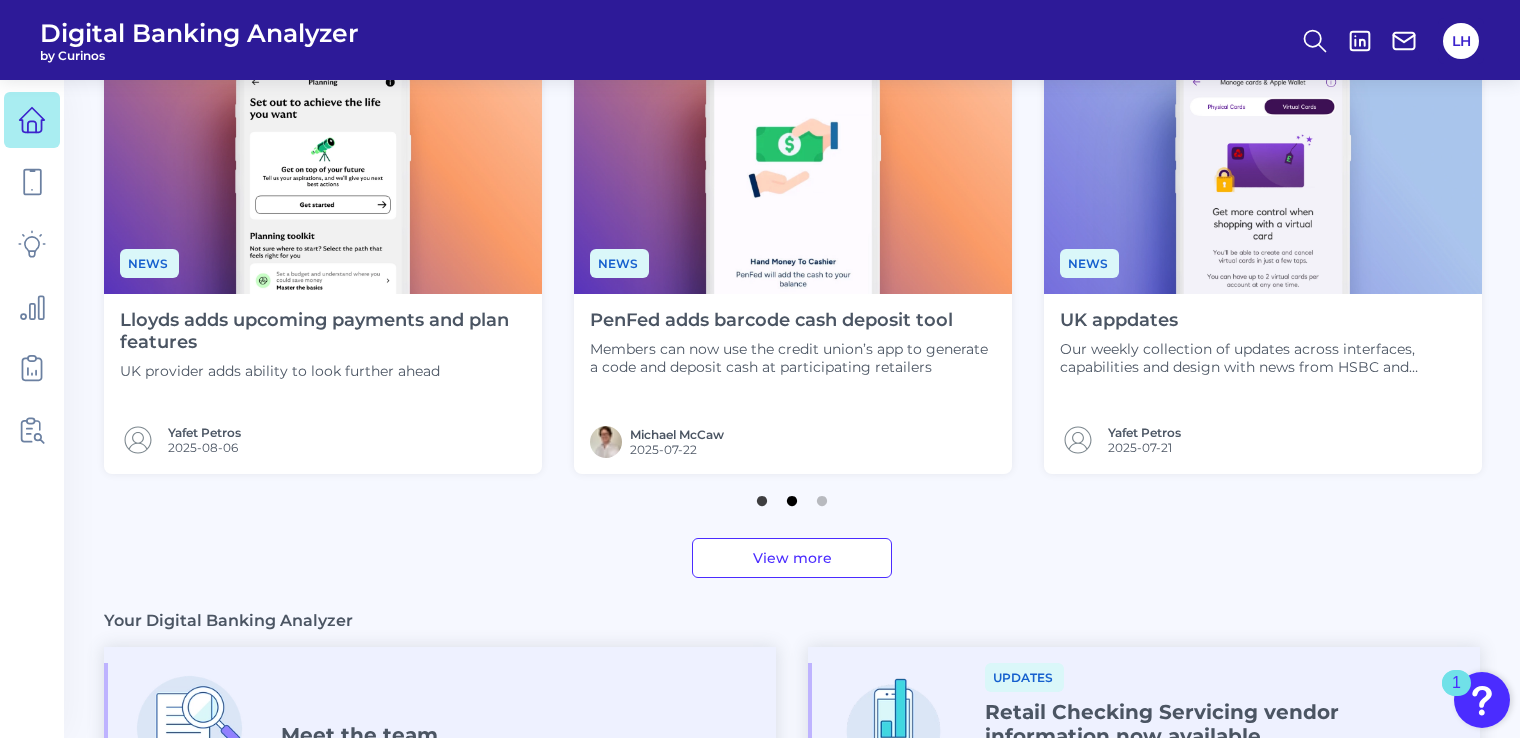 click on "2" at bounding box center (792, 496) 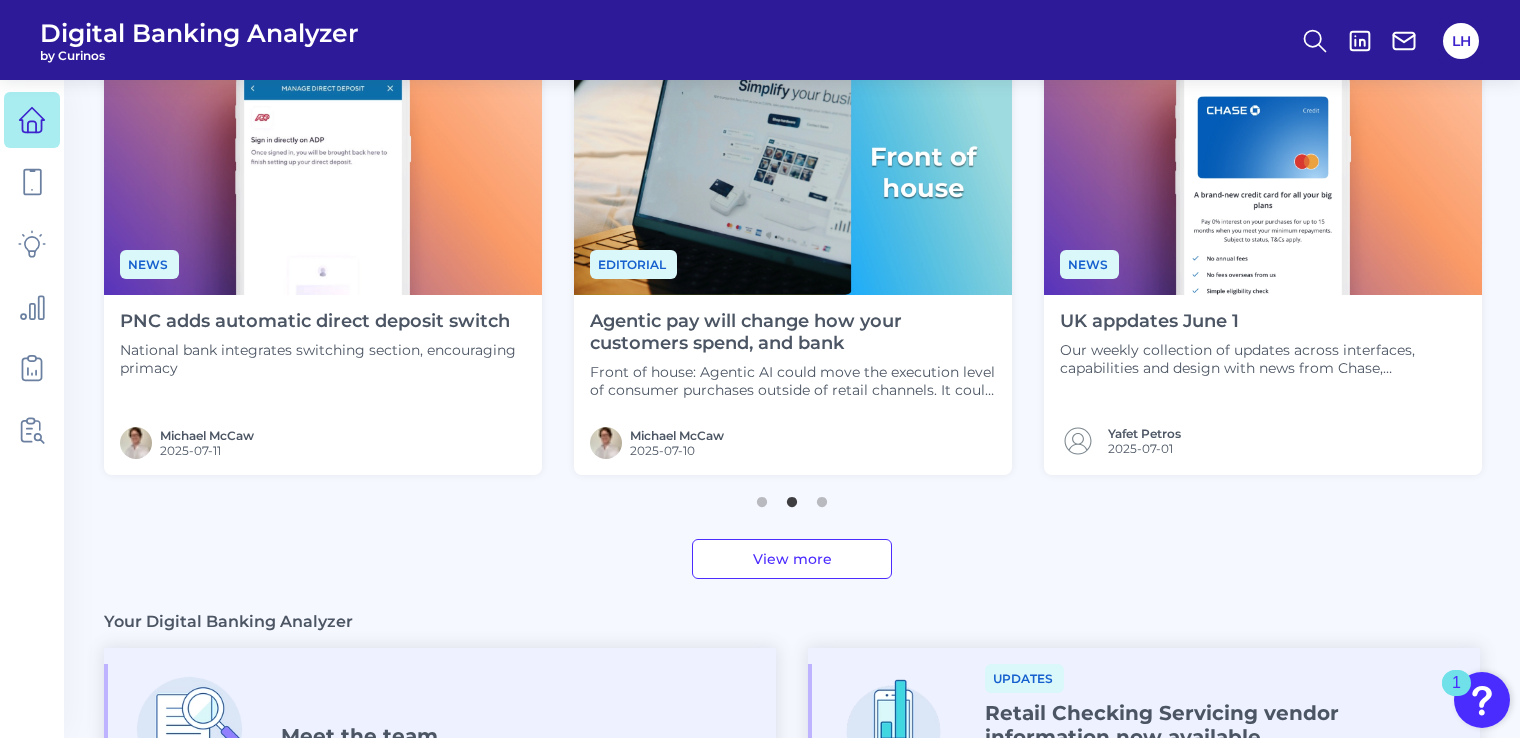 scroll, scrollTop: 588, scrollLeft: 0, axis: vertical 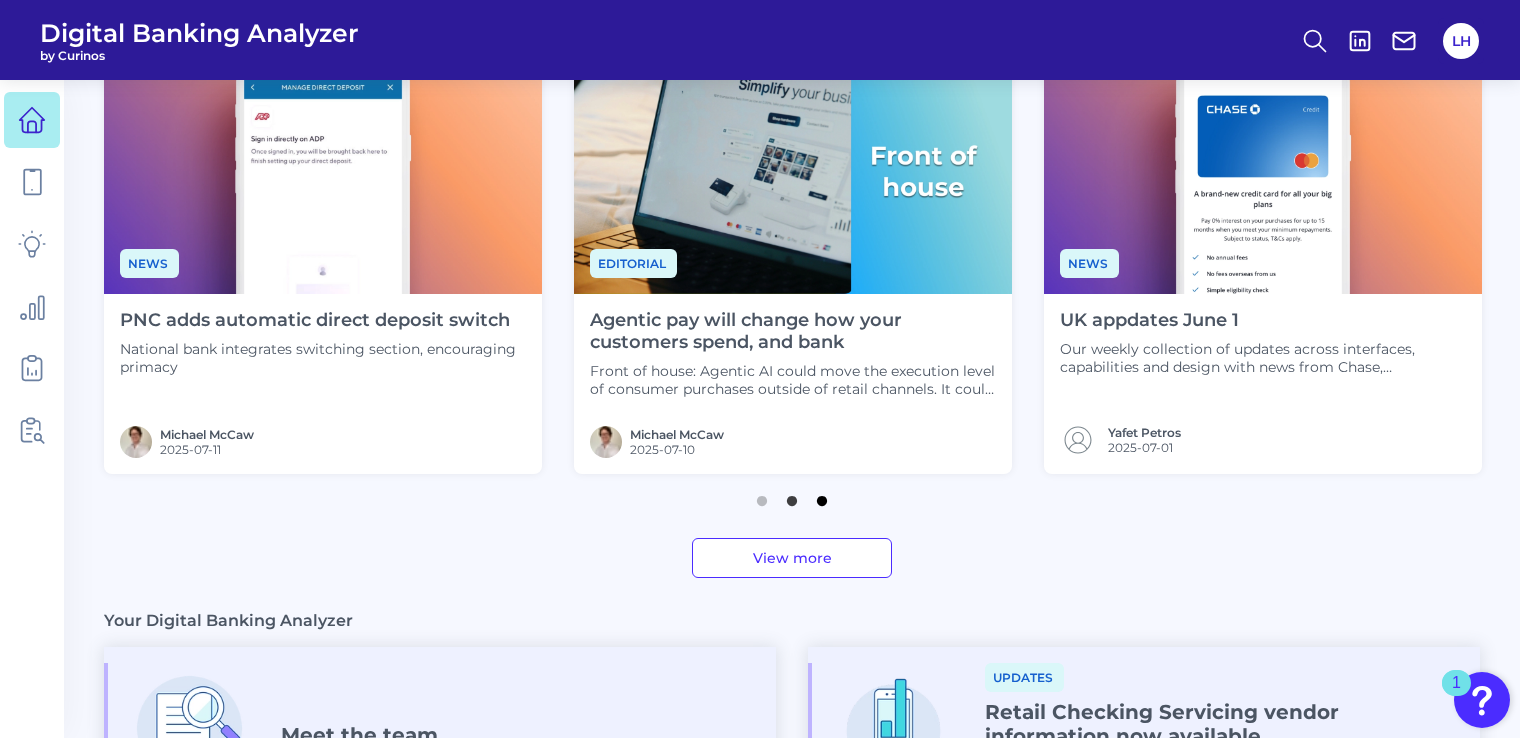 click on "3" at bounding box center (822, 496) 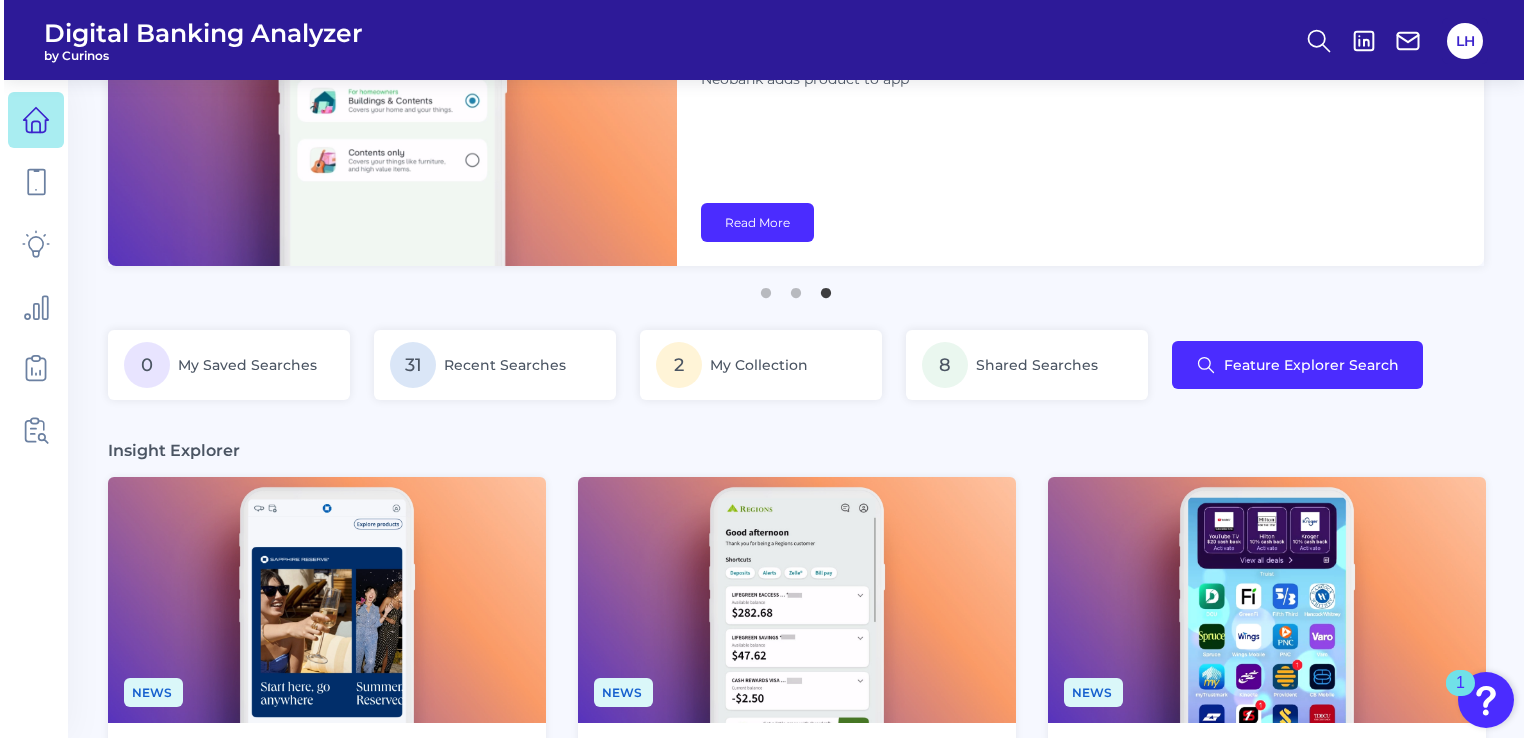 scroll, scrollTop: 0, scrollLeft: 0, axis: both 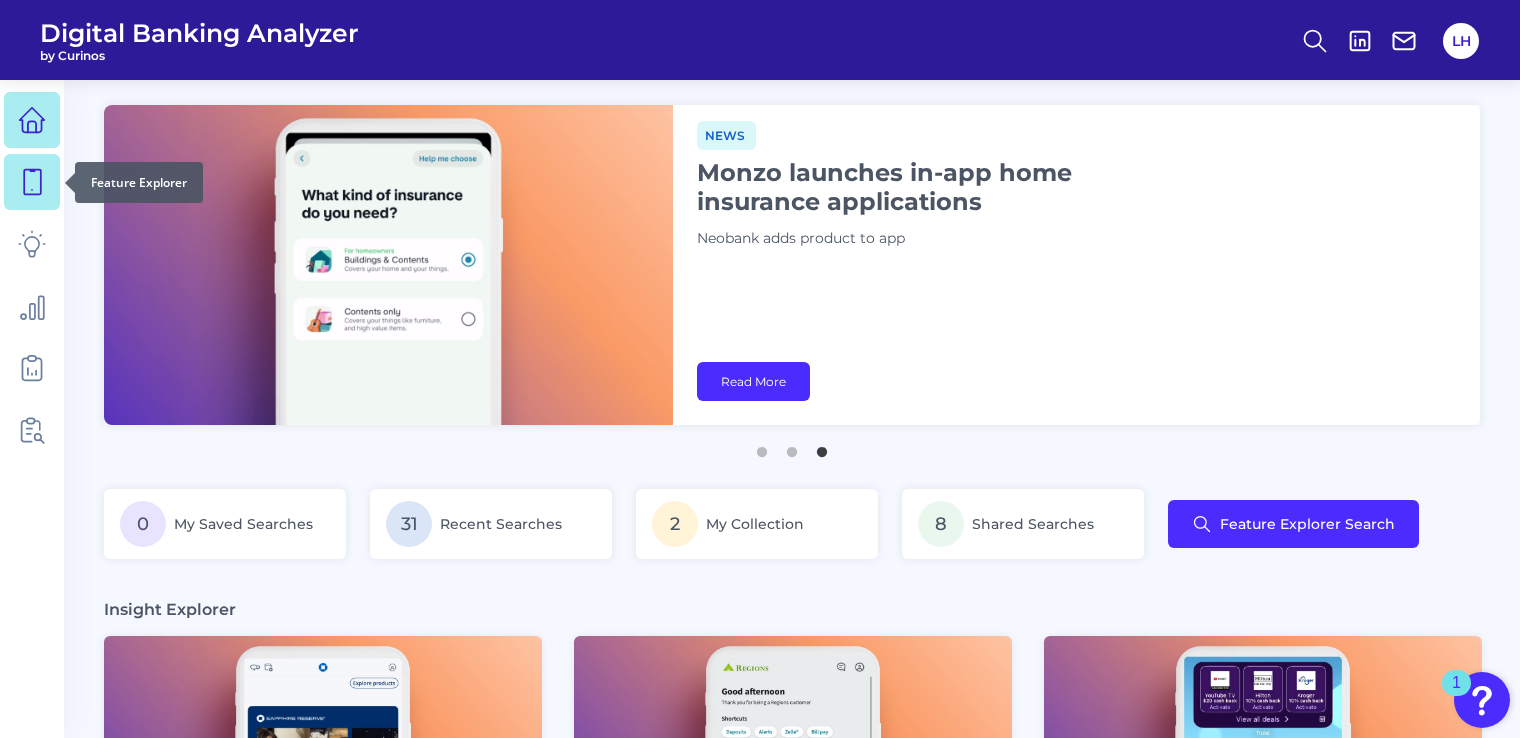 click 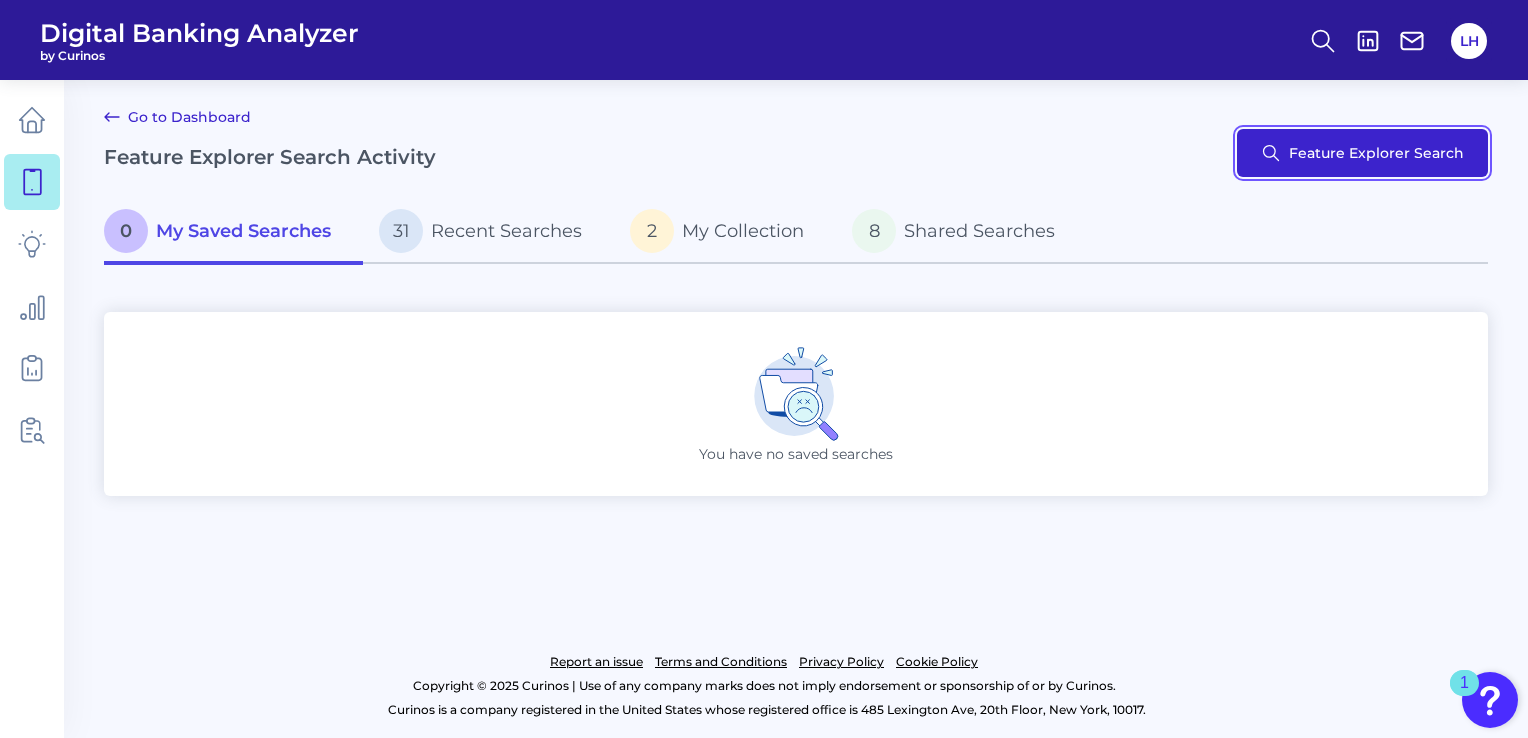 click on "Feature Explorer Search" at bounding box center [1362, 153] 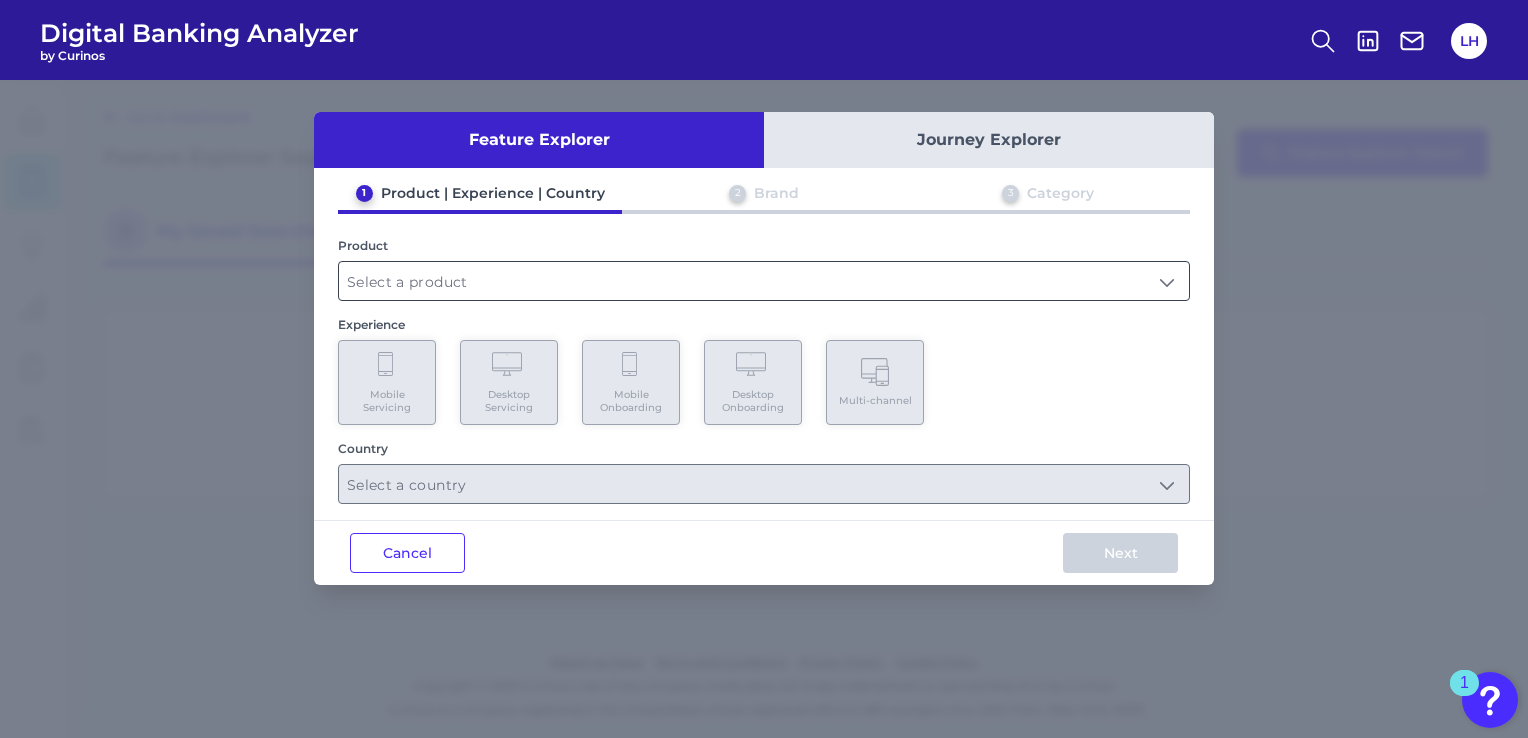 click at bounding box center [764, 281] 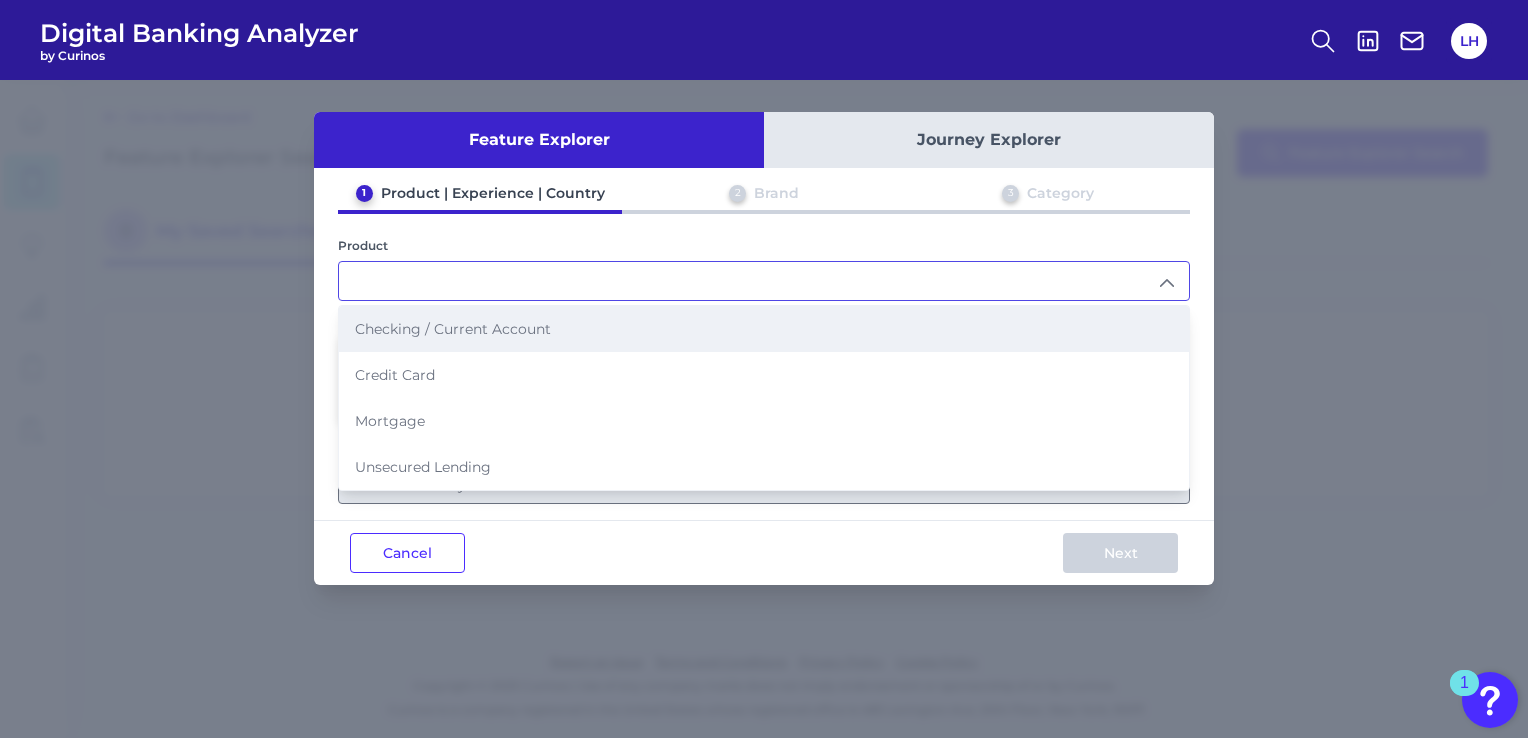 click on "Checking / Current Account" at bounding box center [453, 329] 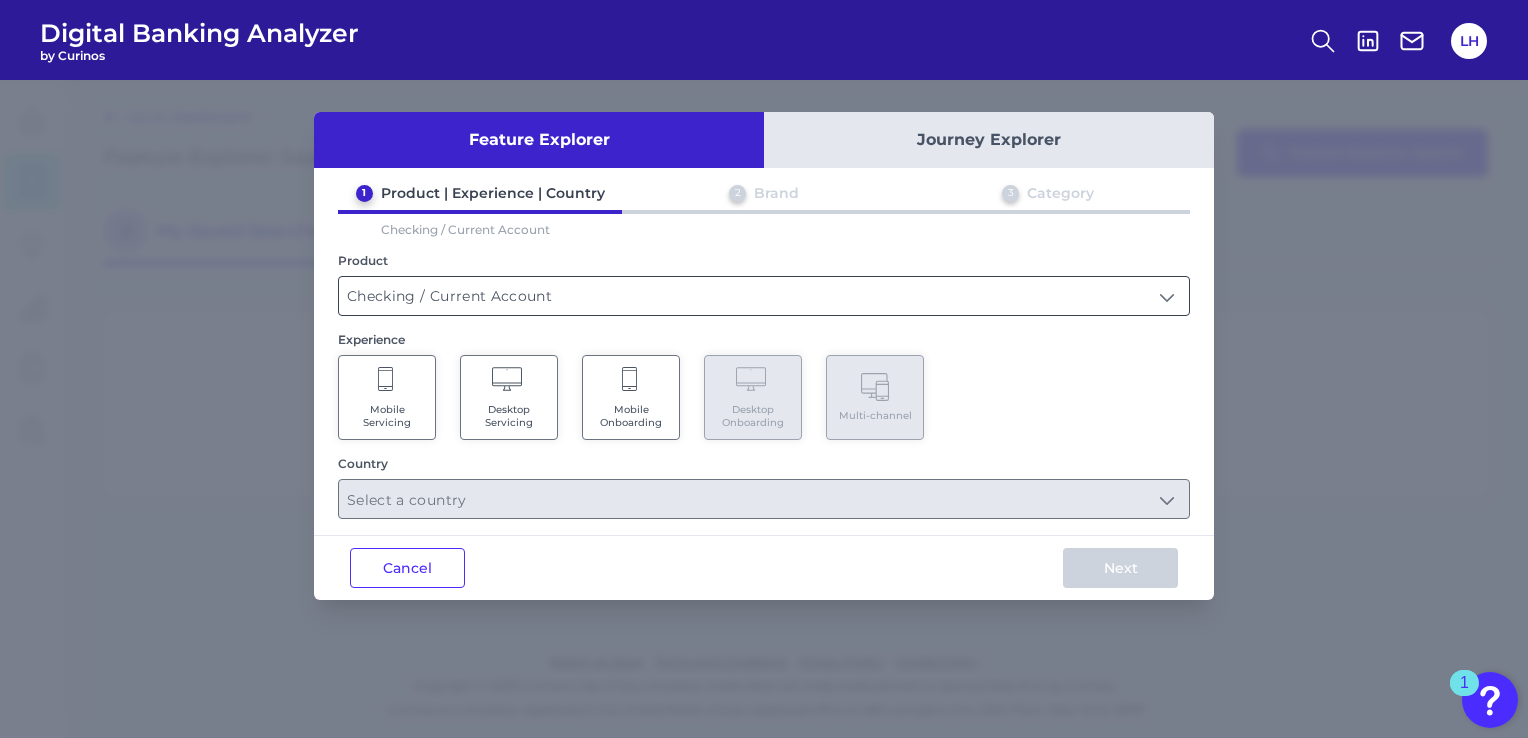 click on "Checking / Current Account" at bounding box center (764, 296) 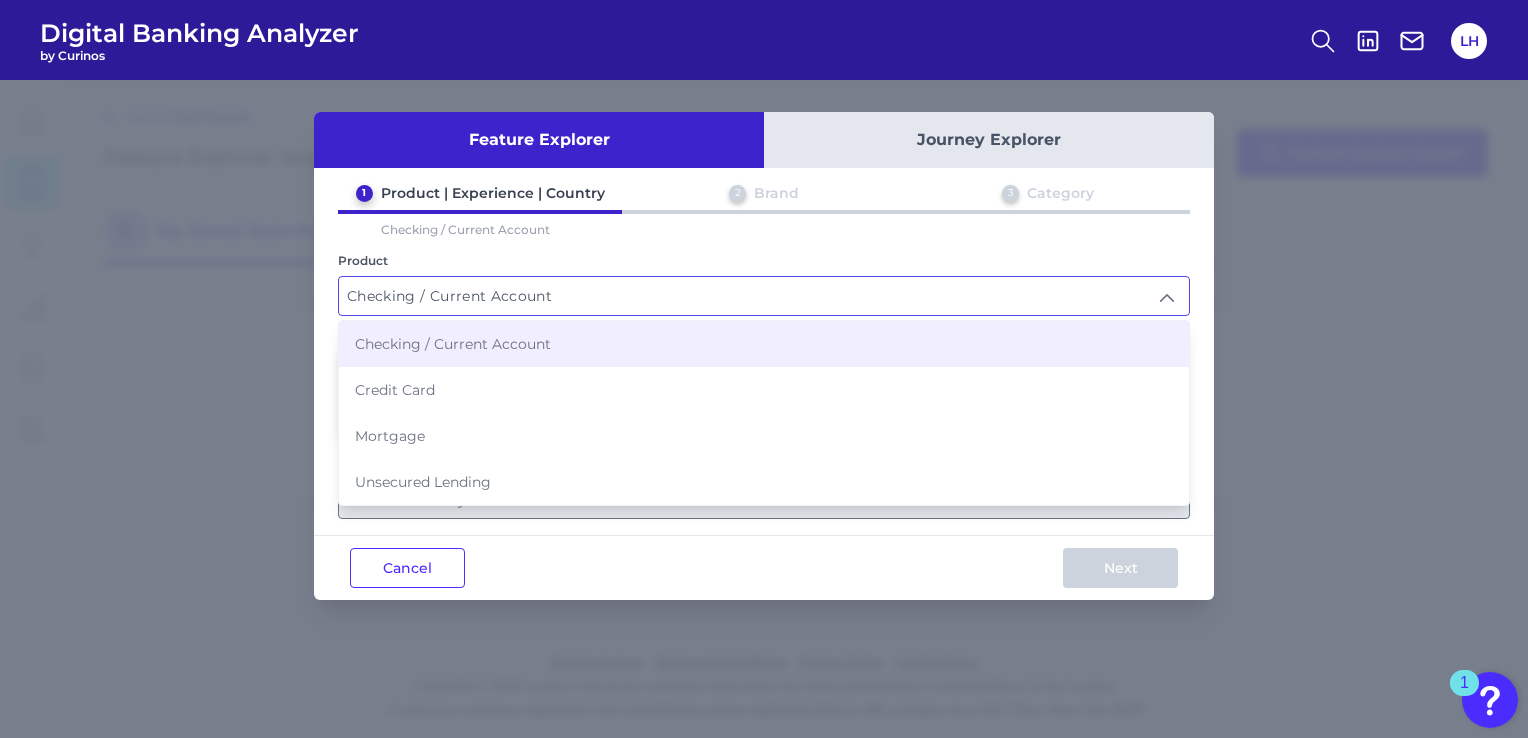 click on "Checking / Current Account" at bounding box center (764, 296) 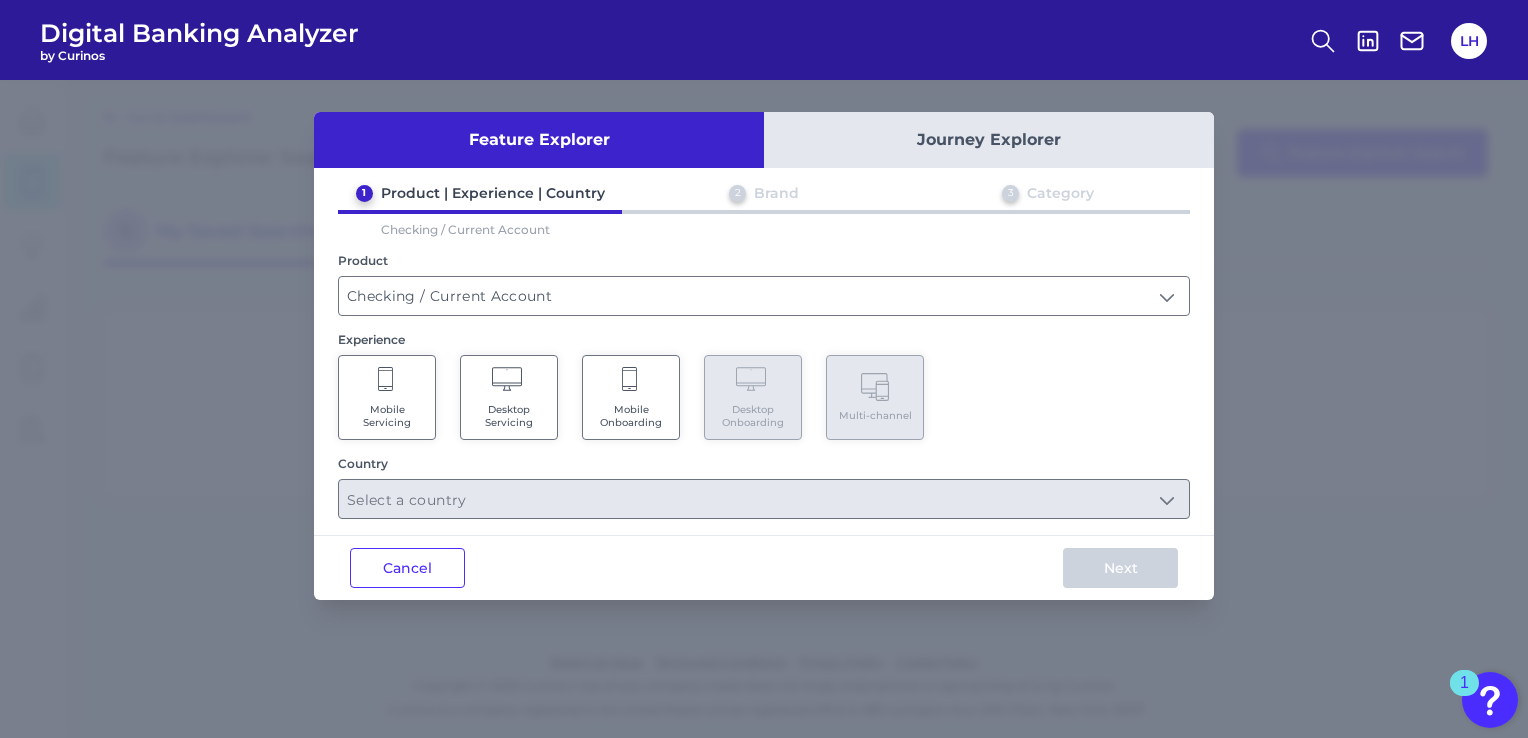 click on "Journey Explorer" at bounding box center [989, 140] 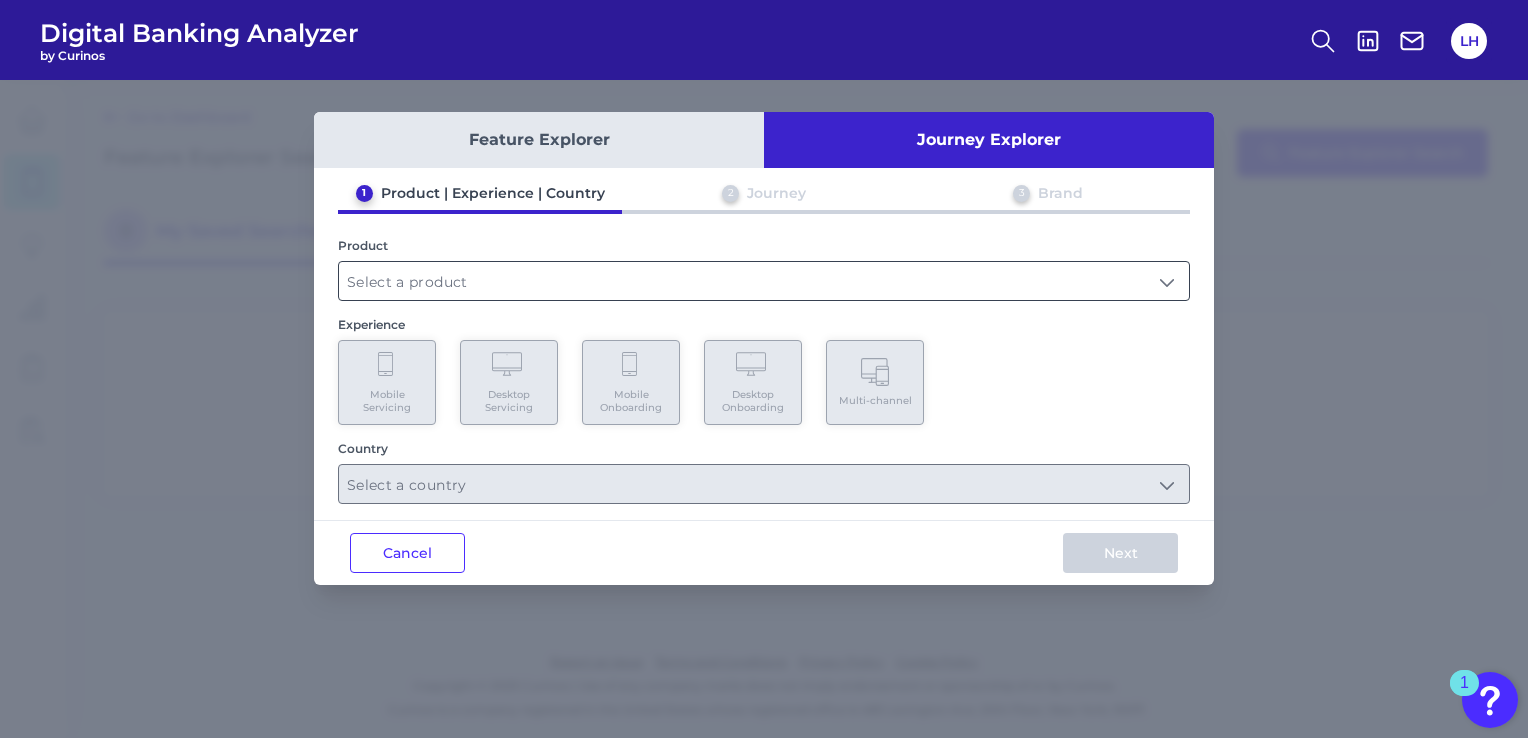 click at bounding box center (764, 281) 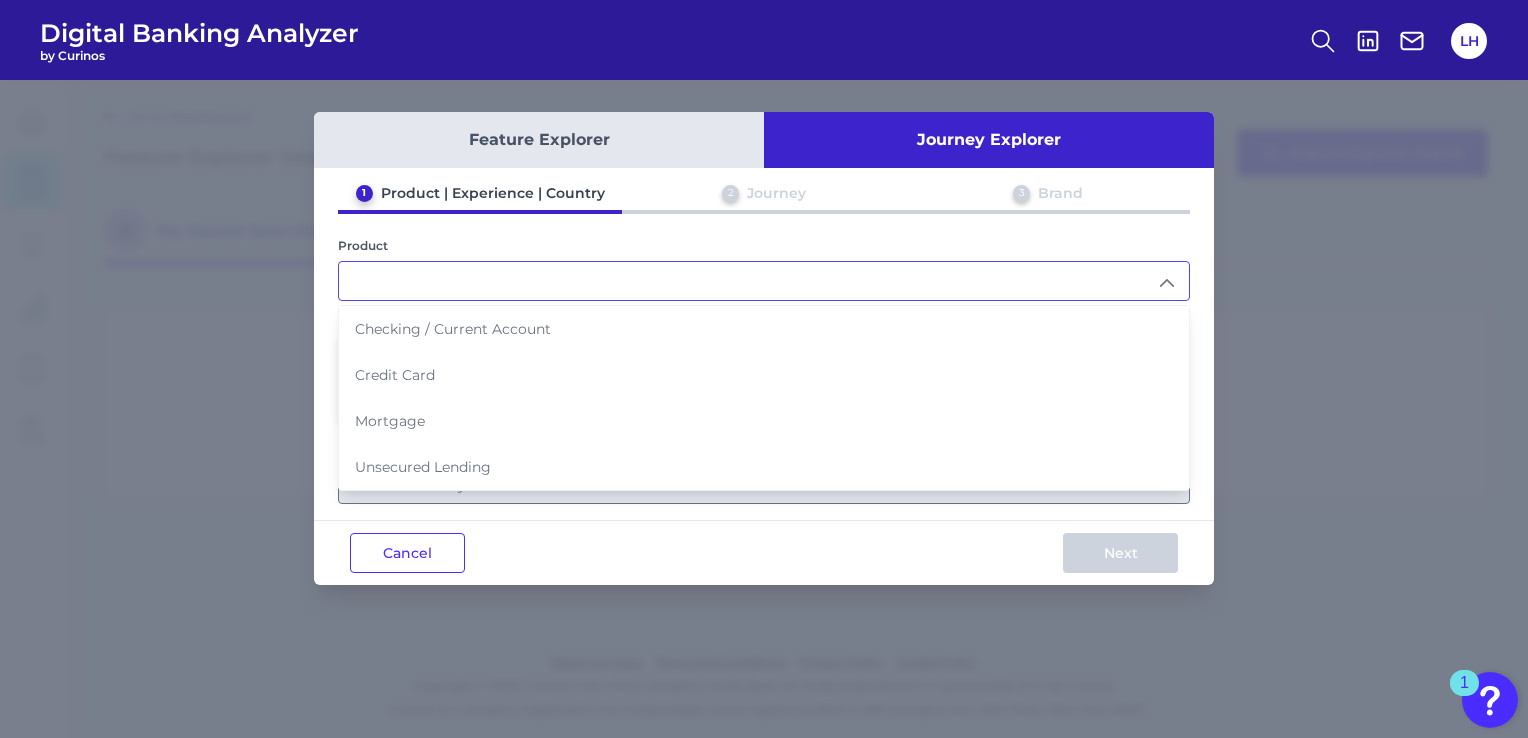 click on "Feature Explorer Journey Explorer 1 Product | Experience | Country  2 Journey 3 Brand Product Checking / Current Account Credit Card Mortgage Unsecured Lending Experience Mobile Servicing Desktop Servicing Mobile Onboarding Desktop Onboarding Multi-channel Country Cancel Next" at bounding box center [764, 409] 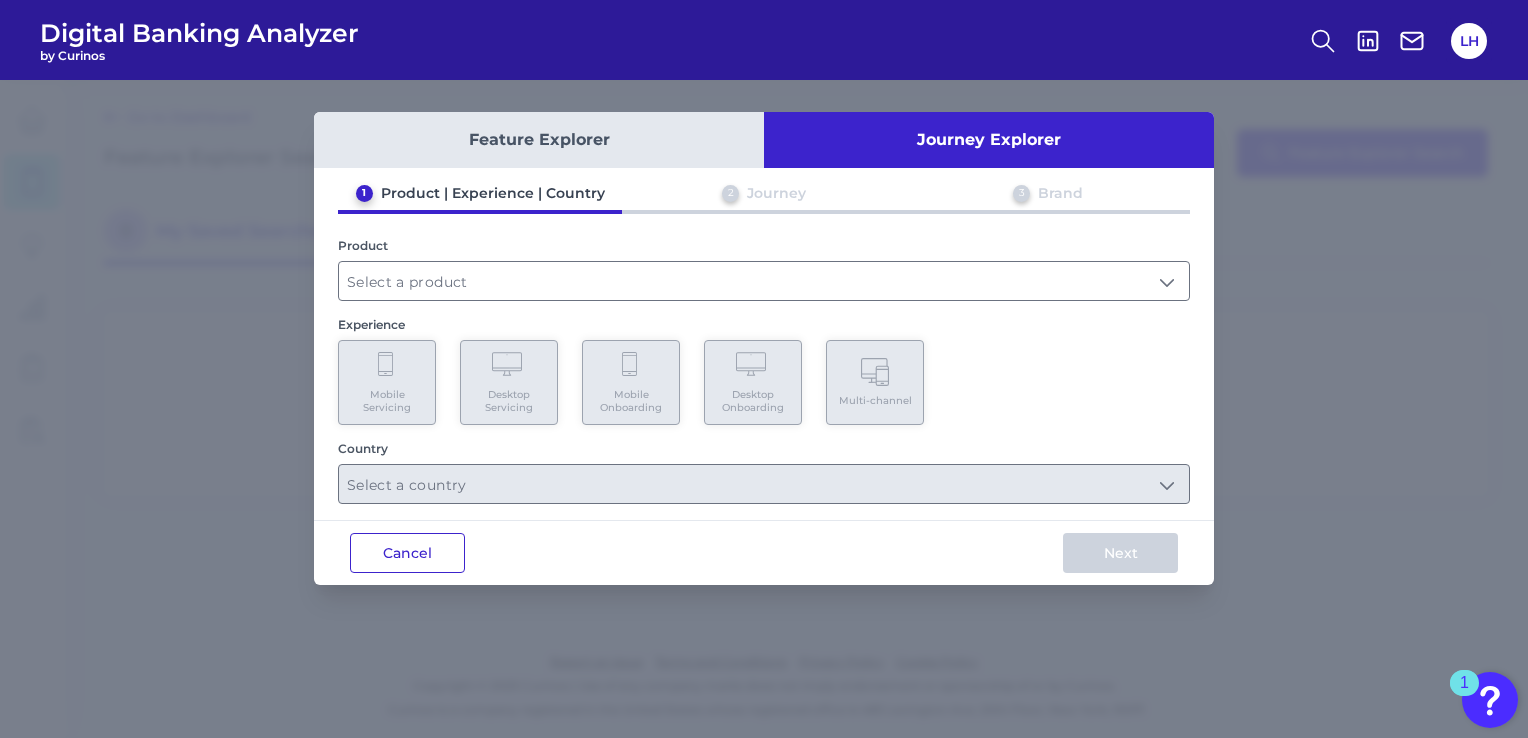 click on "Cancel" at bounding box center (407, 553) 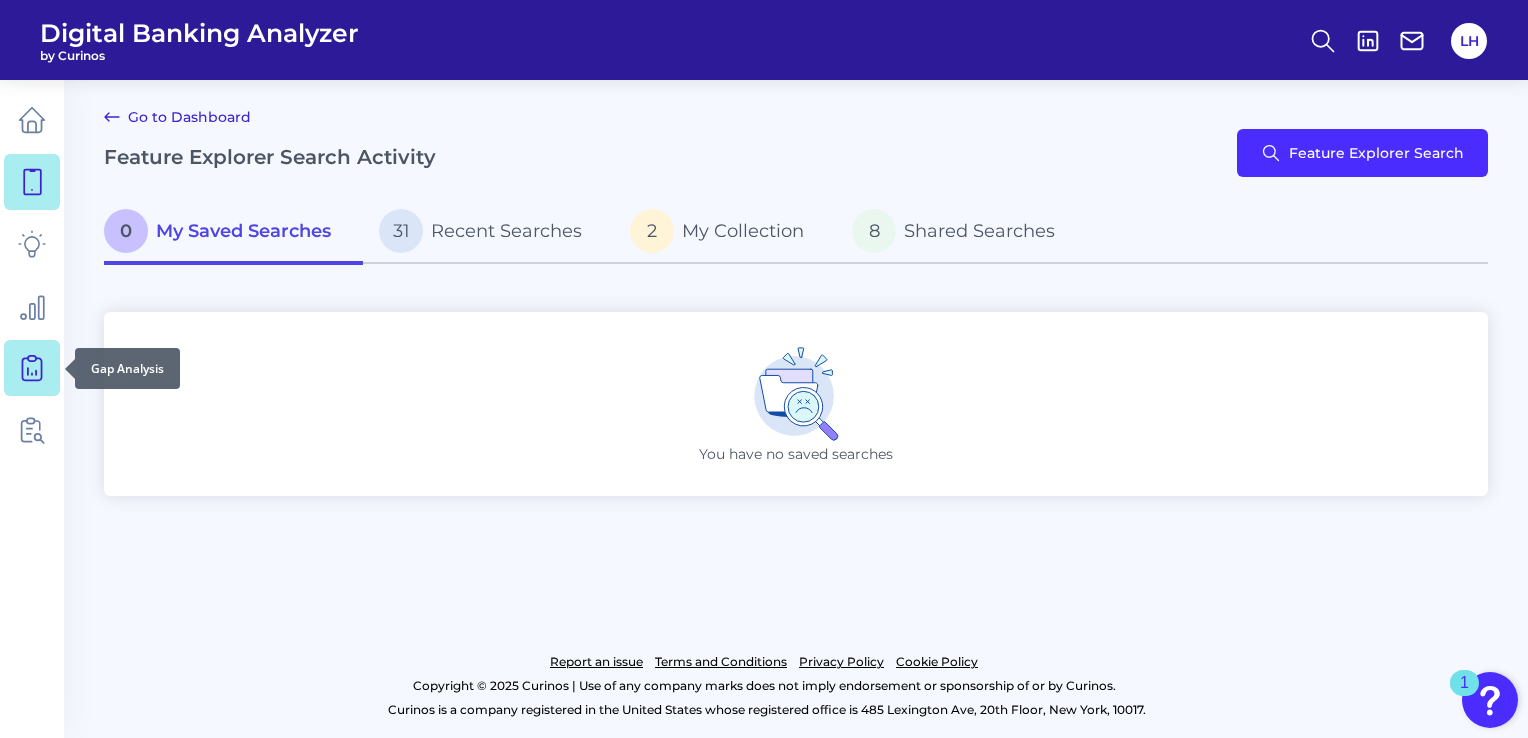 click at bounding box center [32, 368] 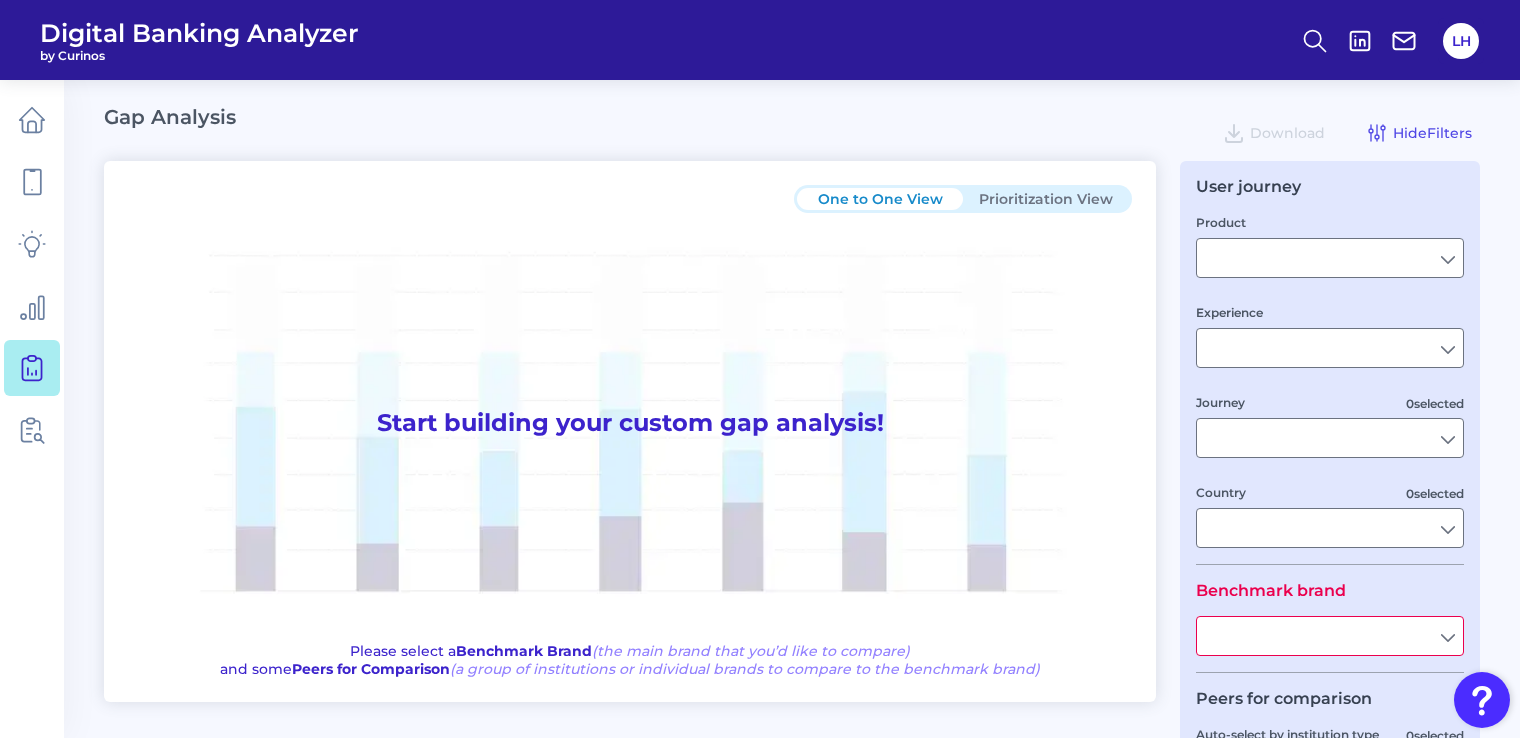 type on "Checking / Current Account" 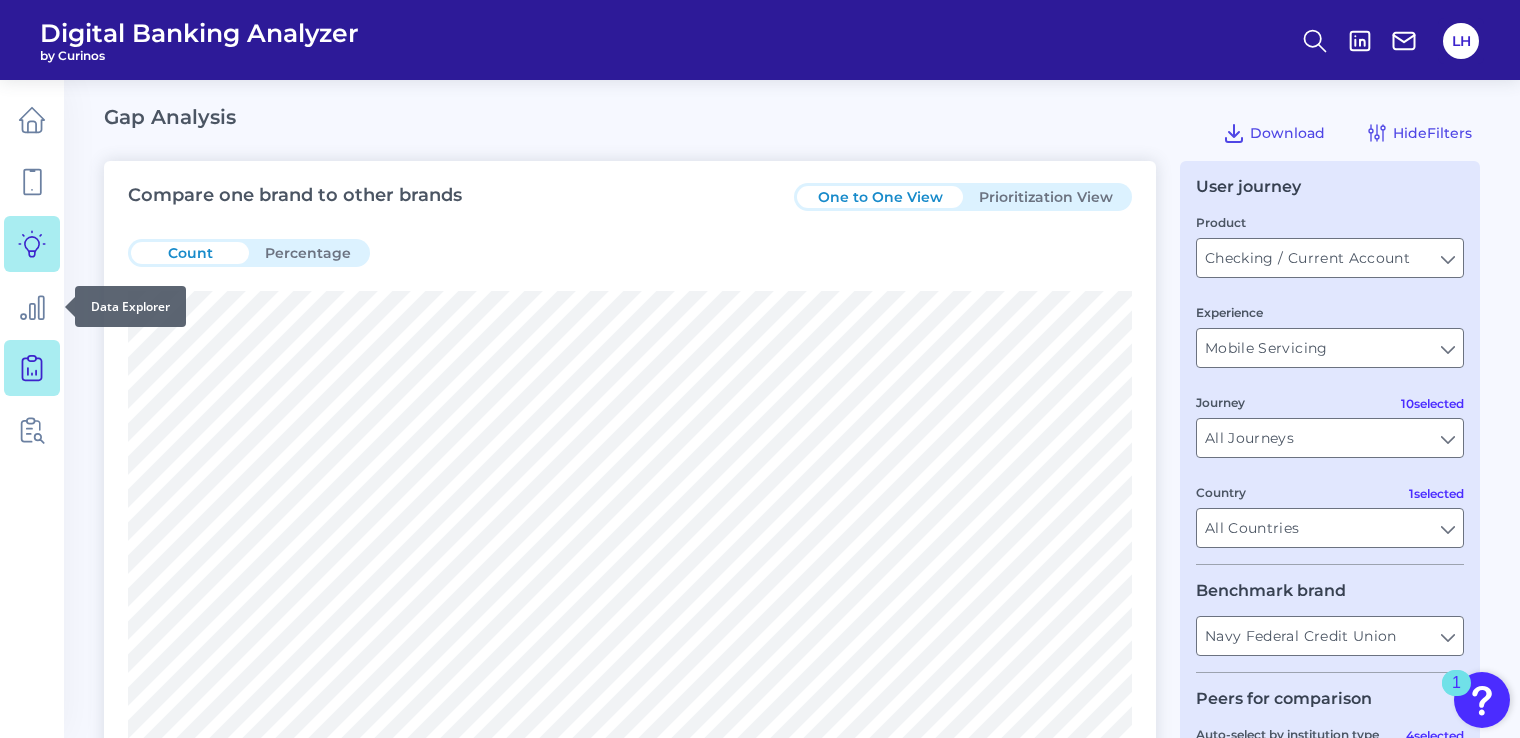 click at bounding box center [32, 244] 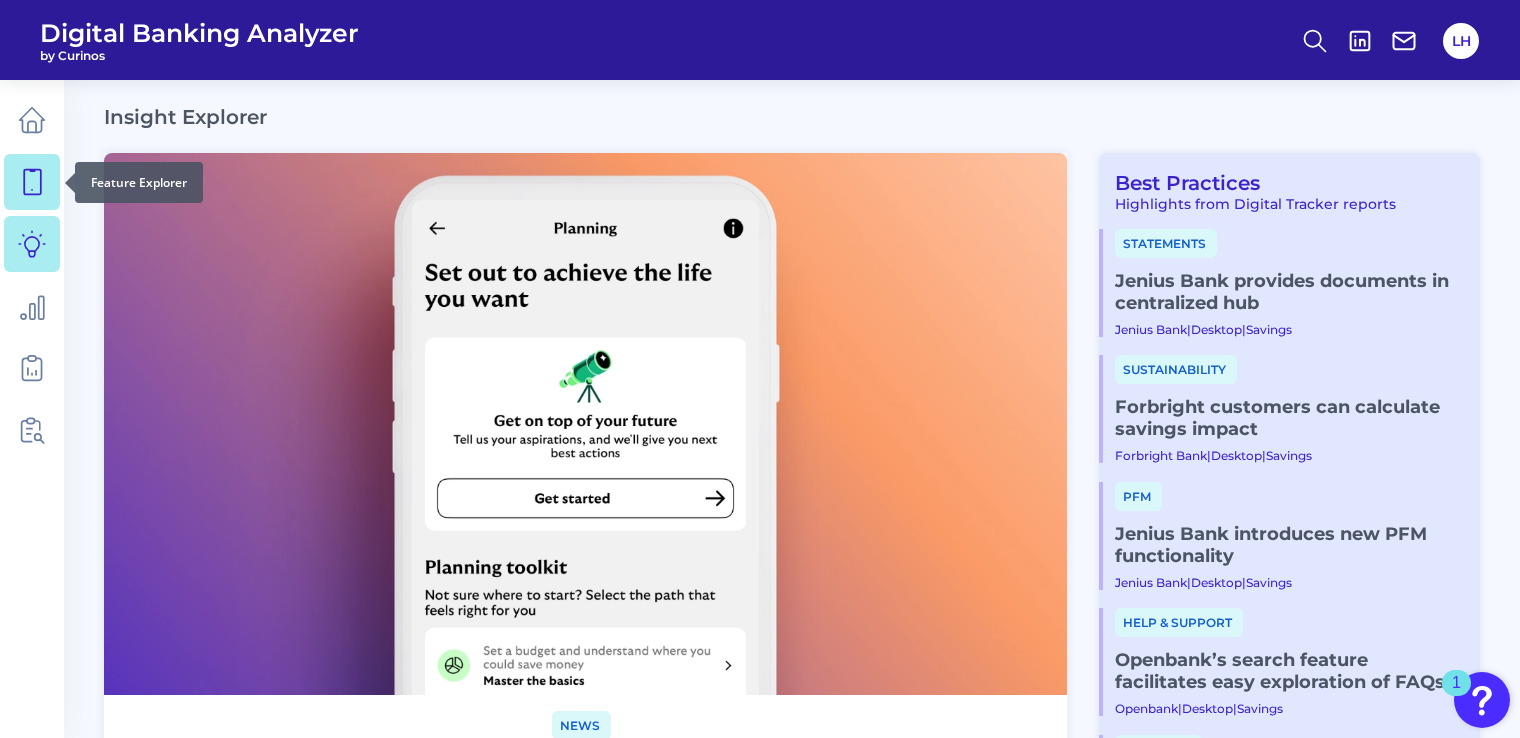 click at bounding box center [32, 182] 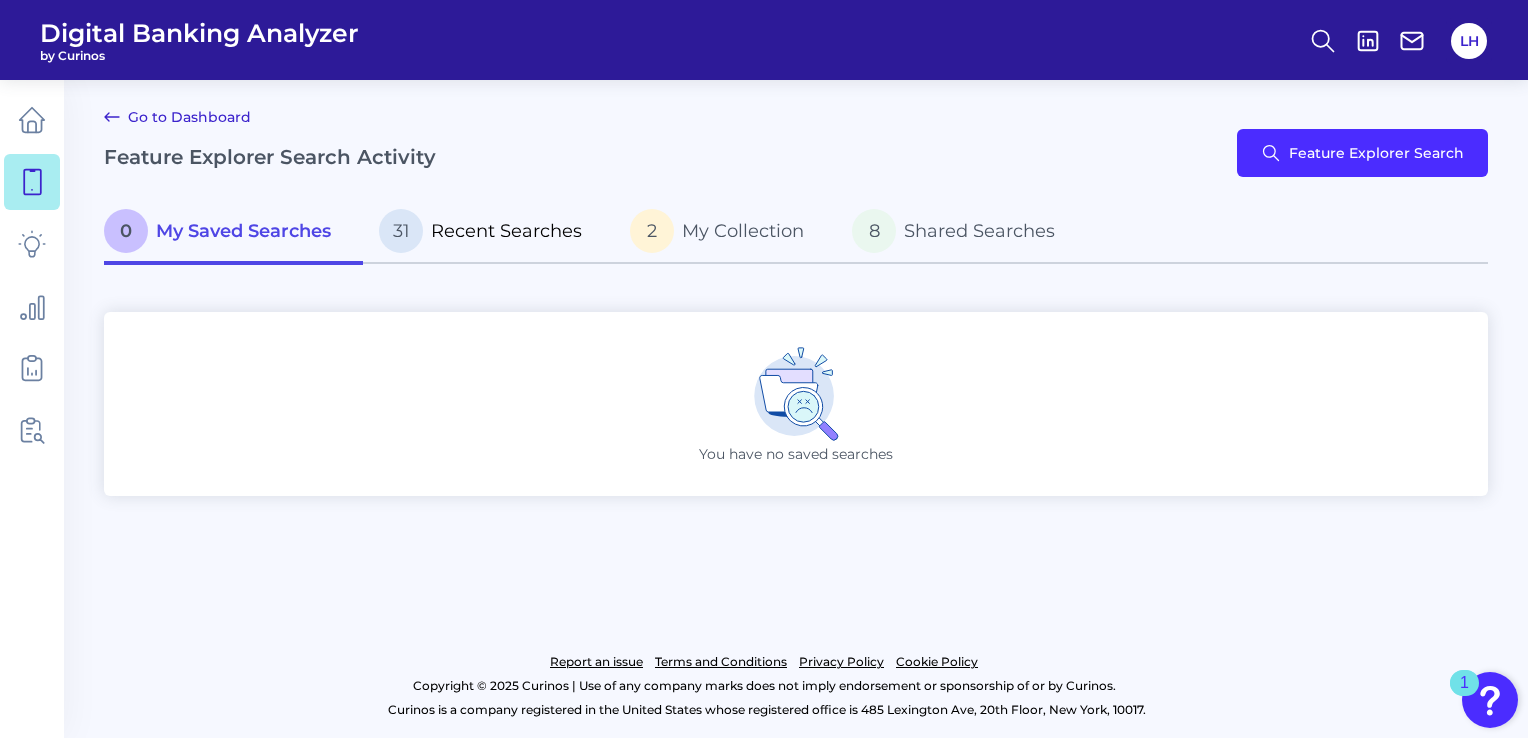 click on "Recent Searches" at bounding box center (506, 231) 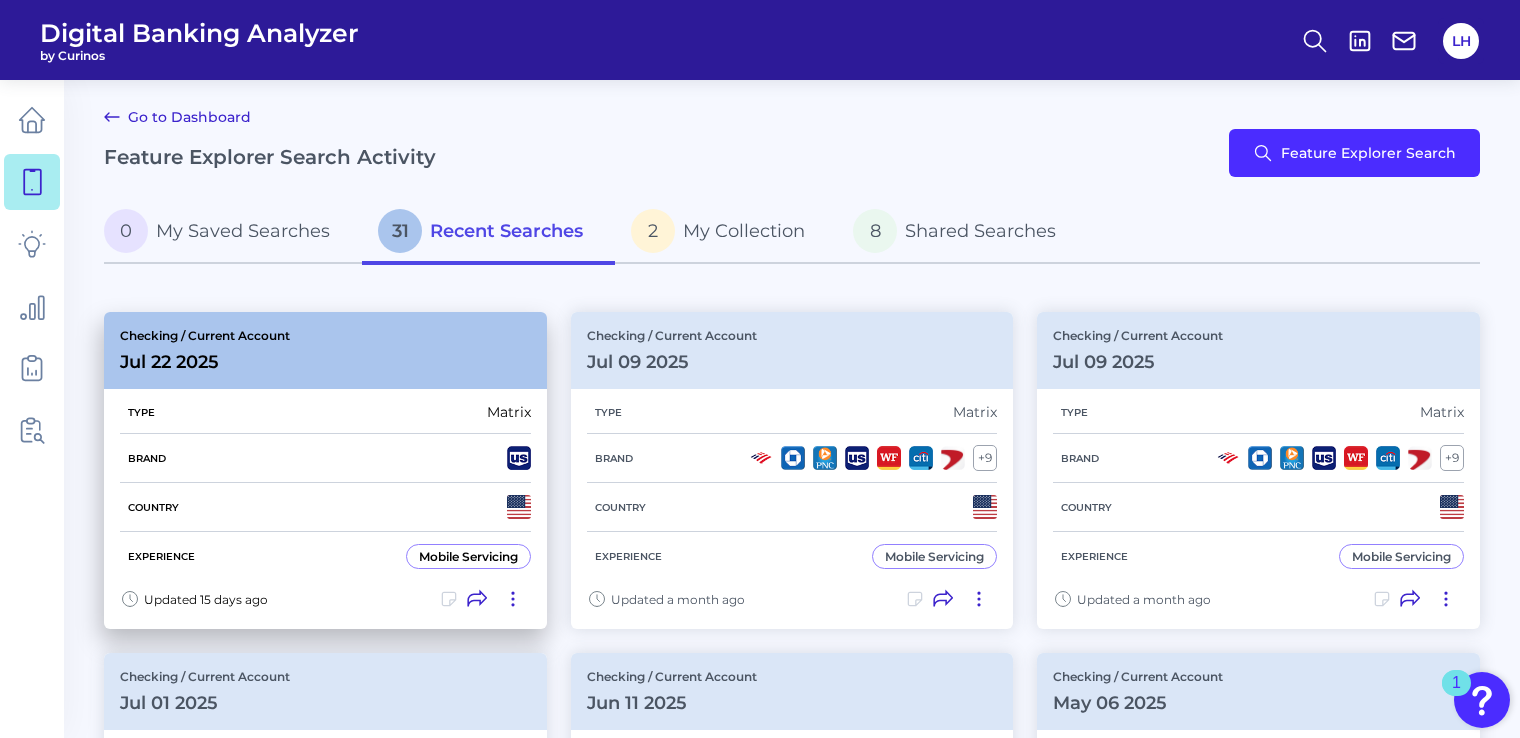 click on "Checking / Current Account Jul 22 2025" at bounding box center [325, 350] 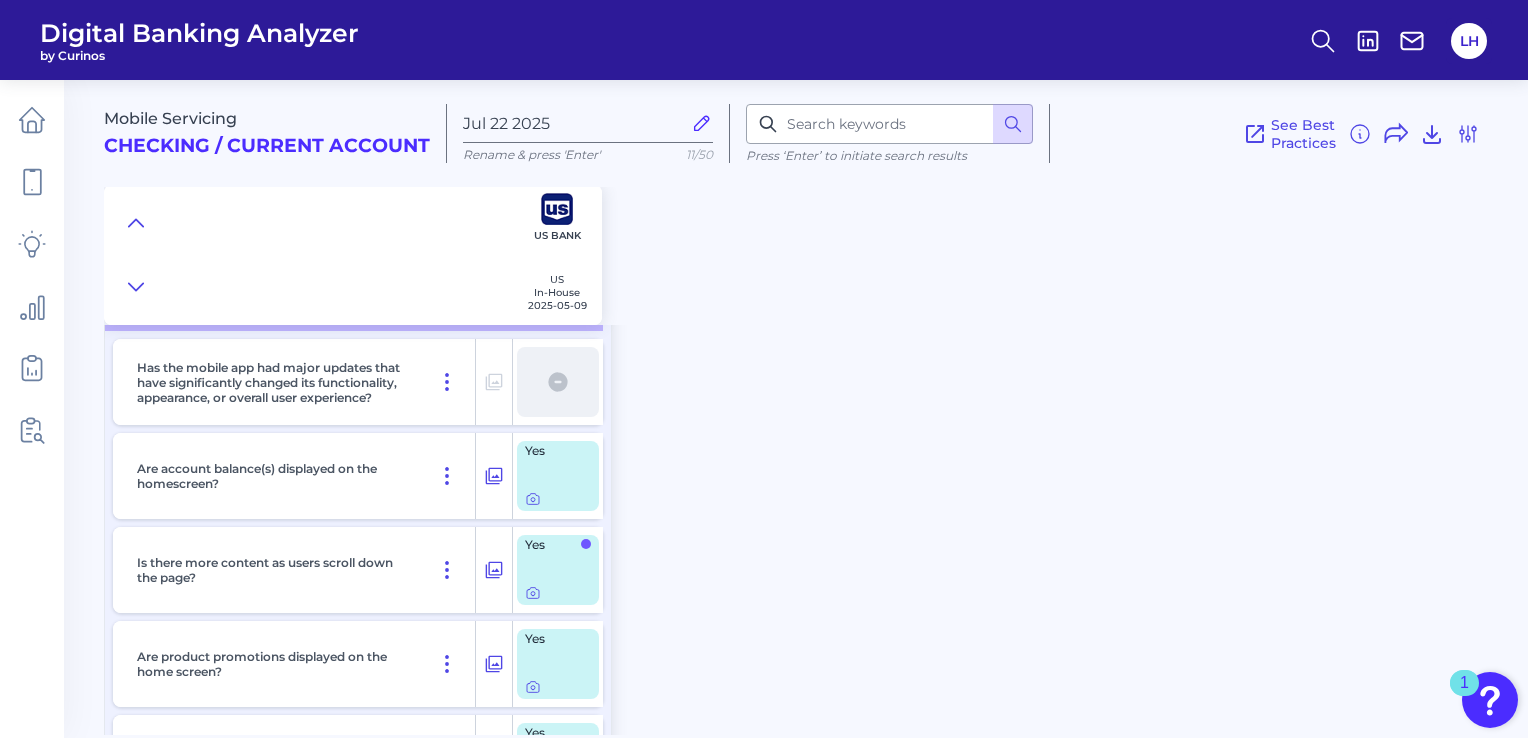 scroll, scrollTop: 0, scrollLeft: 0, axis: both 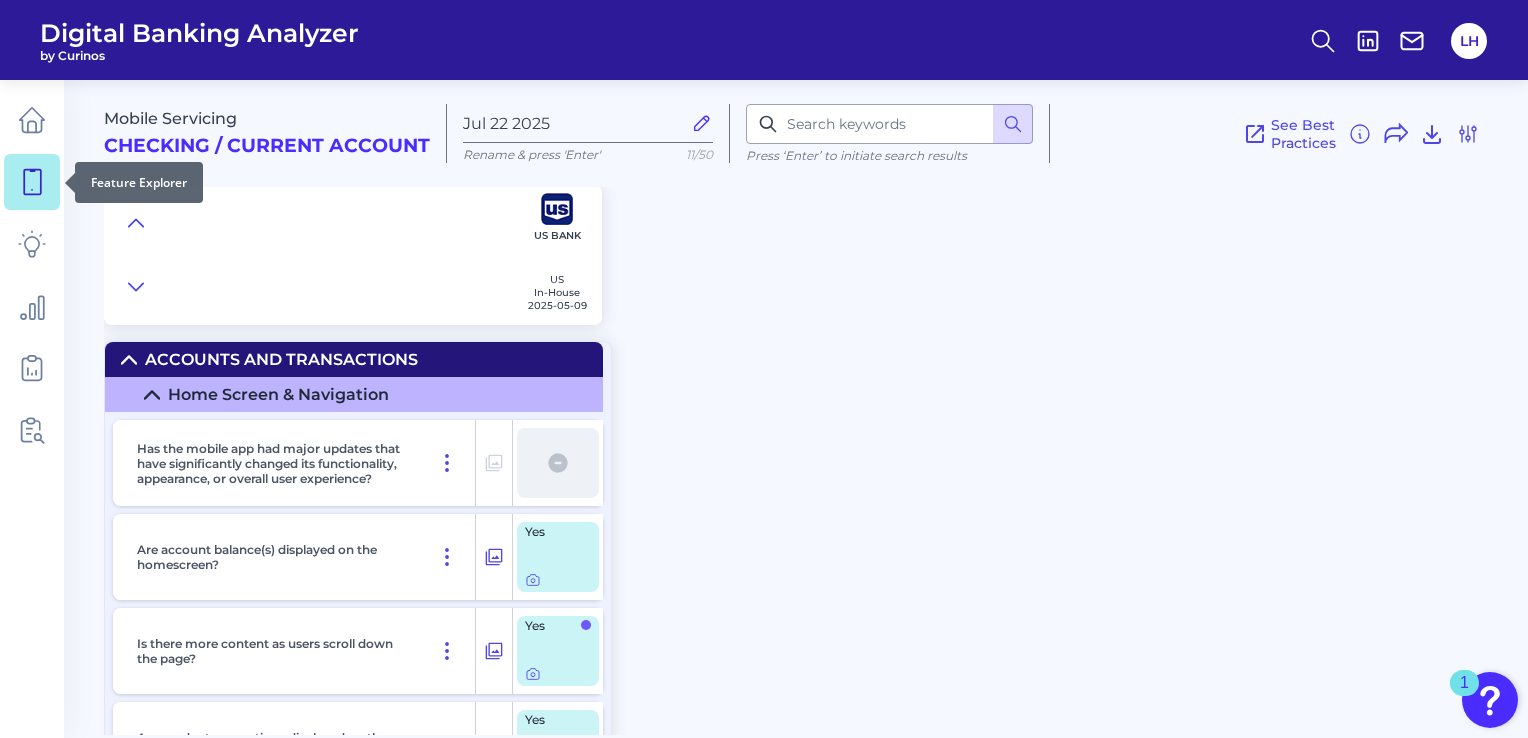 click 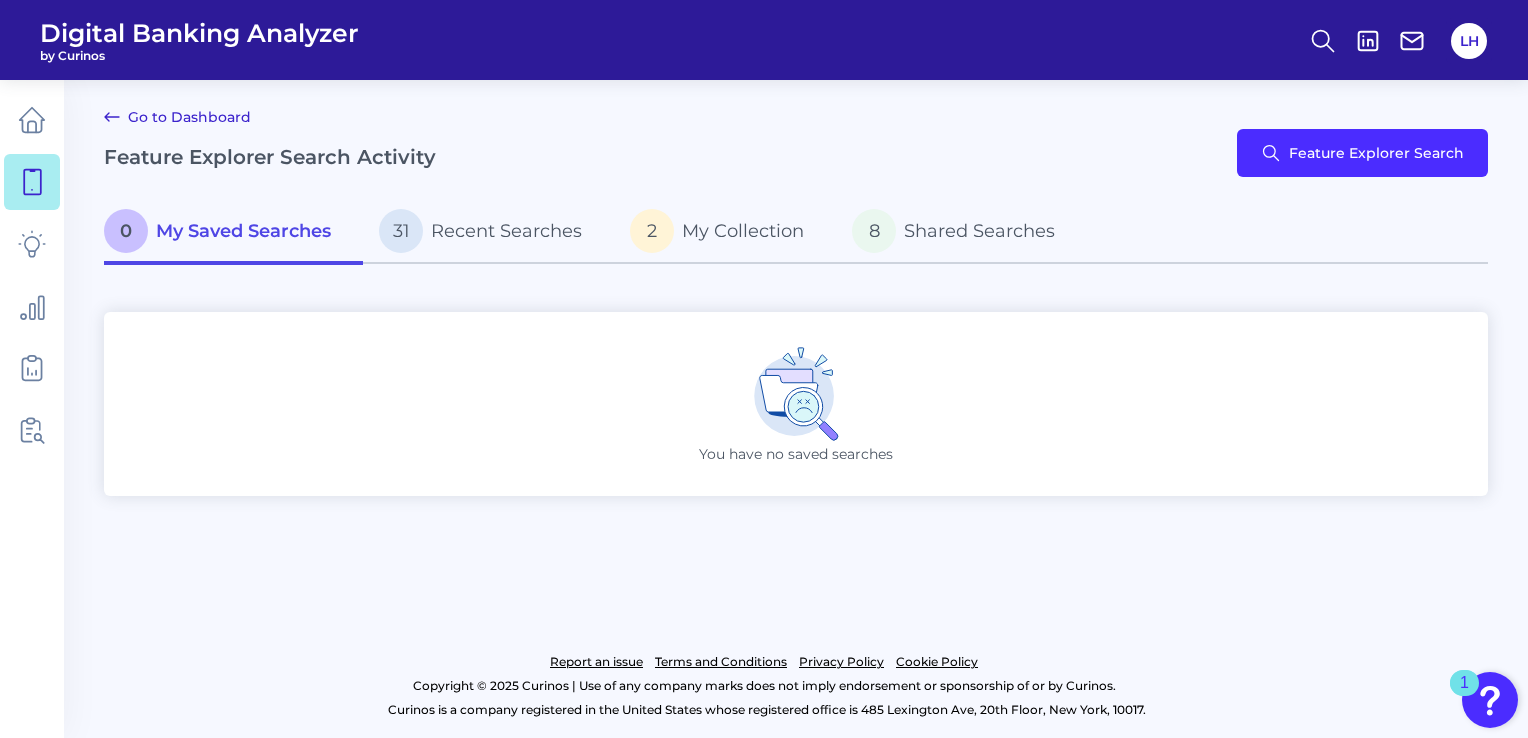 click on "Go to Dashboard Feature Explorer Search Activity Feature Explorer Search" at bounding box center (796, 153) 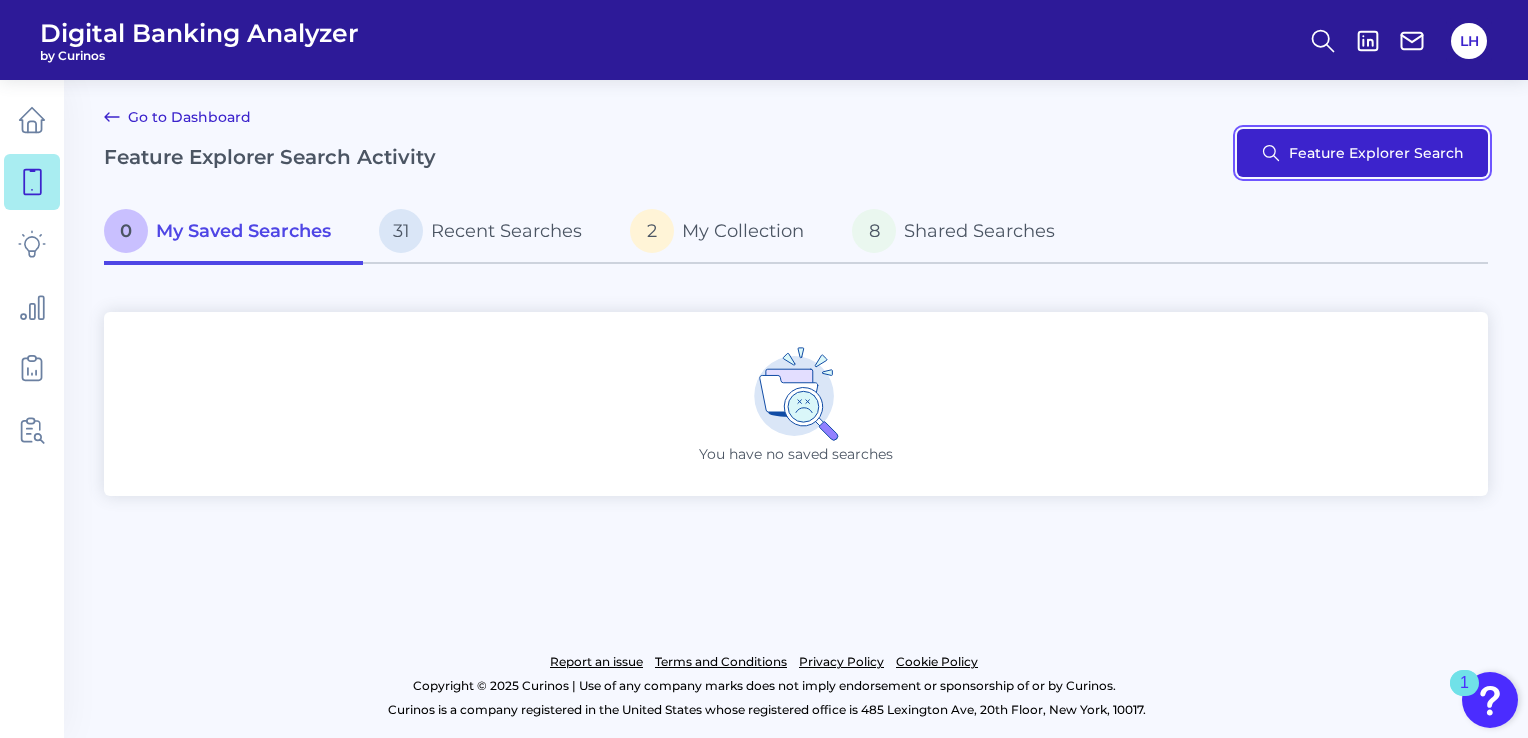click on "Feature Explorer Search" at bounding box center (1362, 153) 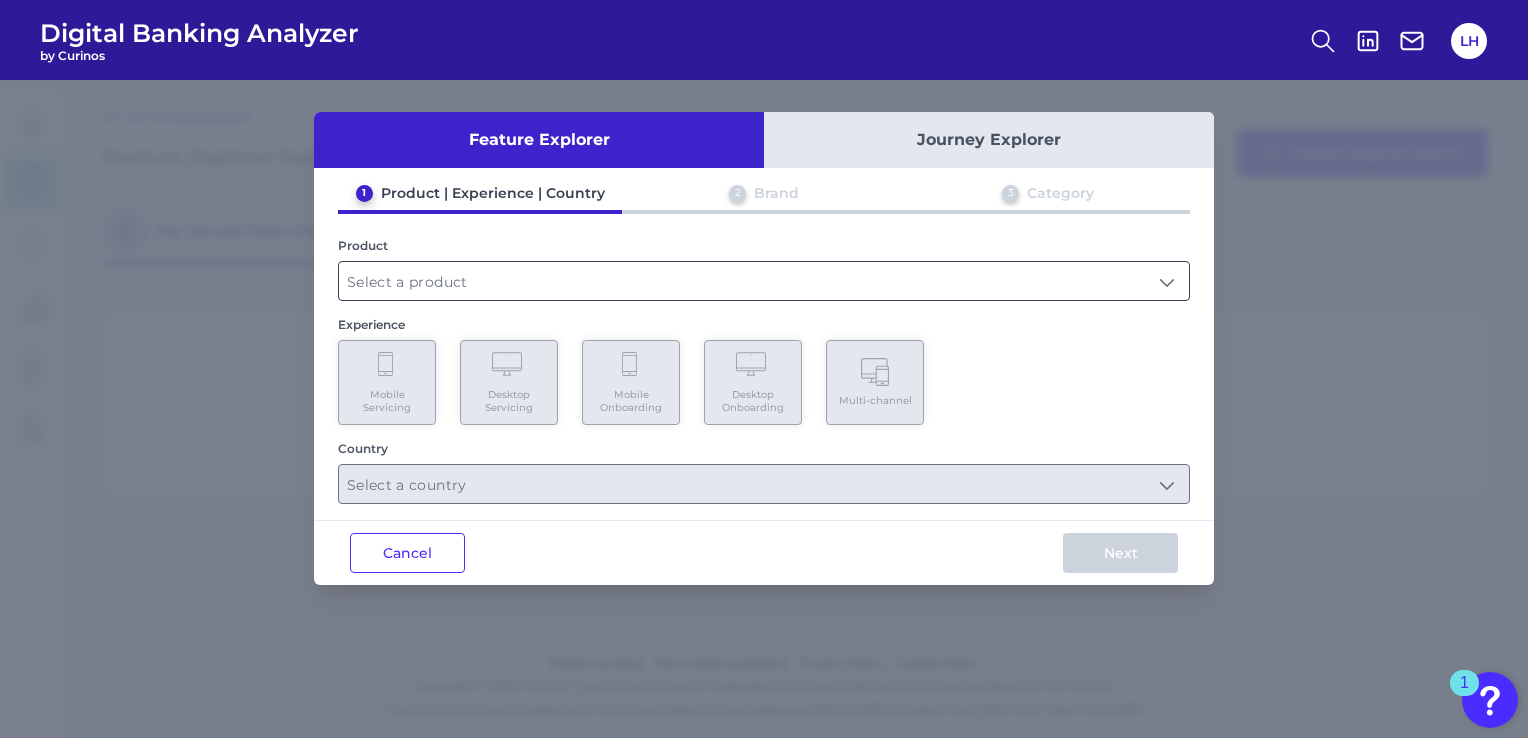 click at bounding box center [764, 281] 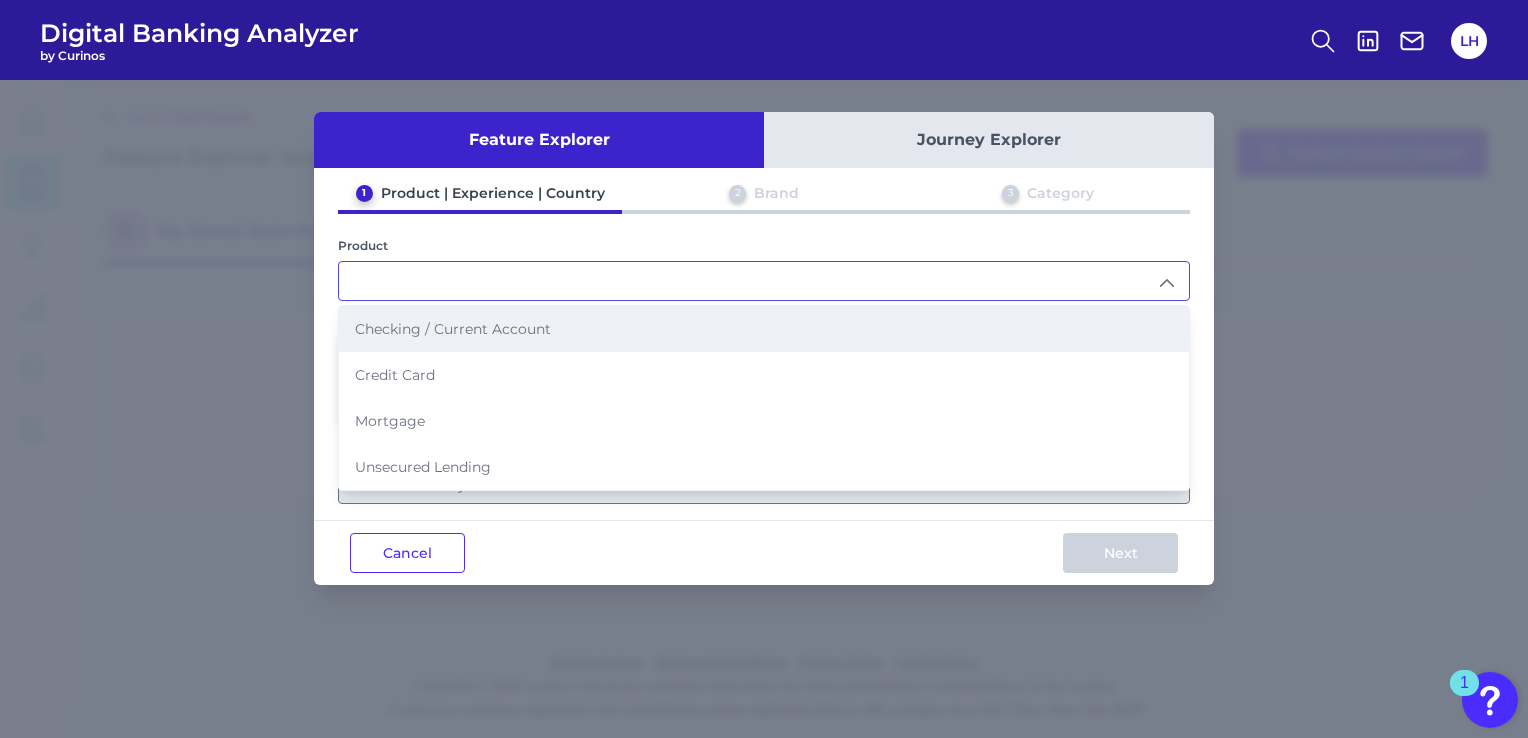 click on "Checking / Current Account" at bounding box center (764, 329) 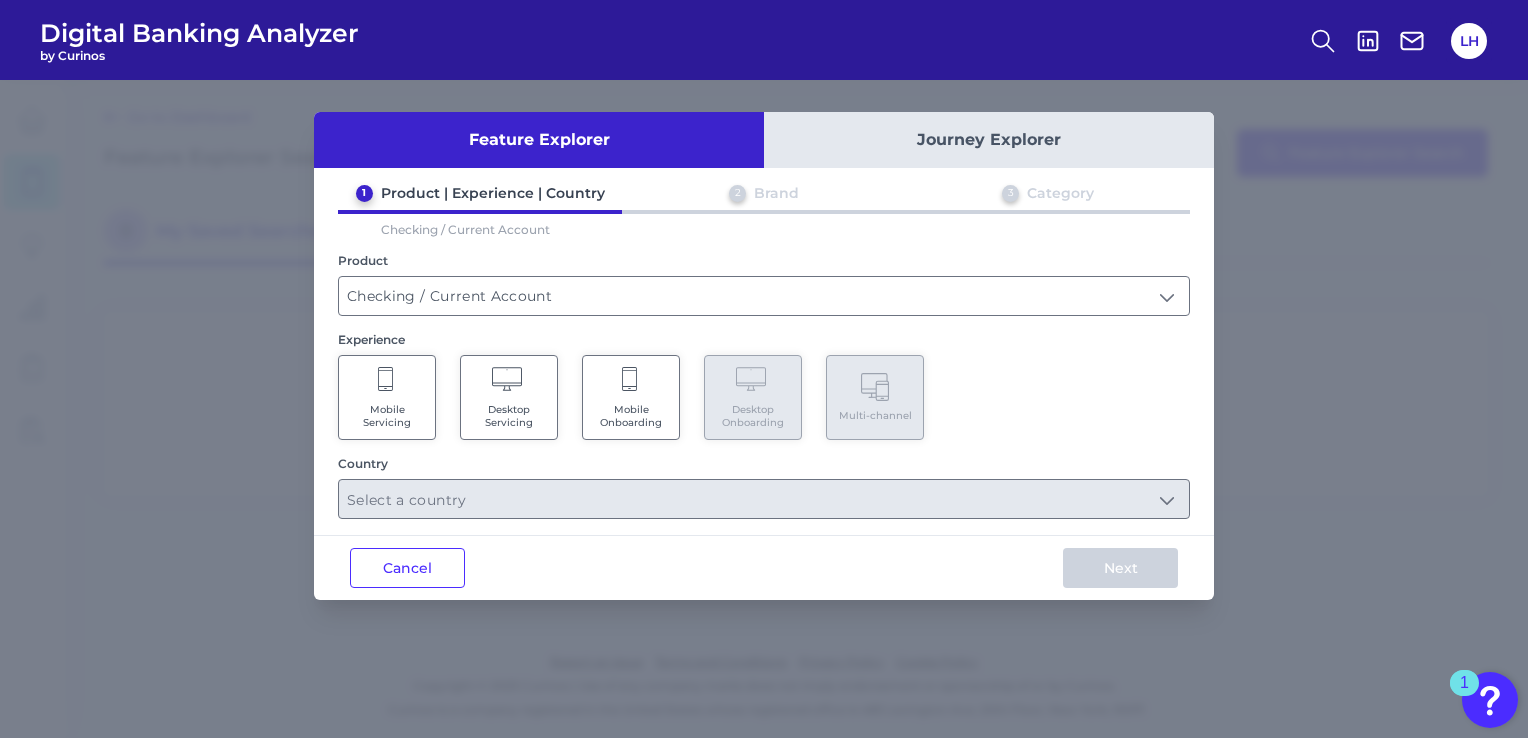 click on "Country" at bounding box center [764, 487] 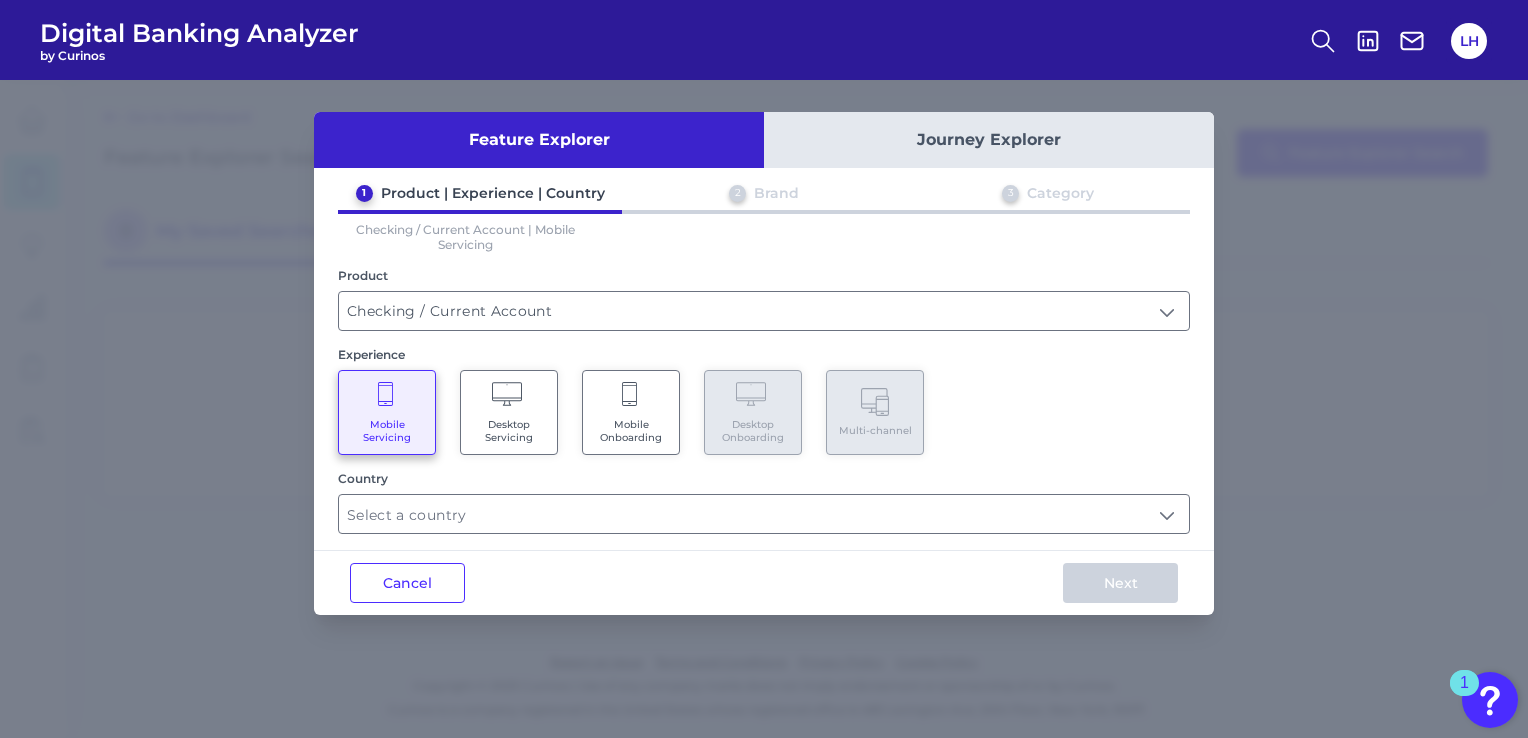 click on "Desktop Servicing" at bounding box center (509, 412) 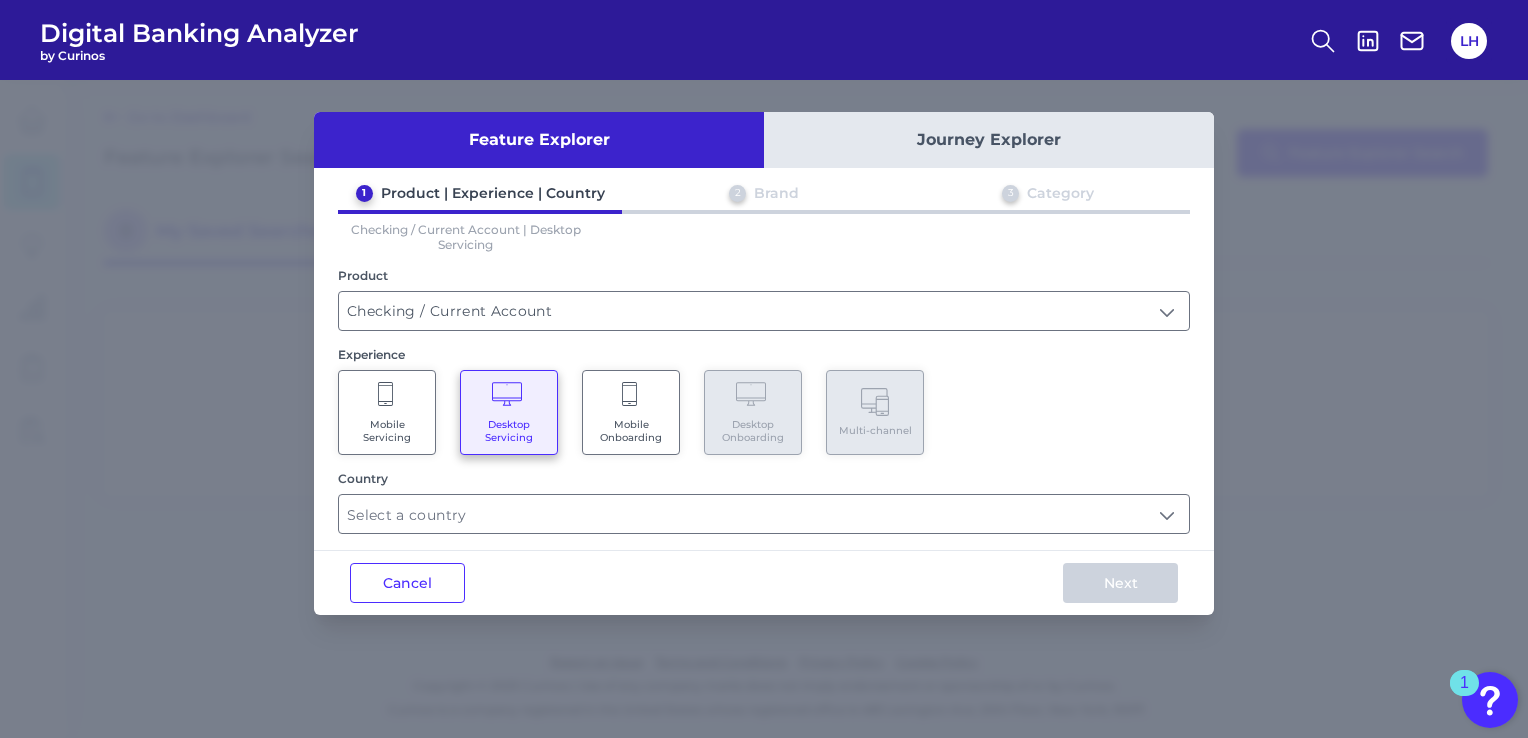 click on "Mobile Onboarding" at bounding box center (631, 431) 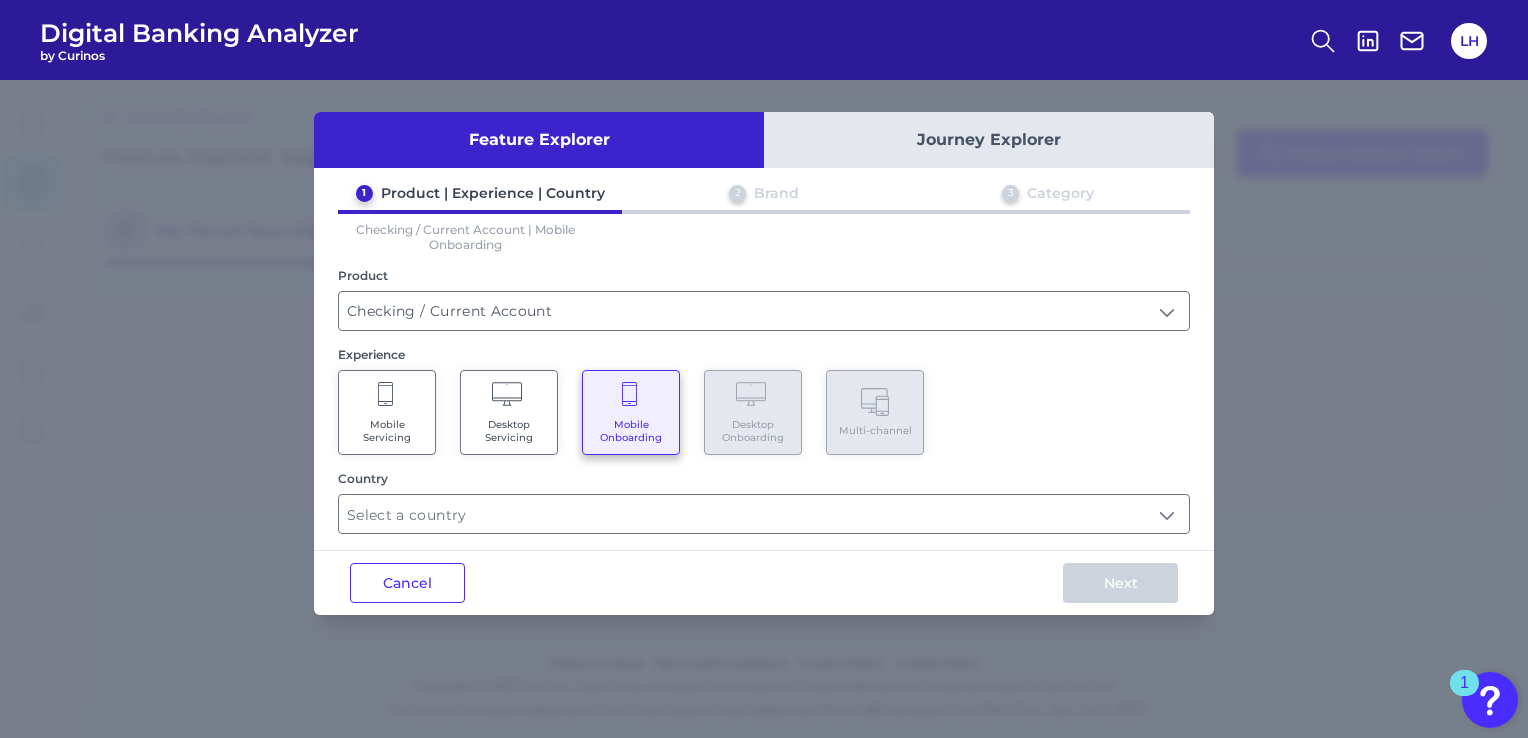 click on "Mobile Servicing" at bounding box center (387, 412) 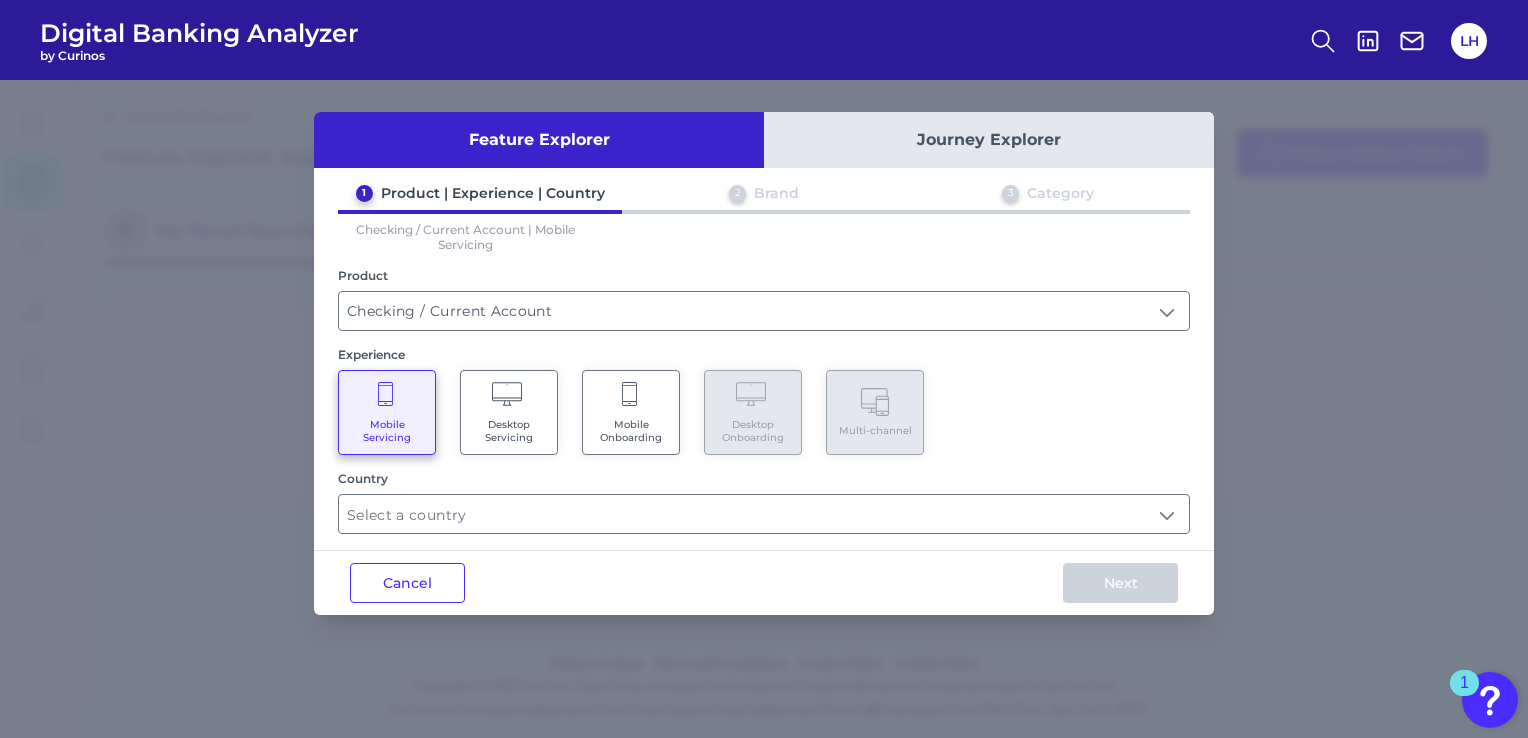 click on "Mobile Onboarding" at bounding box center [631, 412] 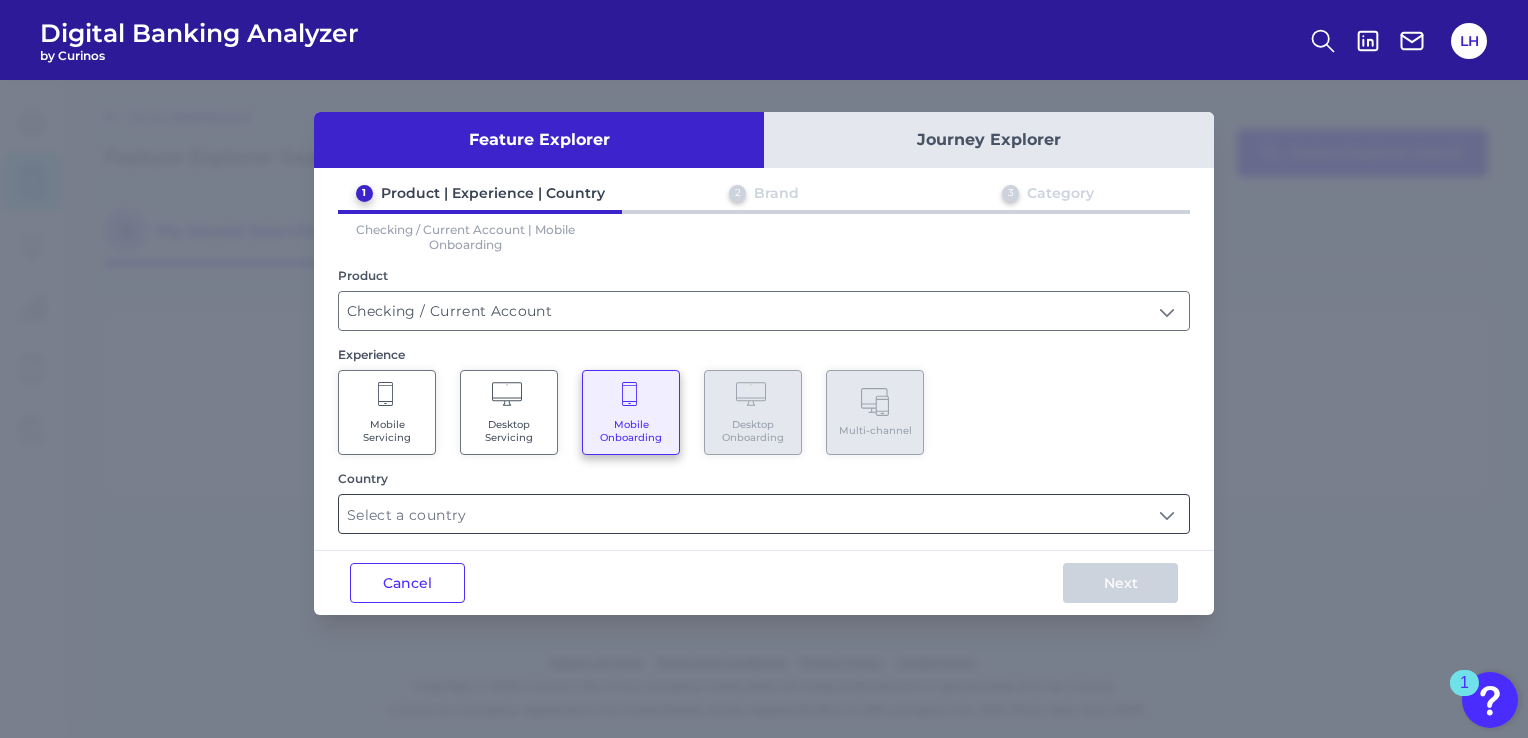 click at bounding box center [764, 514] 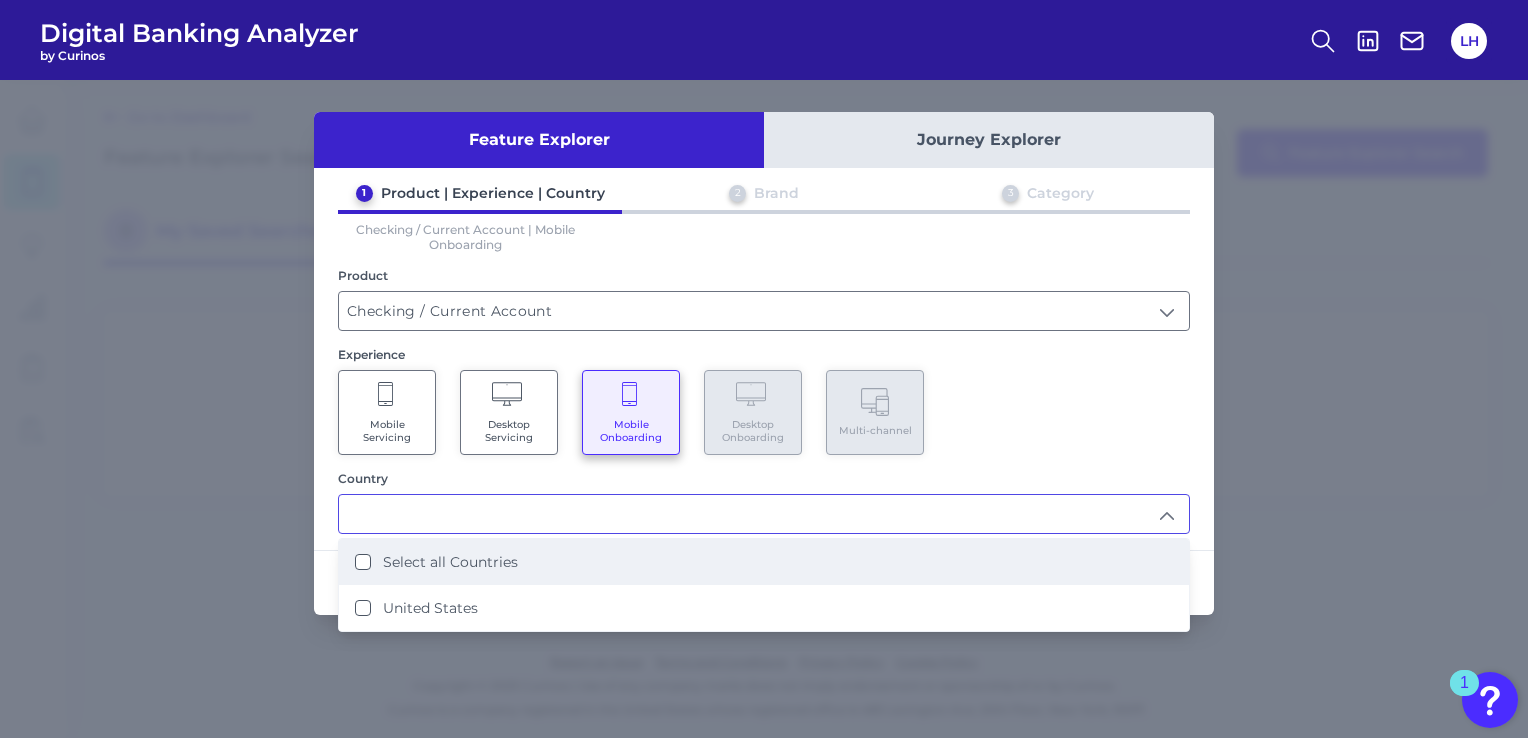 click on "Select all Countries" at bounding box center (764, 562) 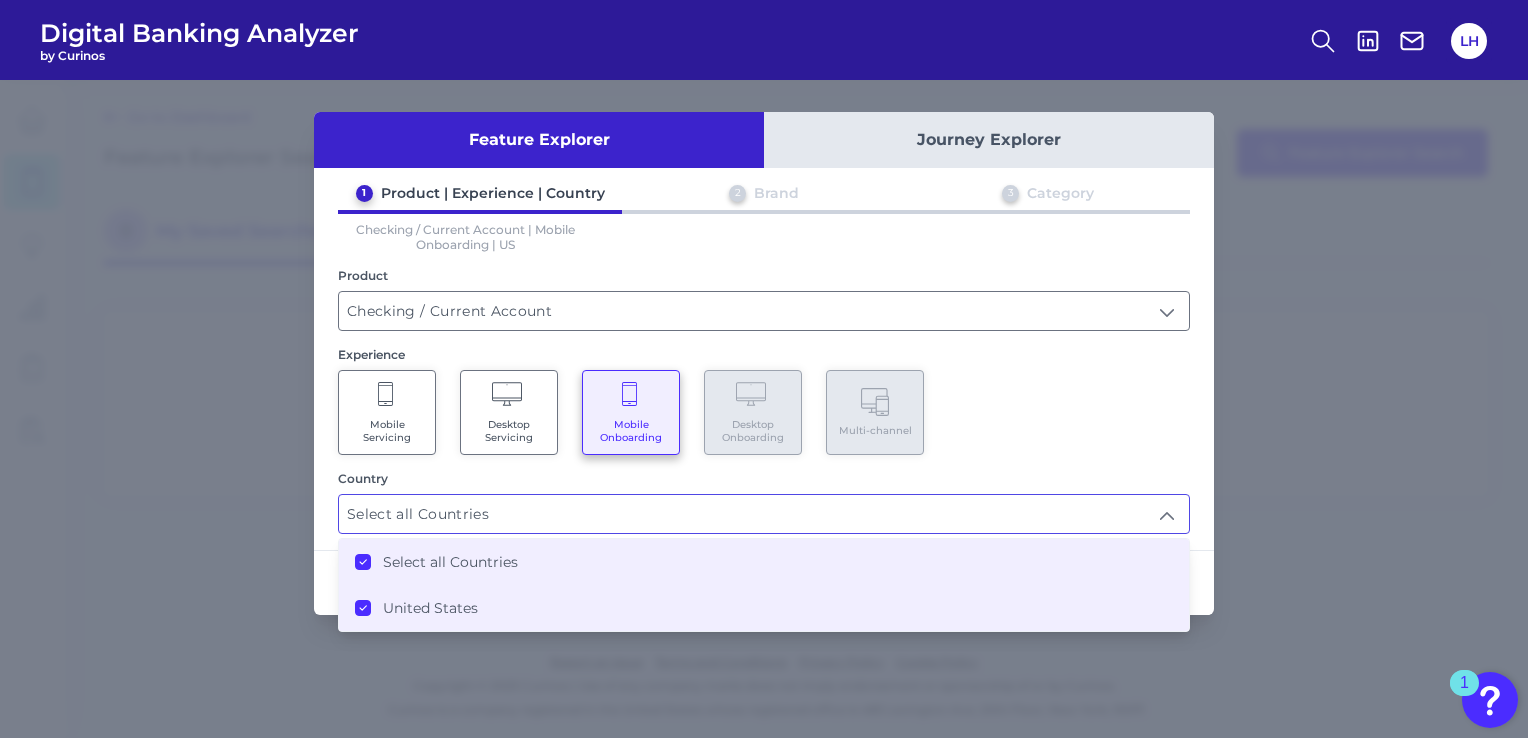 click on "Mobile Servicing Desktop Servicing Mobile Onboarding Desktop Onboarding Multi-channel" at bounding box center (764, 412) 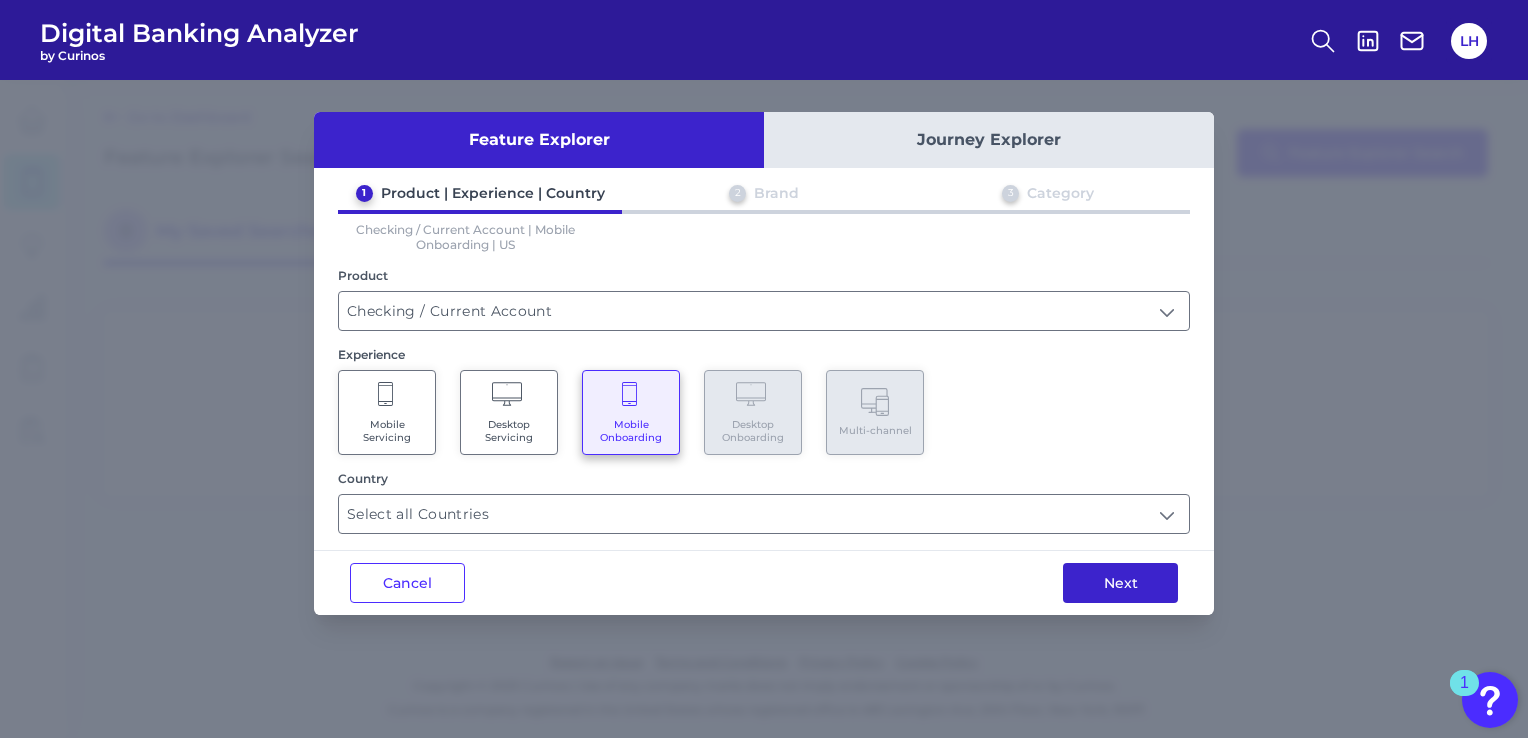 click on "Next" at bounding box center [1120, 583] 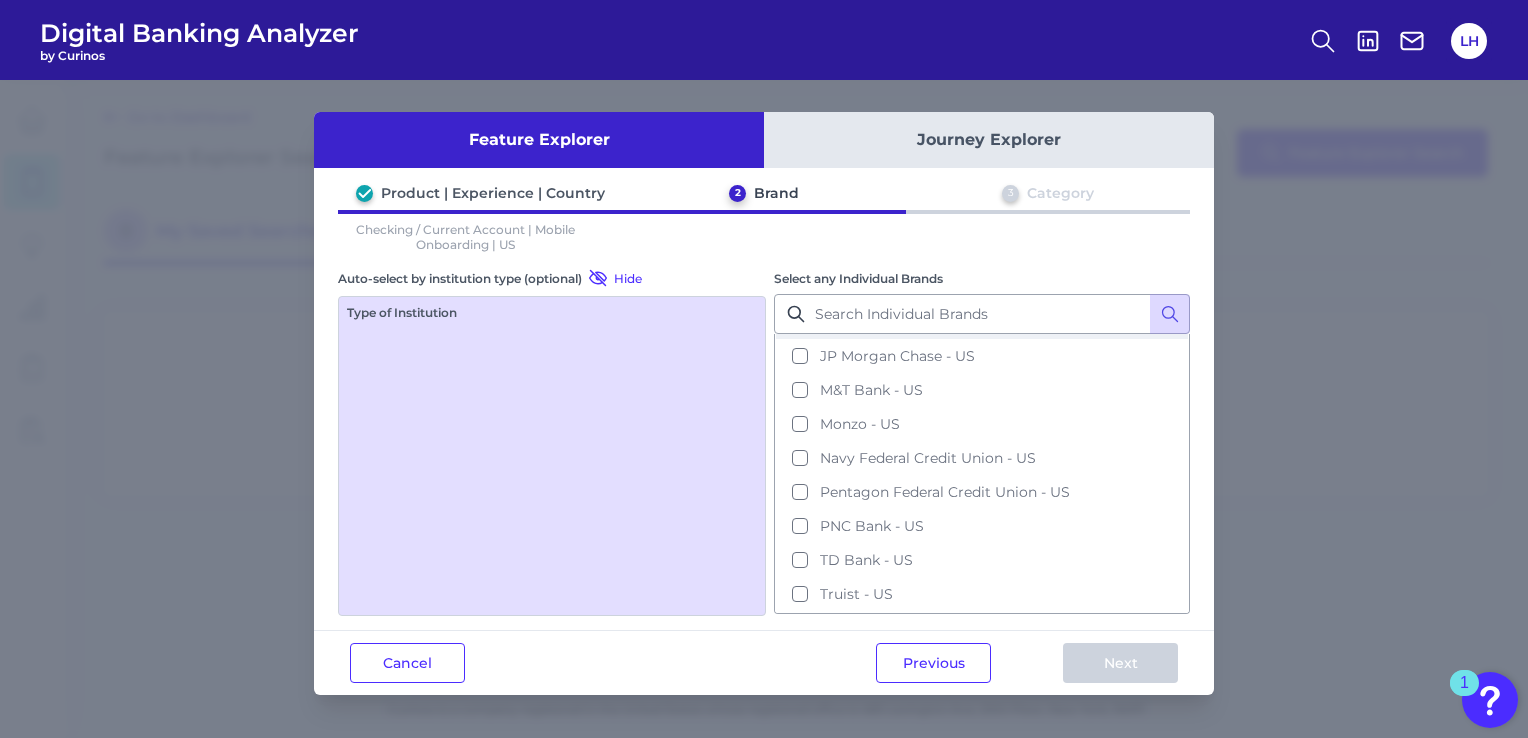 scroll, scrollTop: 280, scrollLeft: 0, axis: vertical 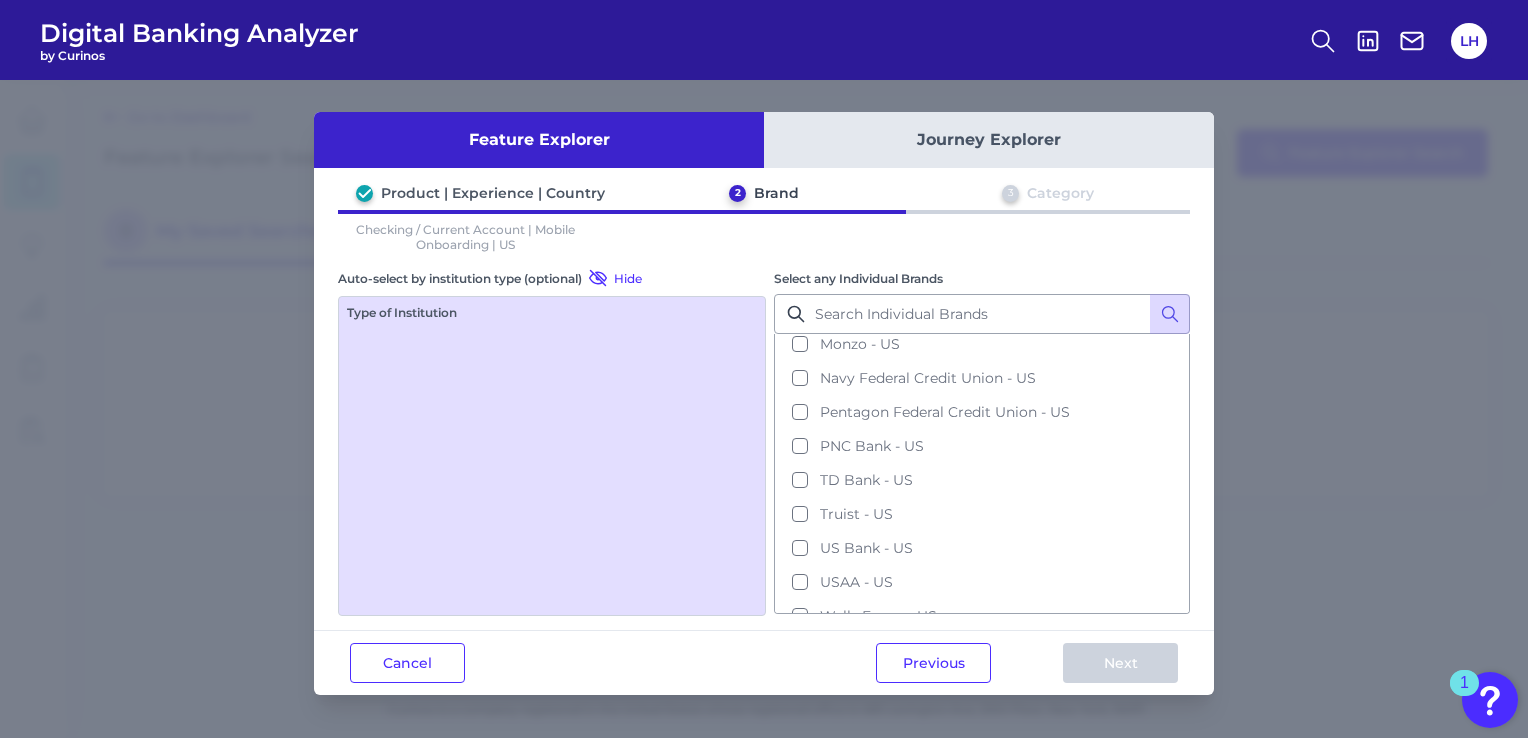 click on "Feature Explorer Journey Explorer Product | Experience | Country  2 Brand 3 Category Checking / Current Account | Mobile Onboarding | [COUNTRY] Auto-select by institution type (optional) Hide Type of Institution Select any Individual Brands Select all brands Affinity Federal Credit Union - [COUNTRY] Bank of America - [COUNTRY] Capital One - [COUNTRY] Chime - [COUNTRY] Citi - [COUNTRY] JP Morgan Chase - [COUNTRY] M&T Bank - [COUNTRY] Monzo - [COUNTRY] Navy Federal Credit Union - [COUNTRY] Pentagon Federal Credit Union - [COUNTRY] PNC Bank - [COUNTRY] TD Bank - [COUNTRY] Truist - [COUNTRY] US Bank - [COUNTRY] USAA - [COUNTRY] Wells Fargo - [COUNTRY] Cancel Previous Next" at bounding box center (764, 409) 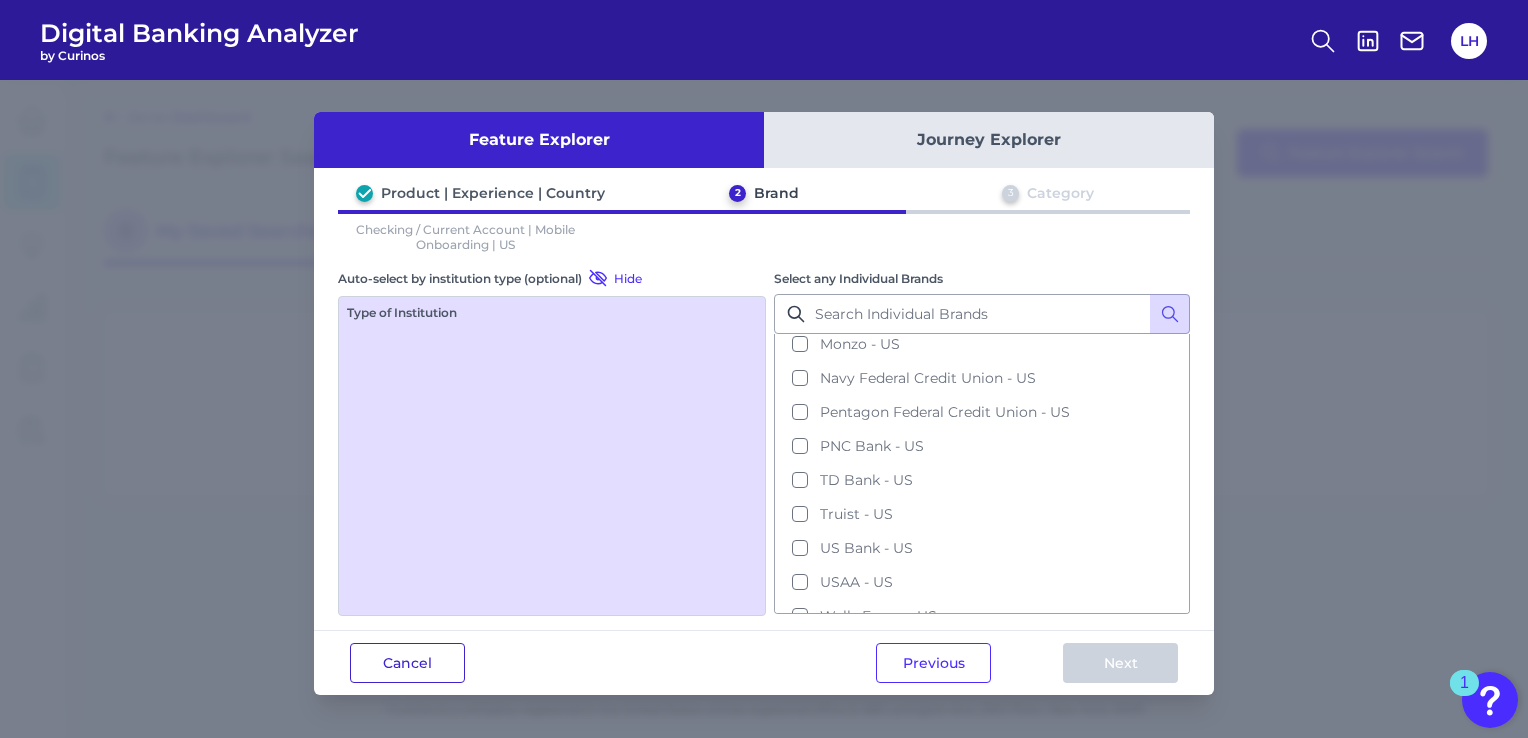 click on "Cancel" at bounding box center (407, 663) 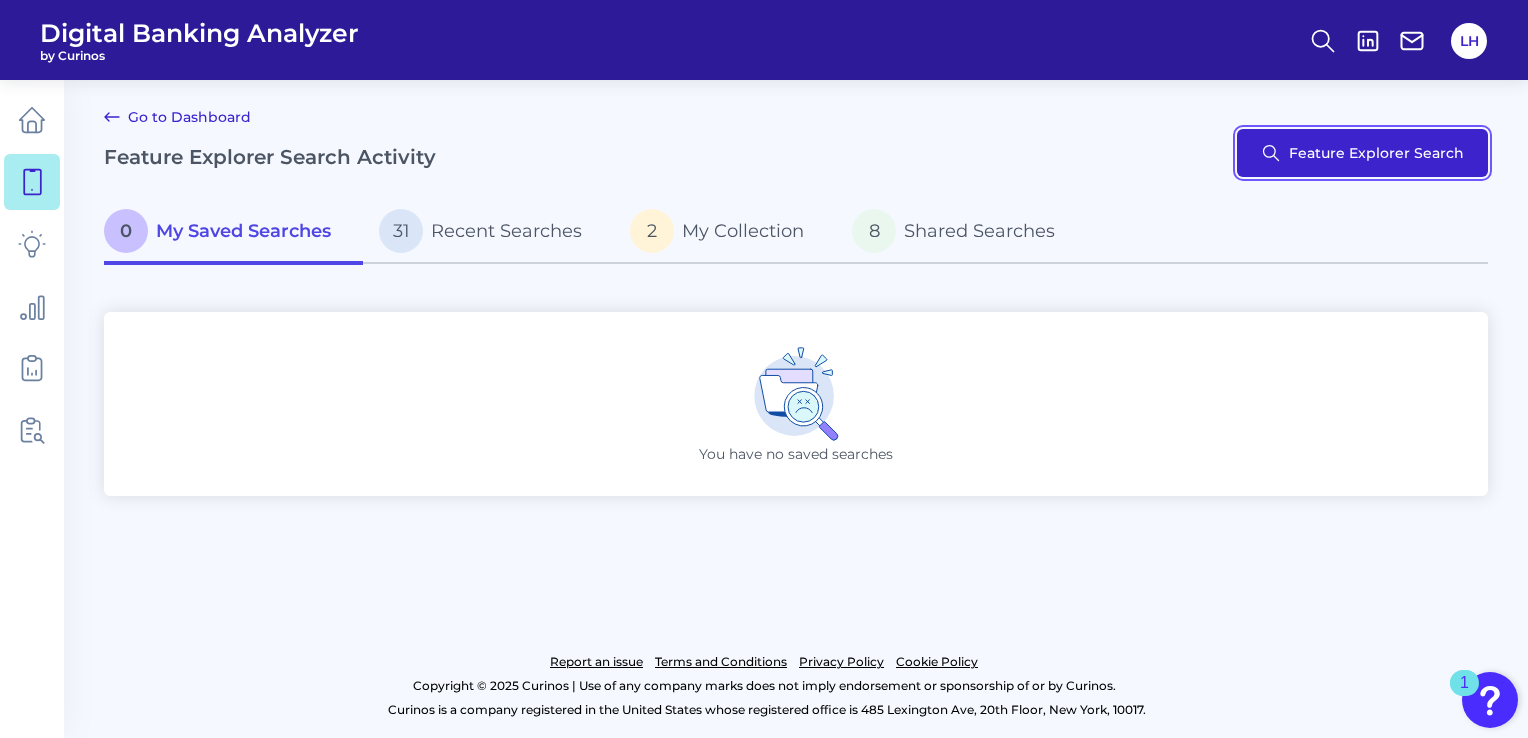 click on "Feature Explorer Search" at bounding box center [1362, 153] 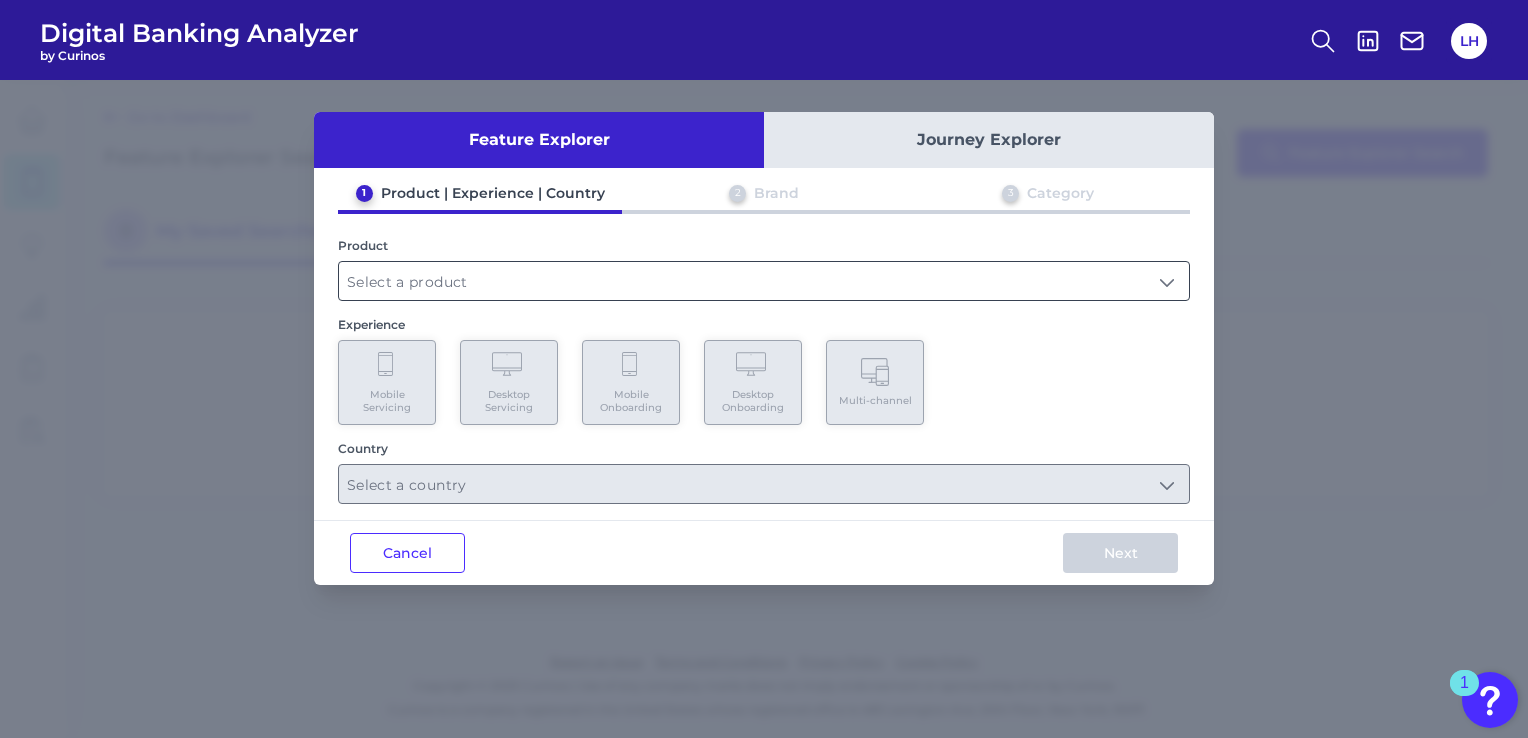 click at bounding box center [764, 281] 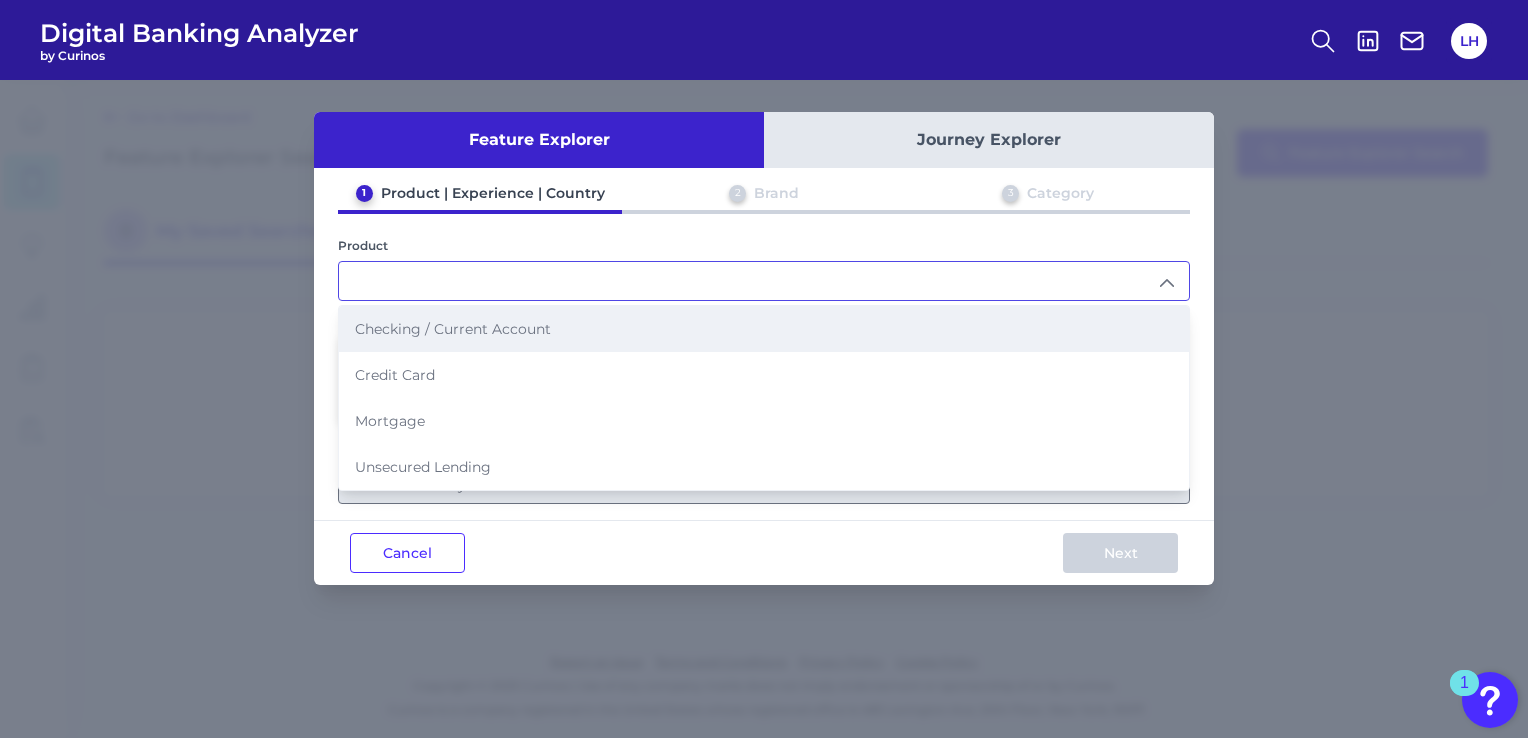 click on "Checking / Current Account" at bounding box center [453, 329] 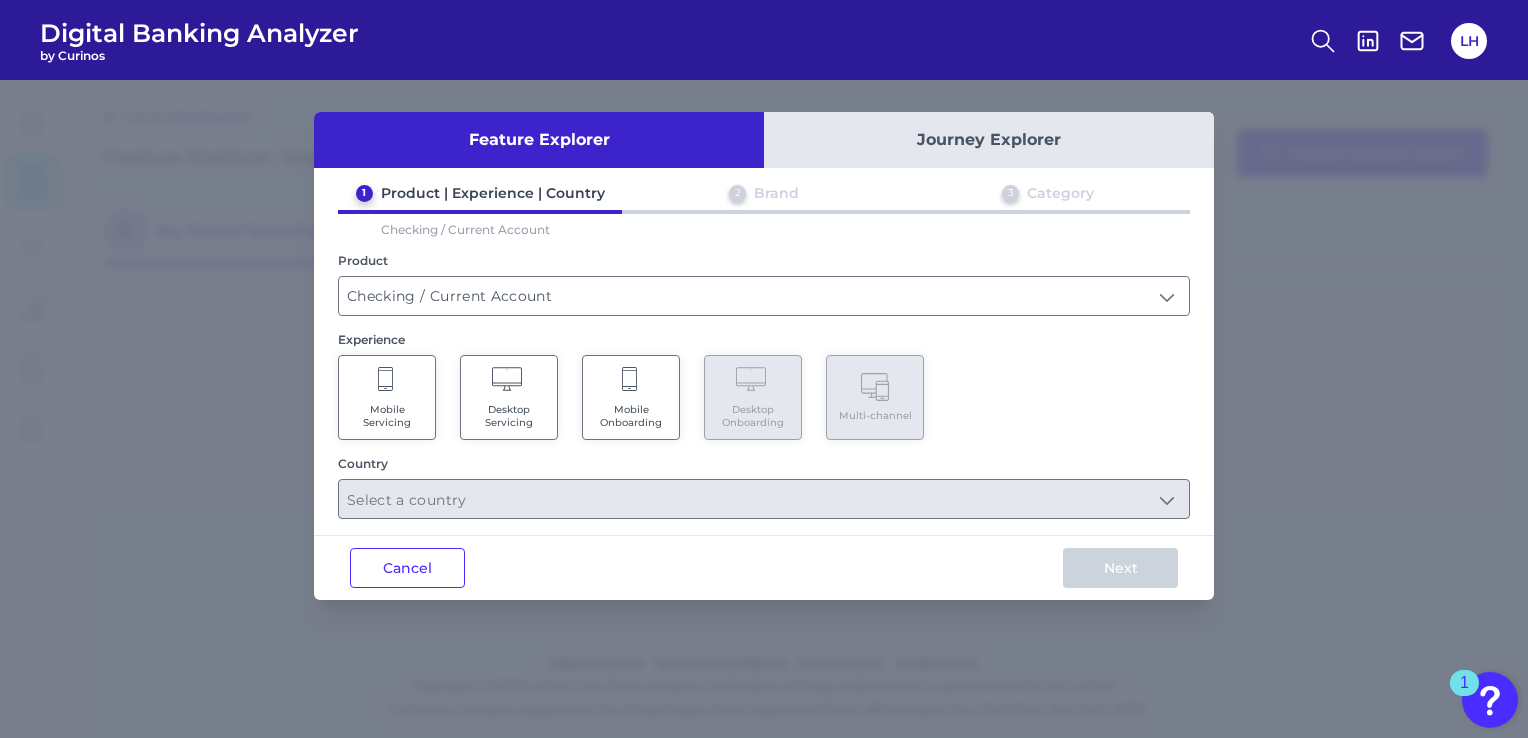 click on "Mobile Onboarding" at bounding box center [631, 416] 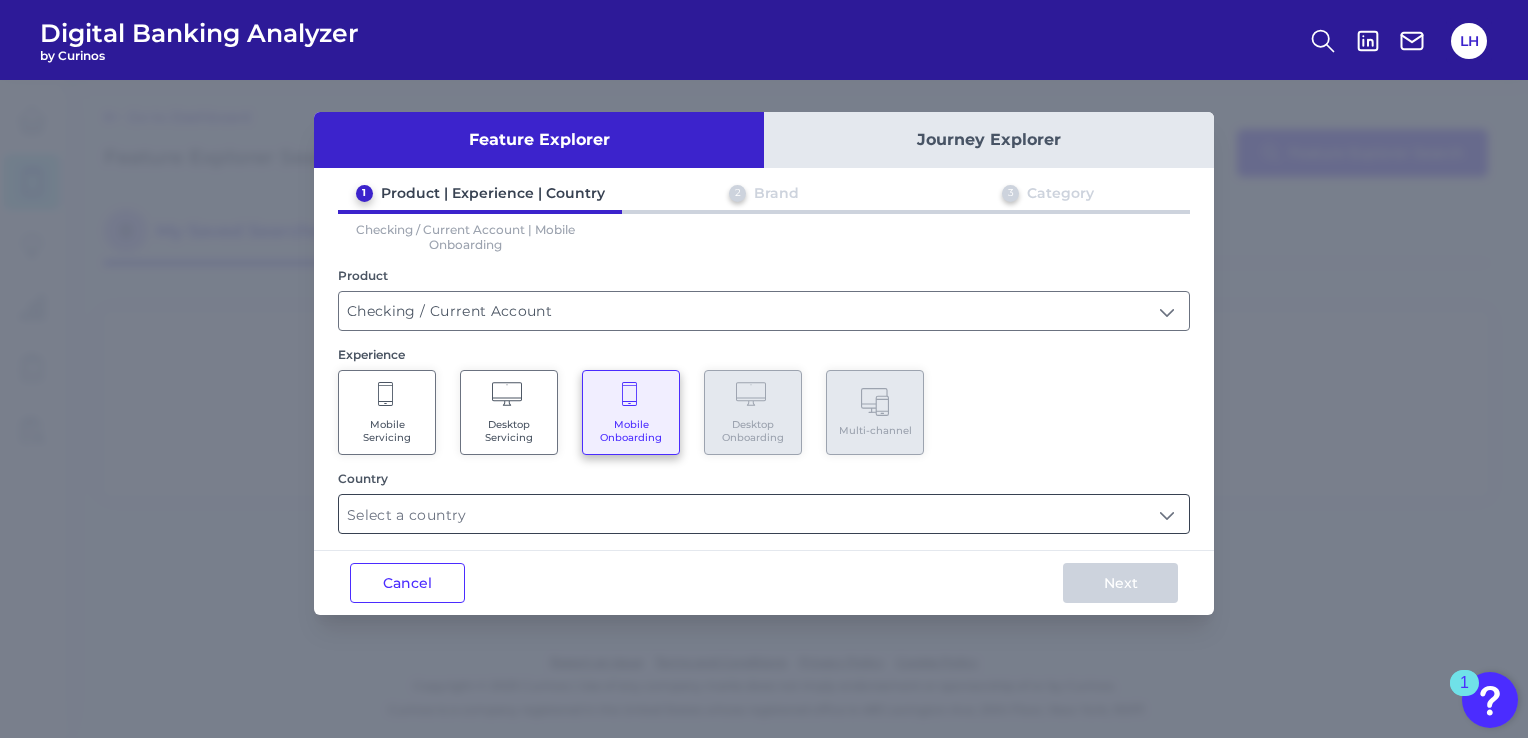 click at bounding box center (764, 514) 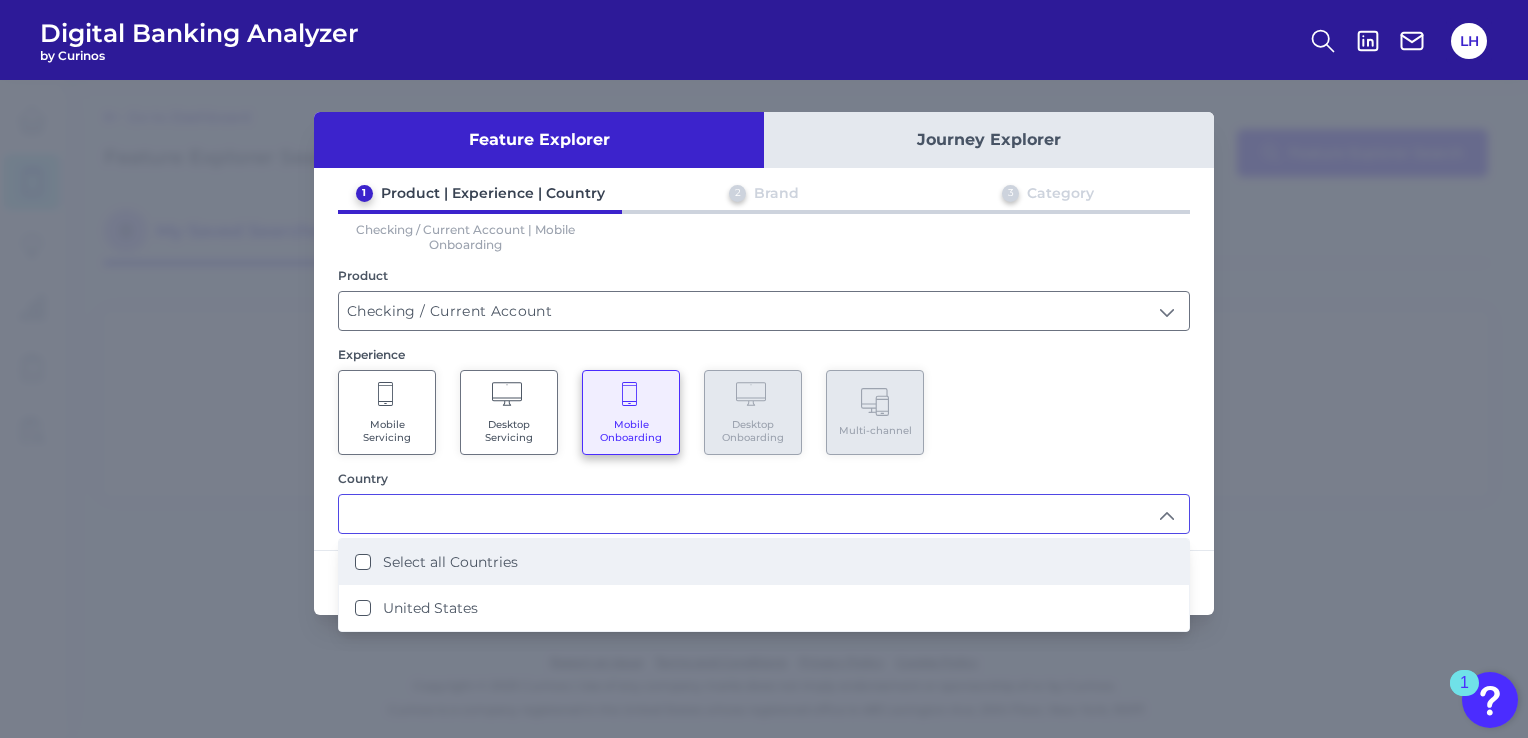 click on "Select all Countries" at bounding box center [450, 562] 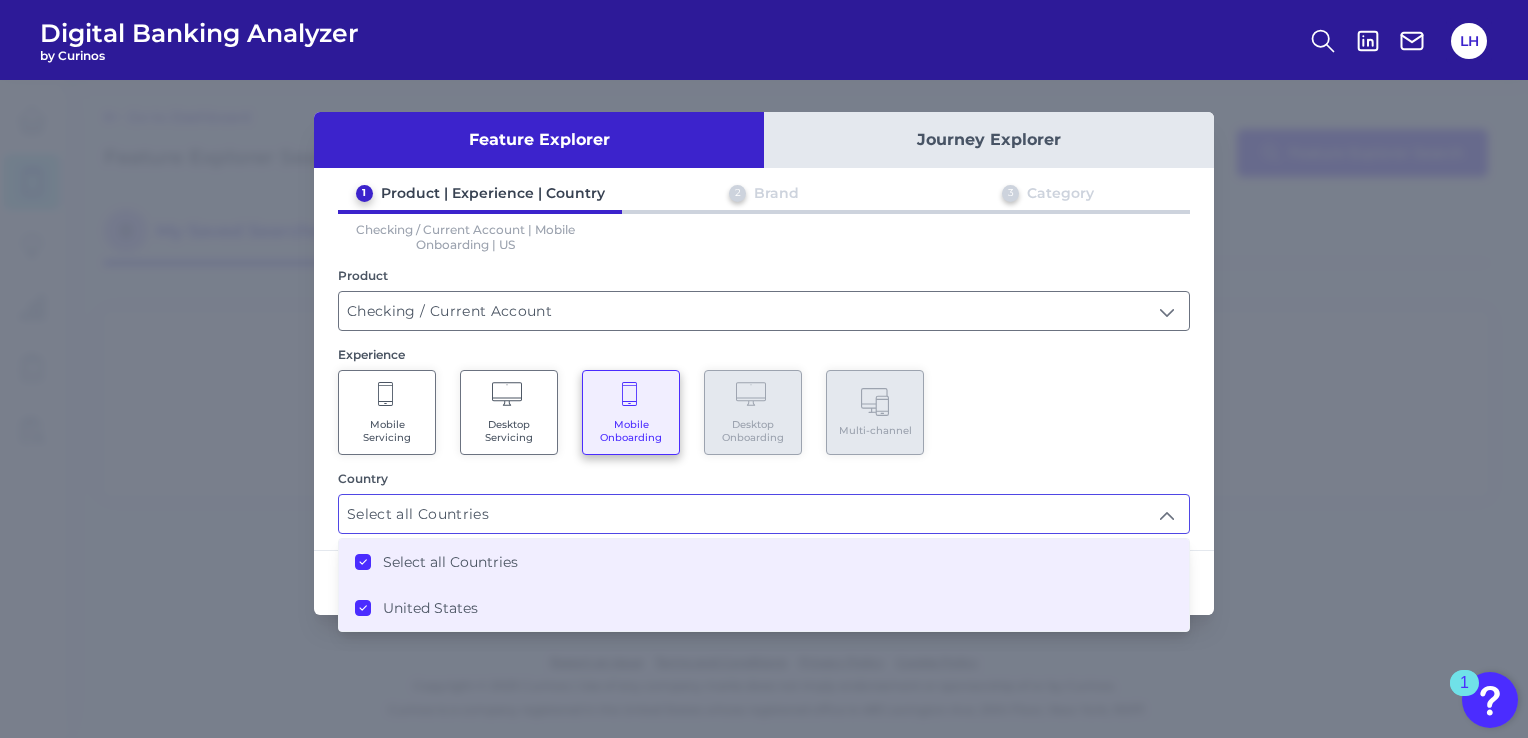 click on "Select all Countries" at bounding box center (764, 514) 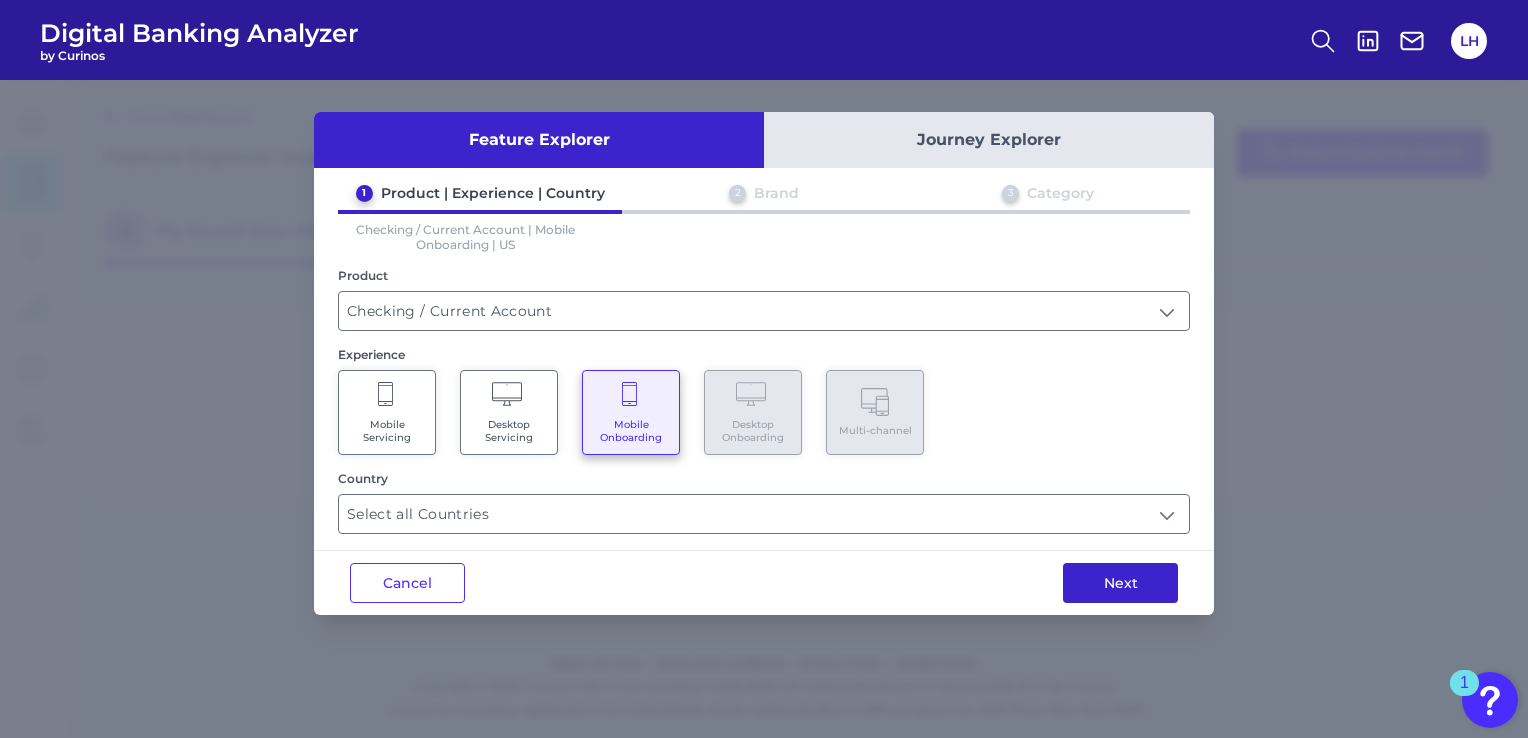 click on "Next" at bounding box center [1120, 583] 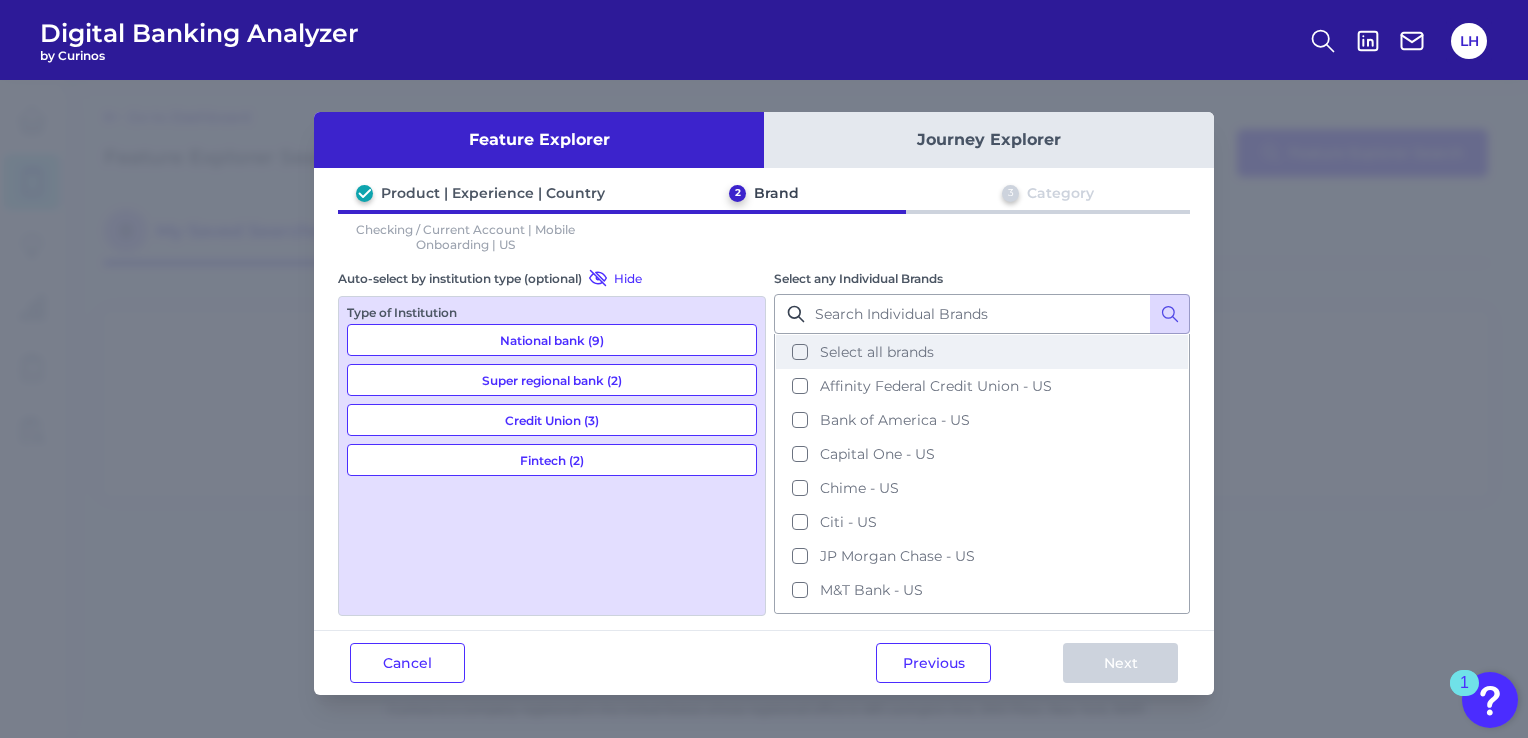 click on "Select all brands" at bounding box center (982, 352) 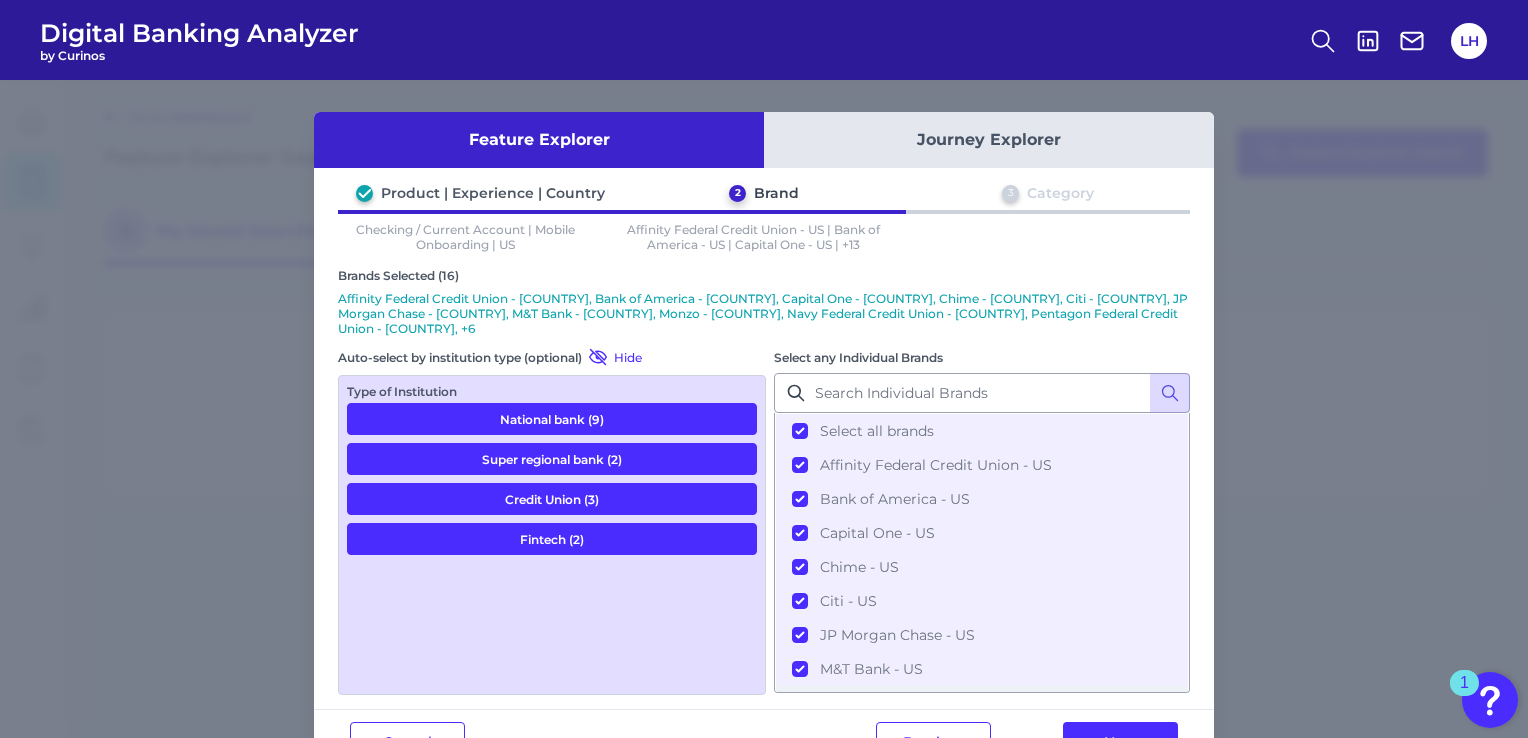 scroll, scrollTop: 52, scrollLeft: 0, axis: vertical 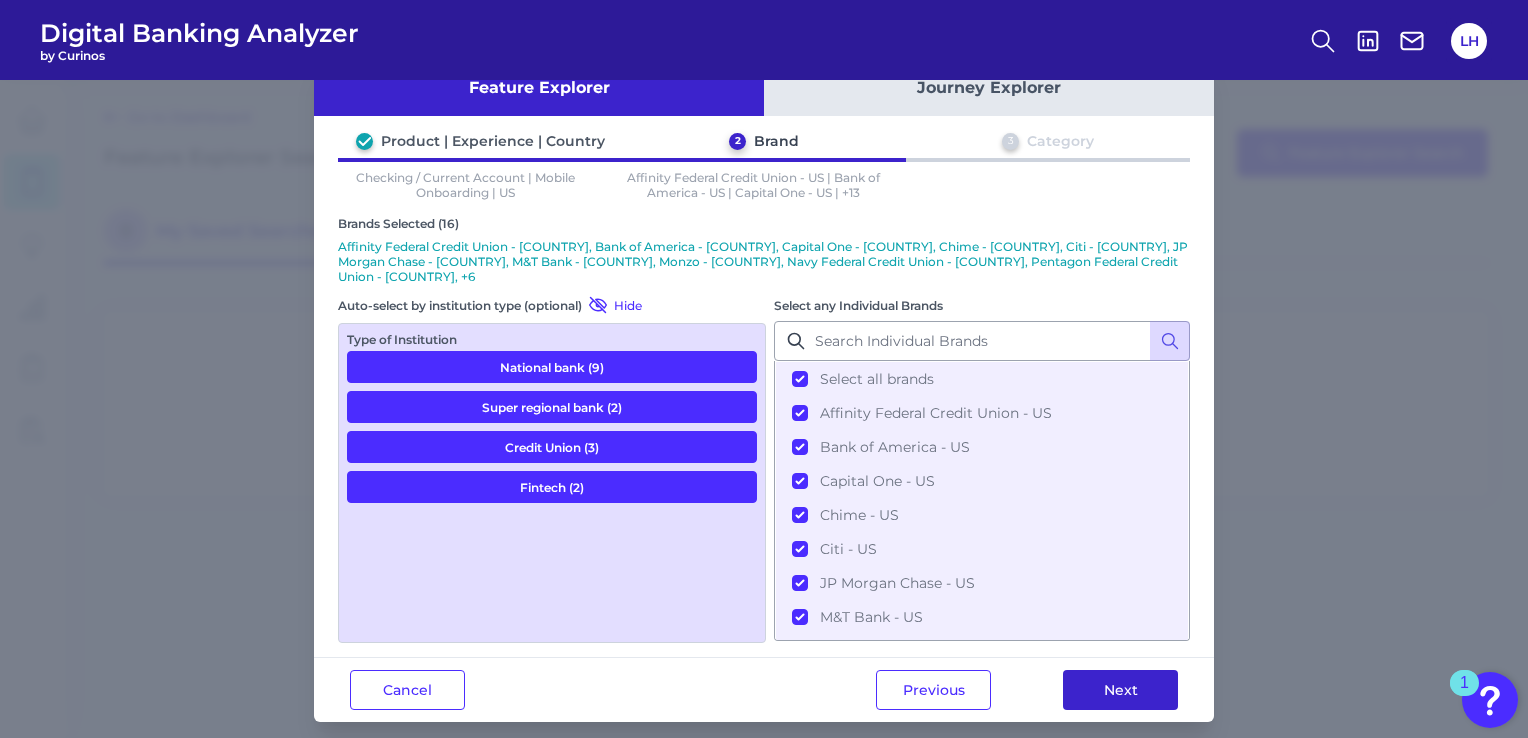 click on "Next" at bounding box center [1120, 690] 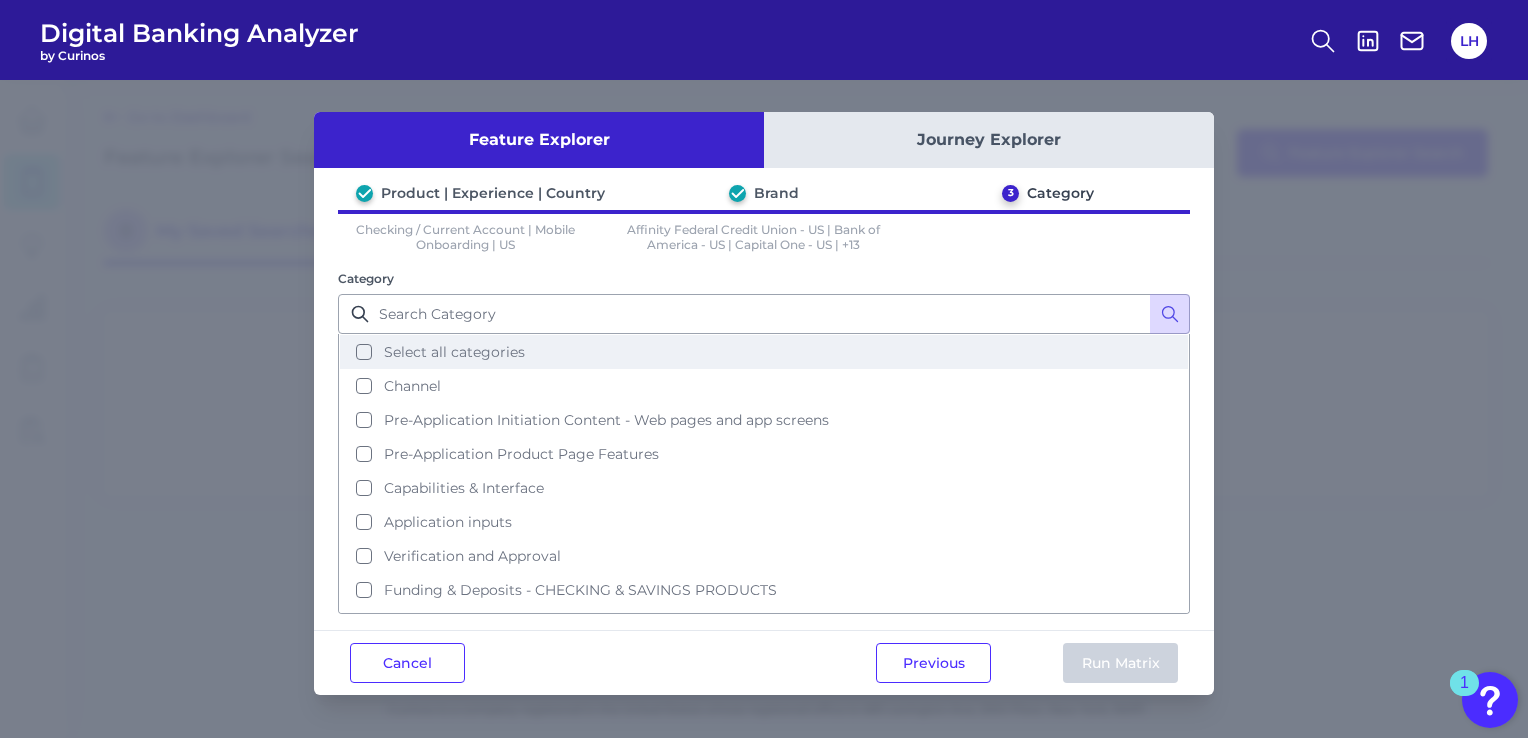 click on "Select all categories" at bounding box center (454, 352) 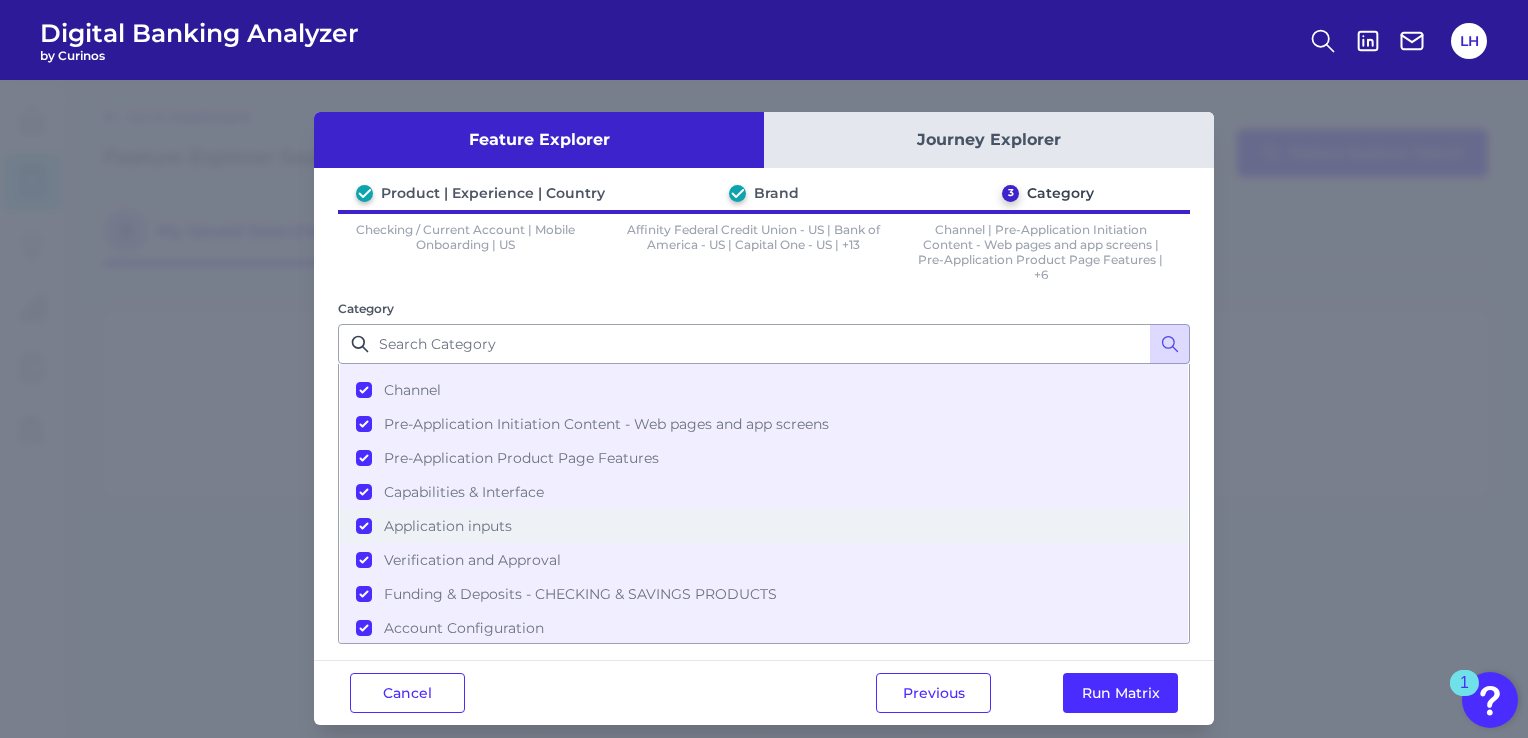 scroll, scrollTop: 51, scrollLeft: 0, axis: vertical 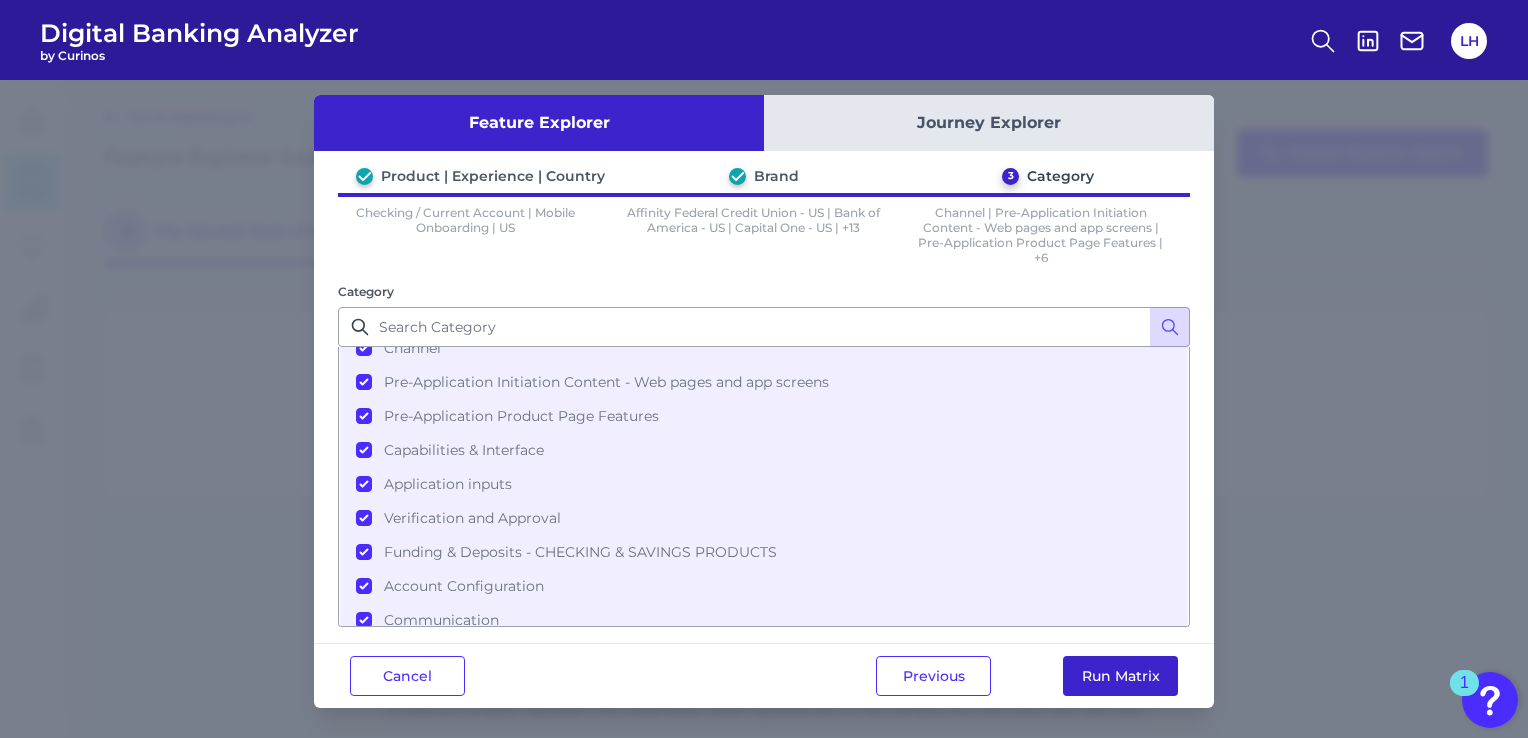 click on "Run Matrix" at bounding box center [1120, 676] 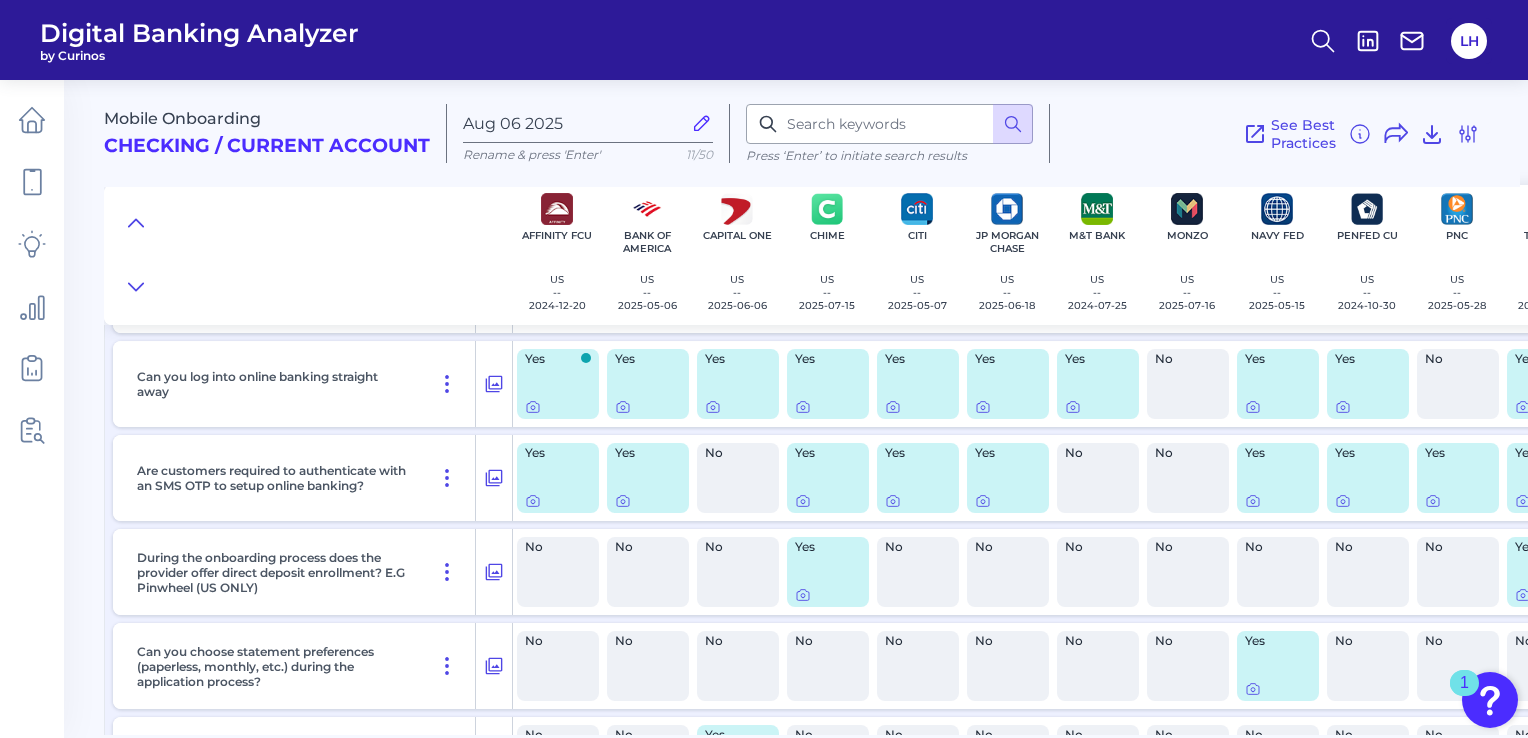 scroll, scrollTop: 17009, scrollLeft: 0, axis: vertical 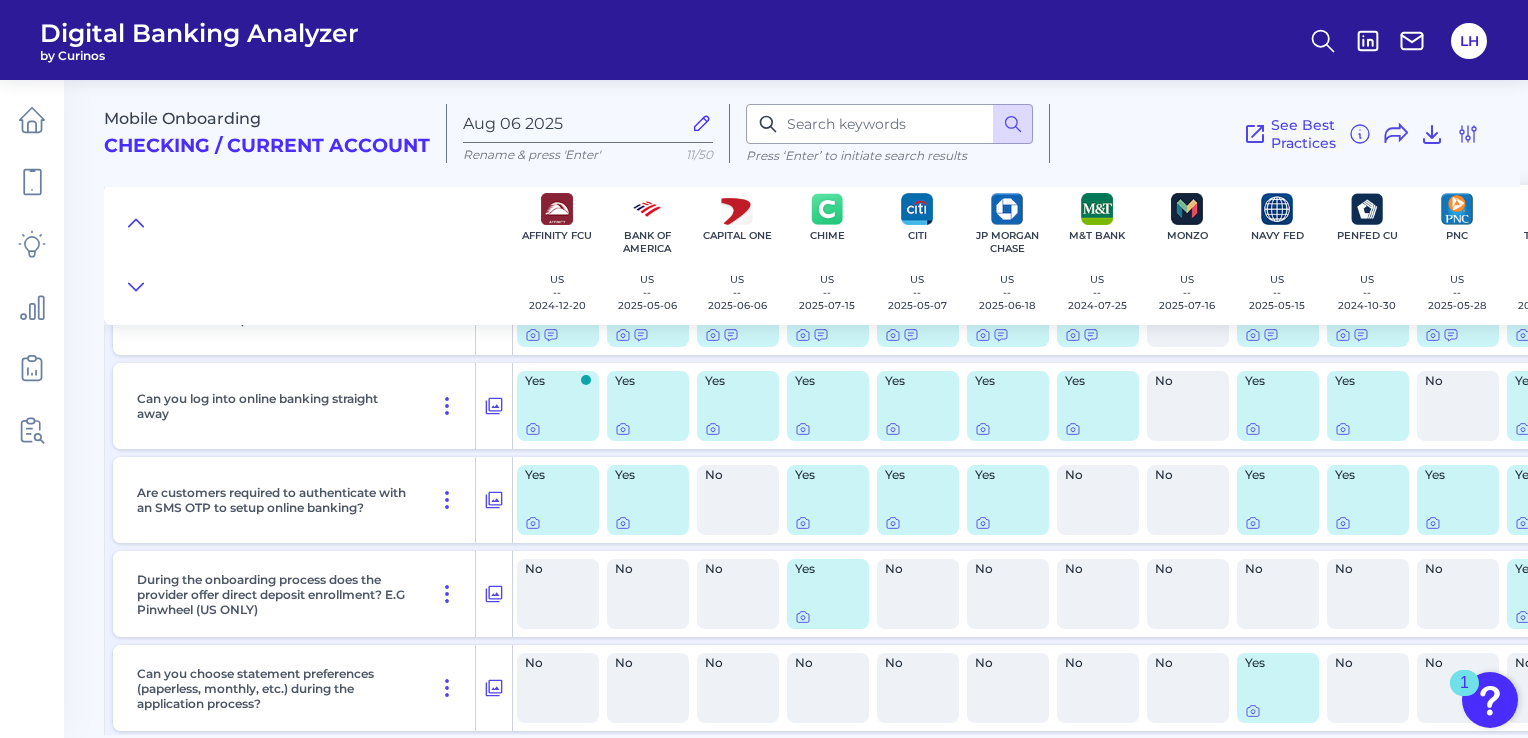click on "No" at bounding box center (1188, 594) 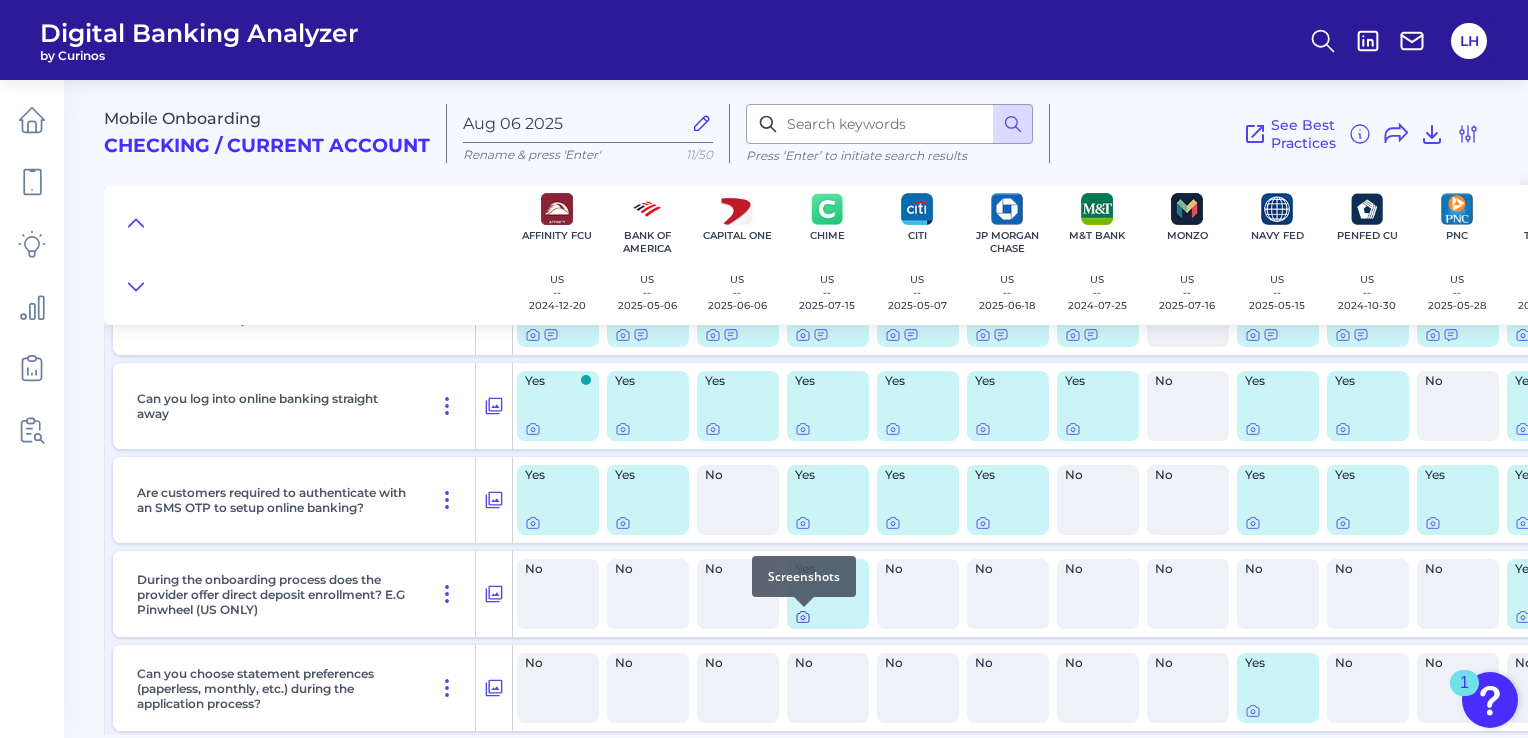 click 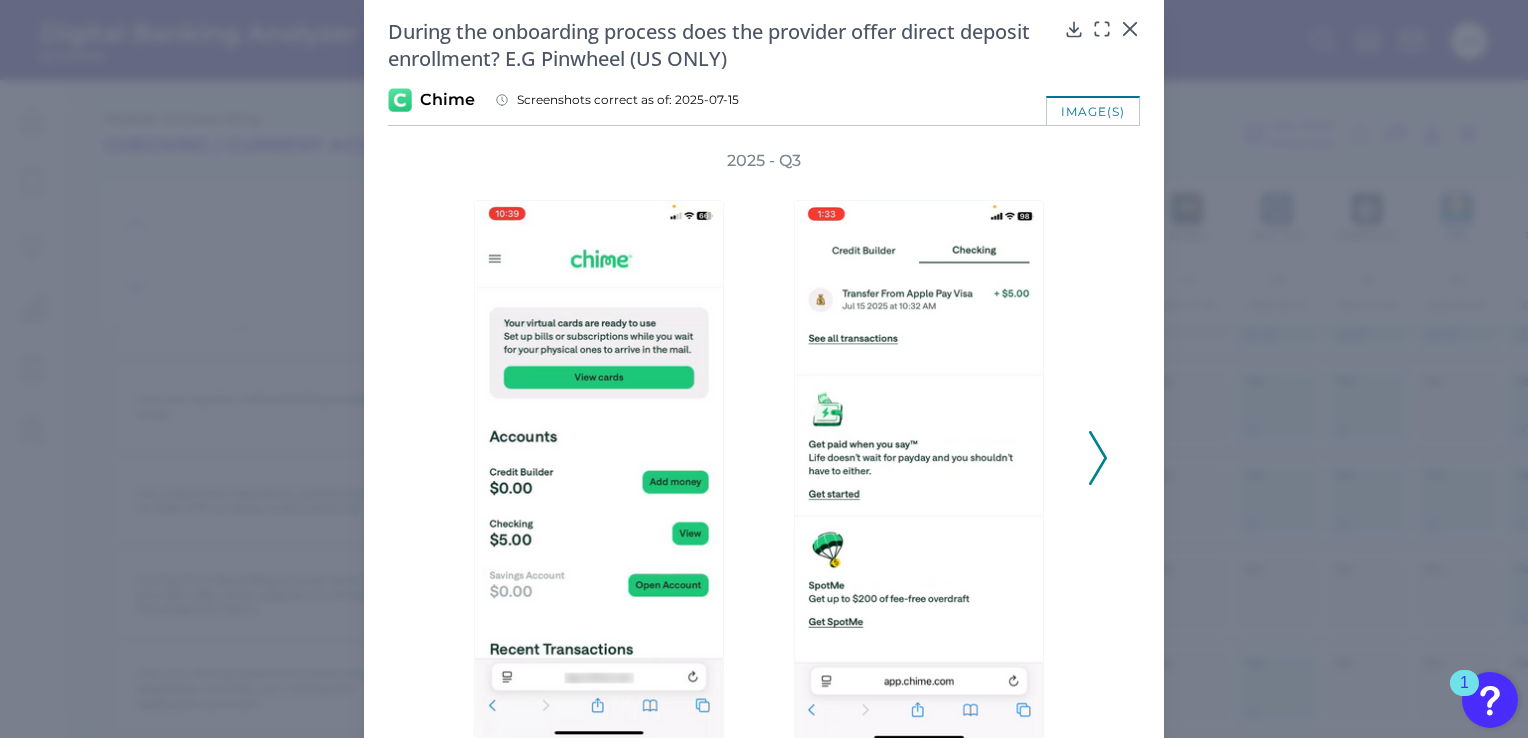 scroll, scrollTop: 122, scrollLeft: 0, axis: vertical 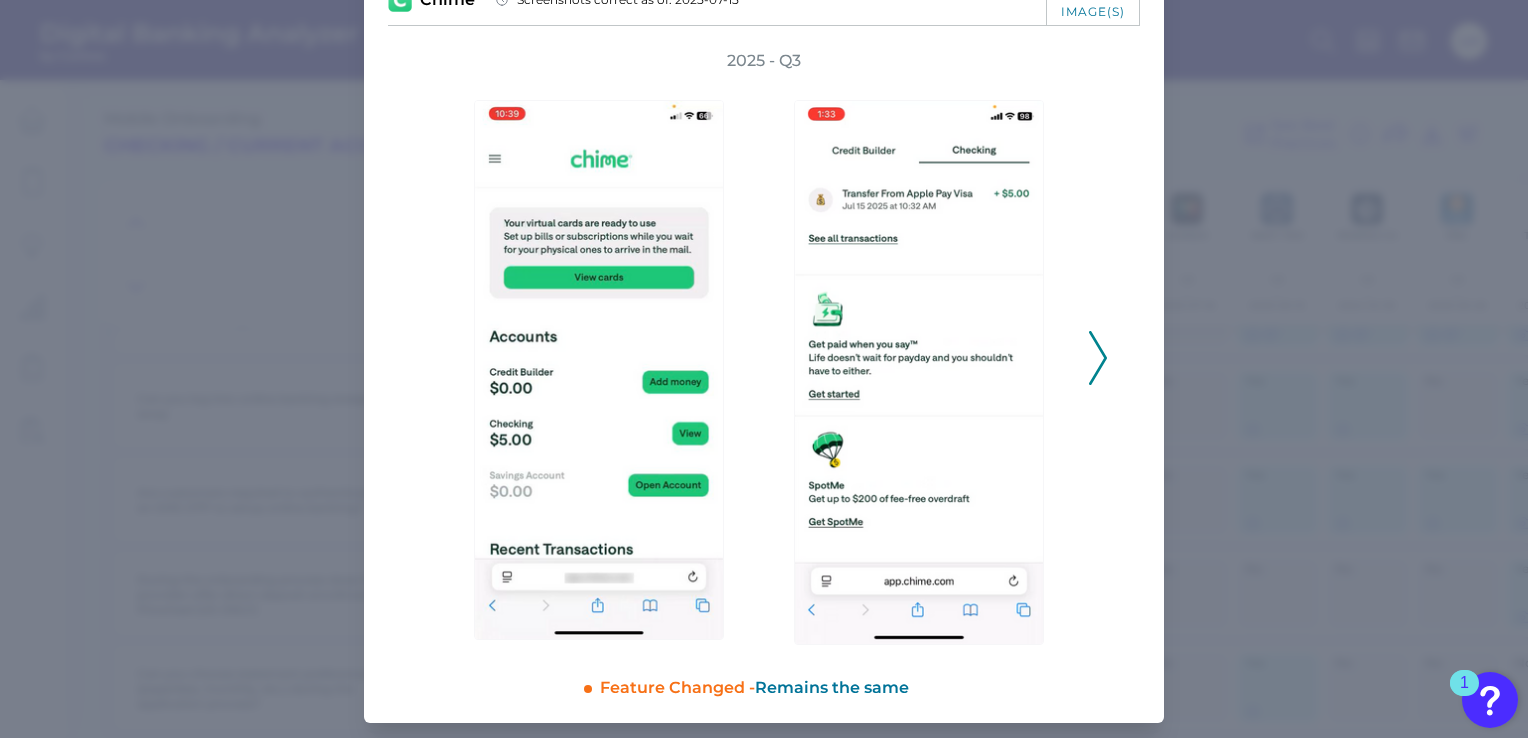 click 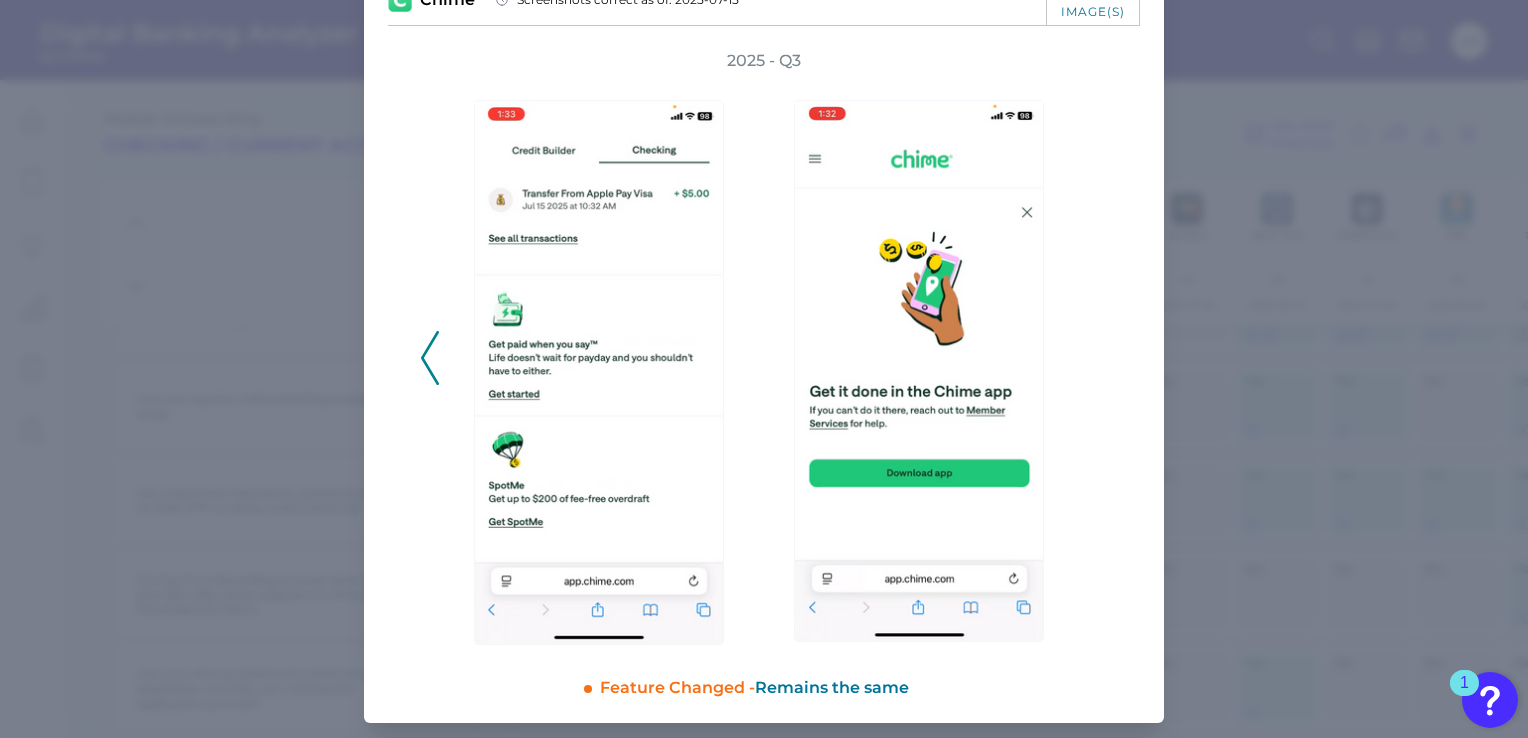 click on "2025 - Q3" at bounding box center [764, 347] 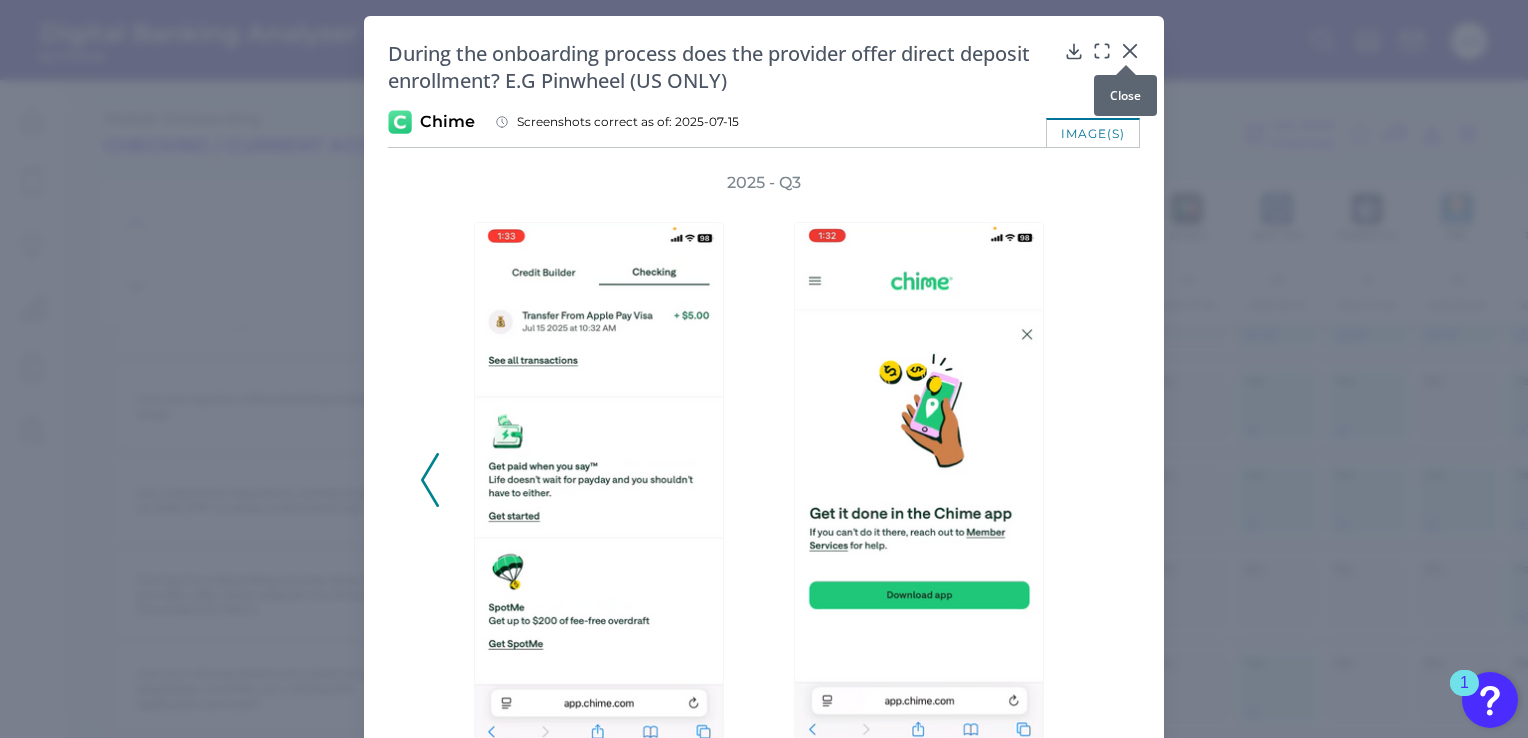 click at bounding box center [1126, 65] 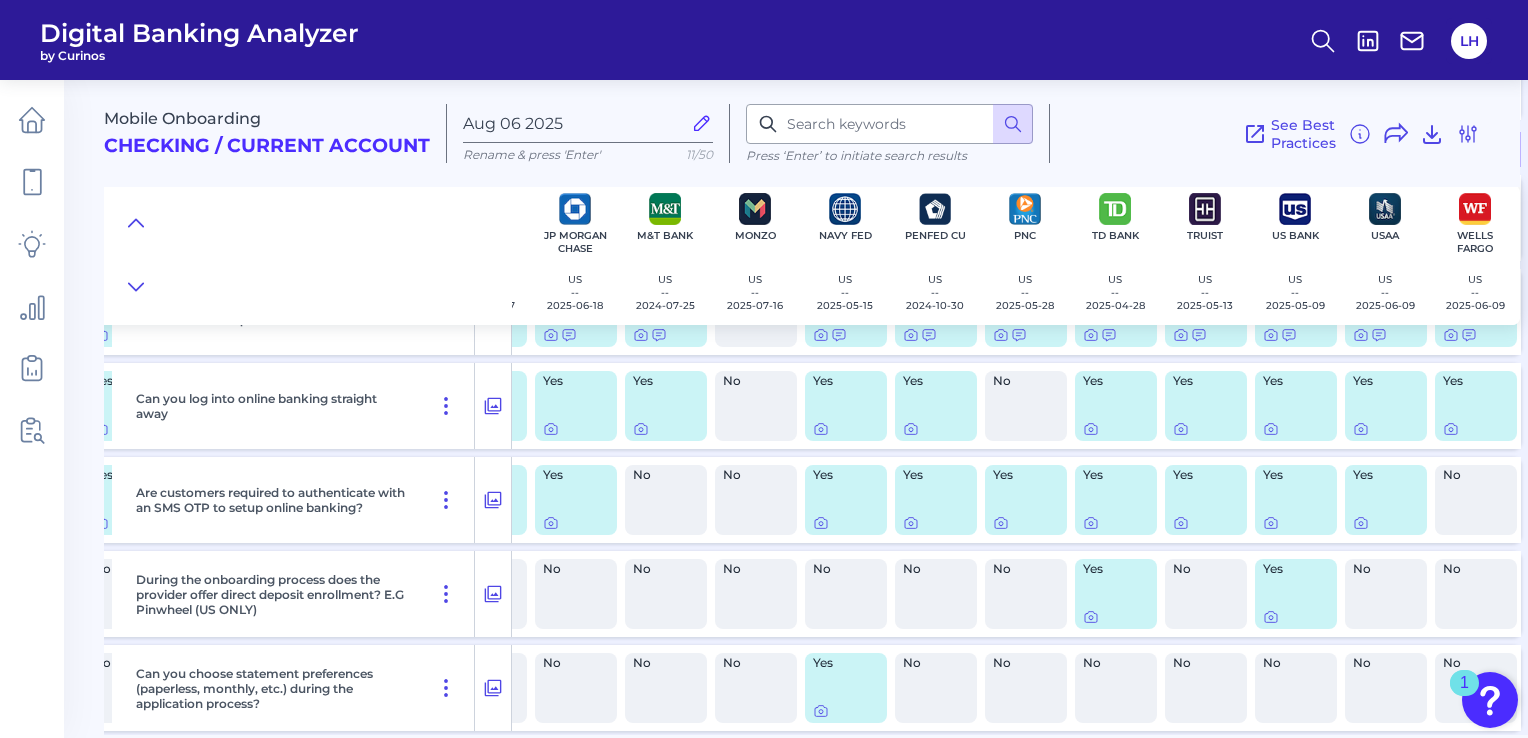 scroll, scrollTop: 17009, scrollLeft: 441, axis: both 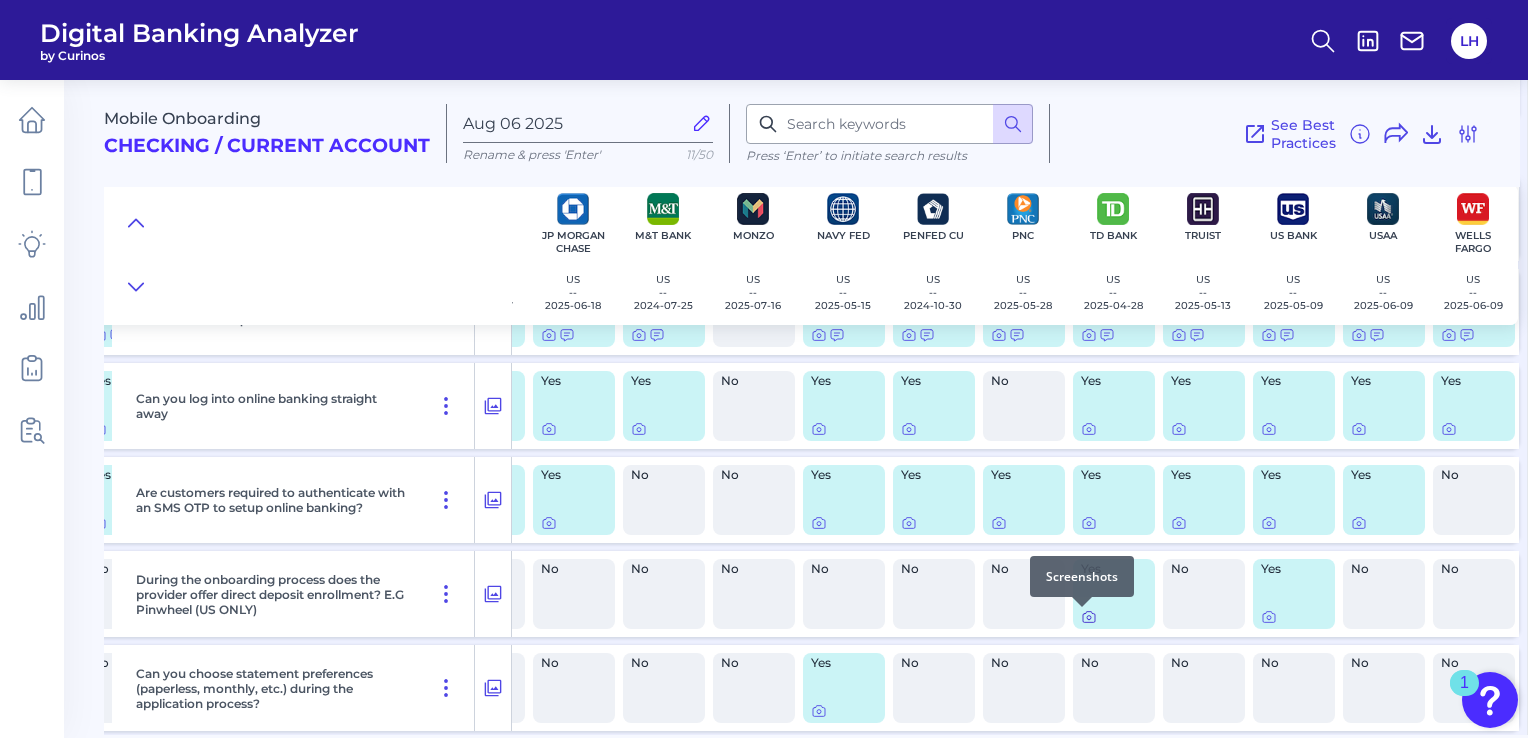 click 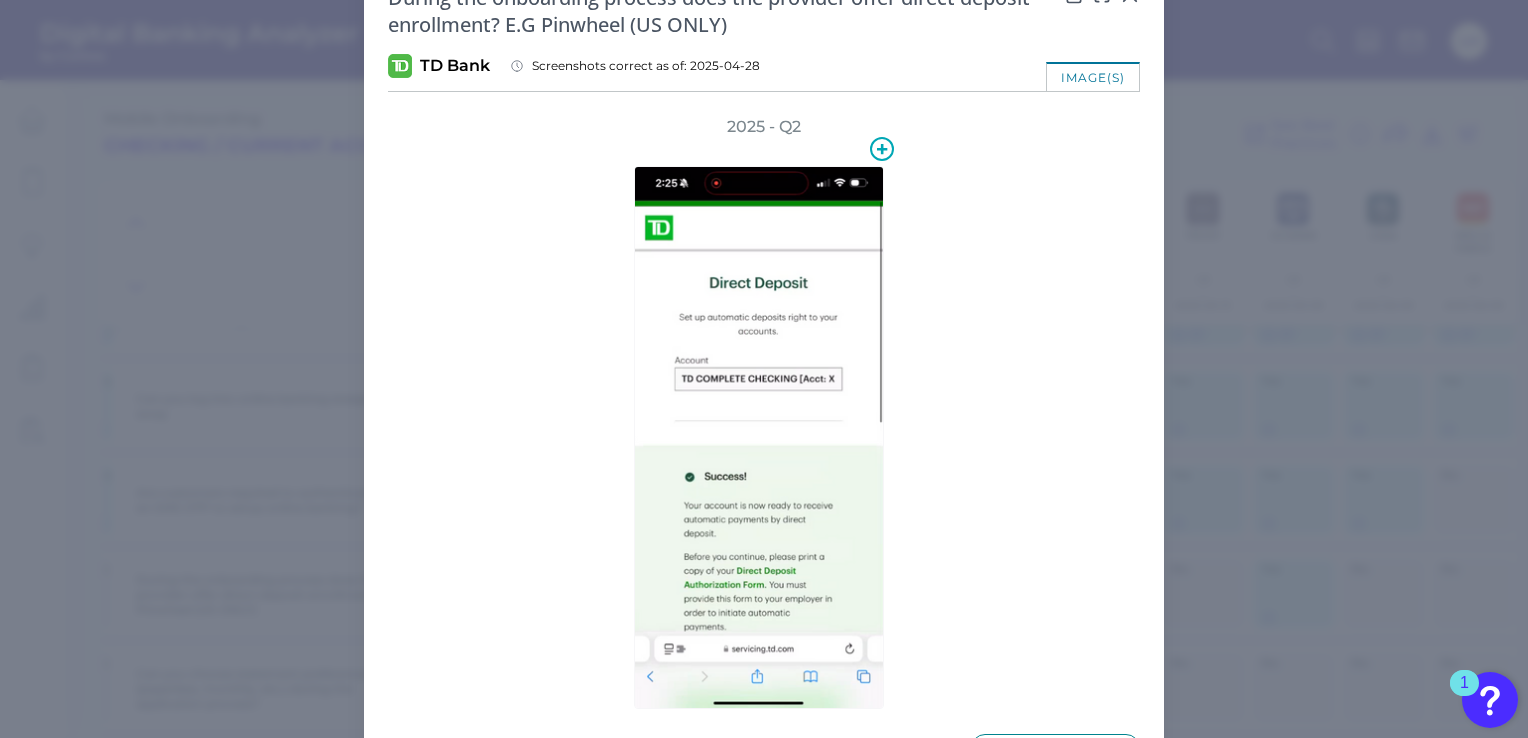 scroll, scrollTop: 0, scrollLeft: 0, axis: both 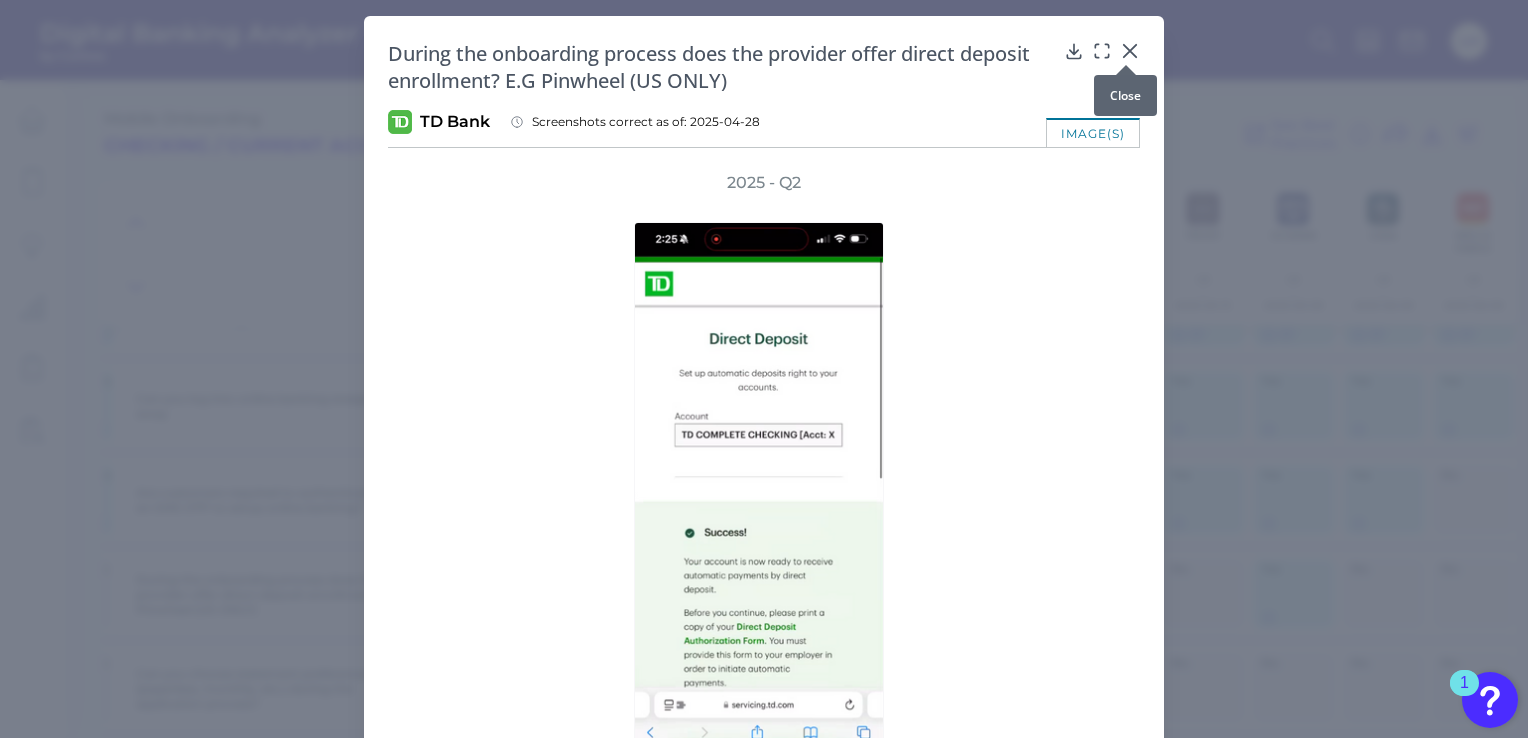 click 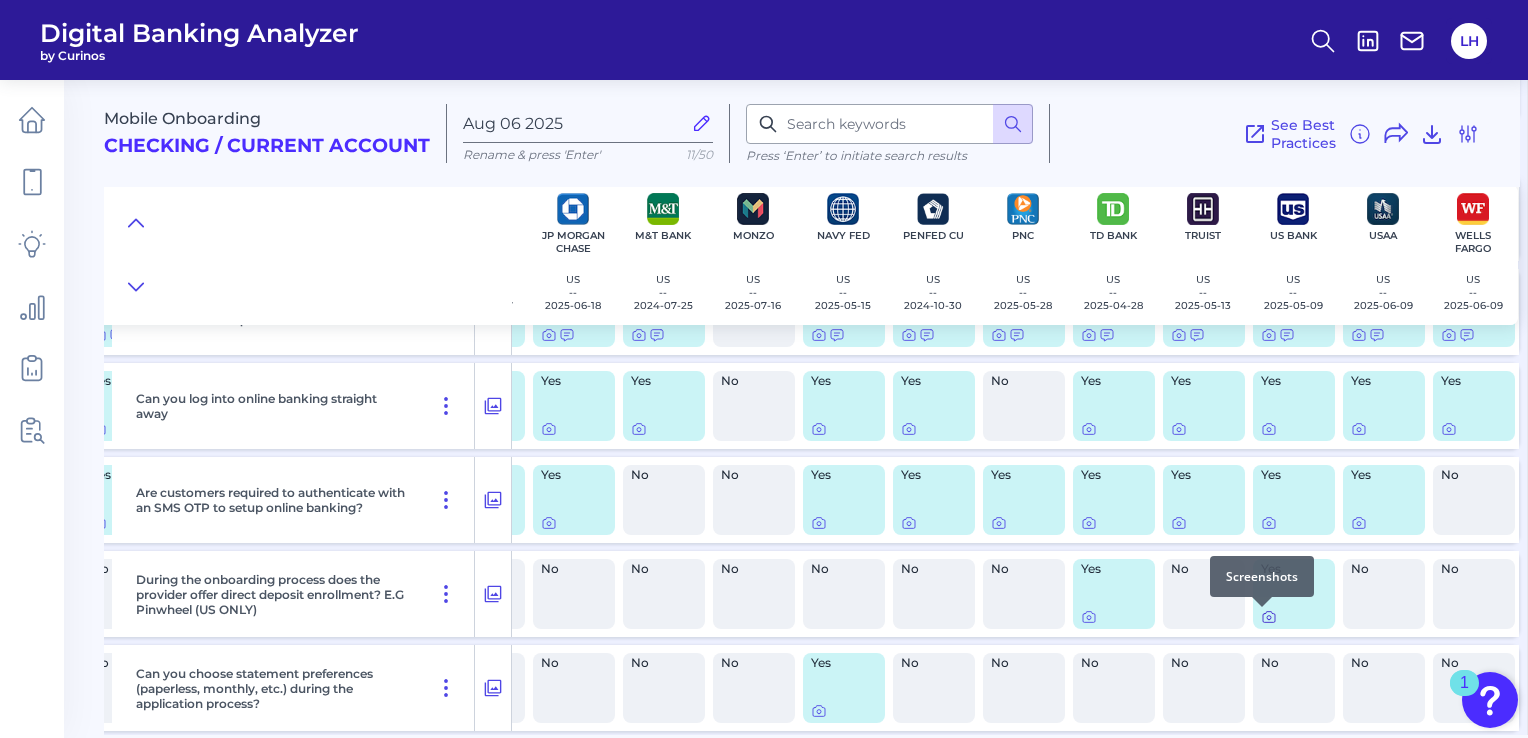 click at bounding box center [1262, 607] 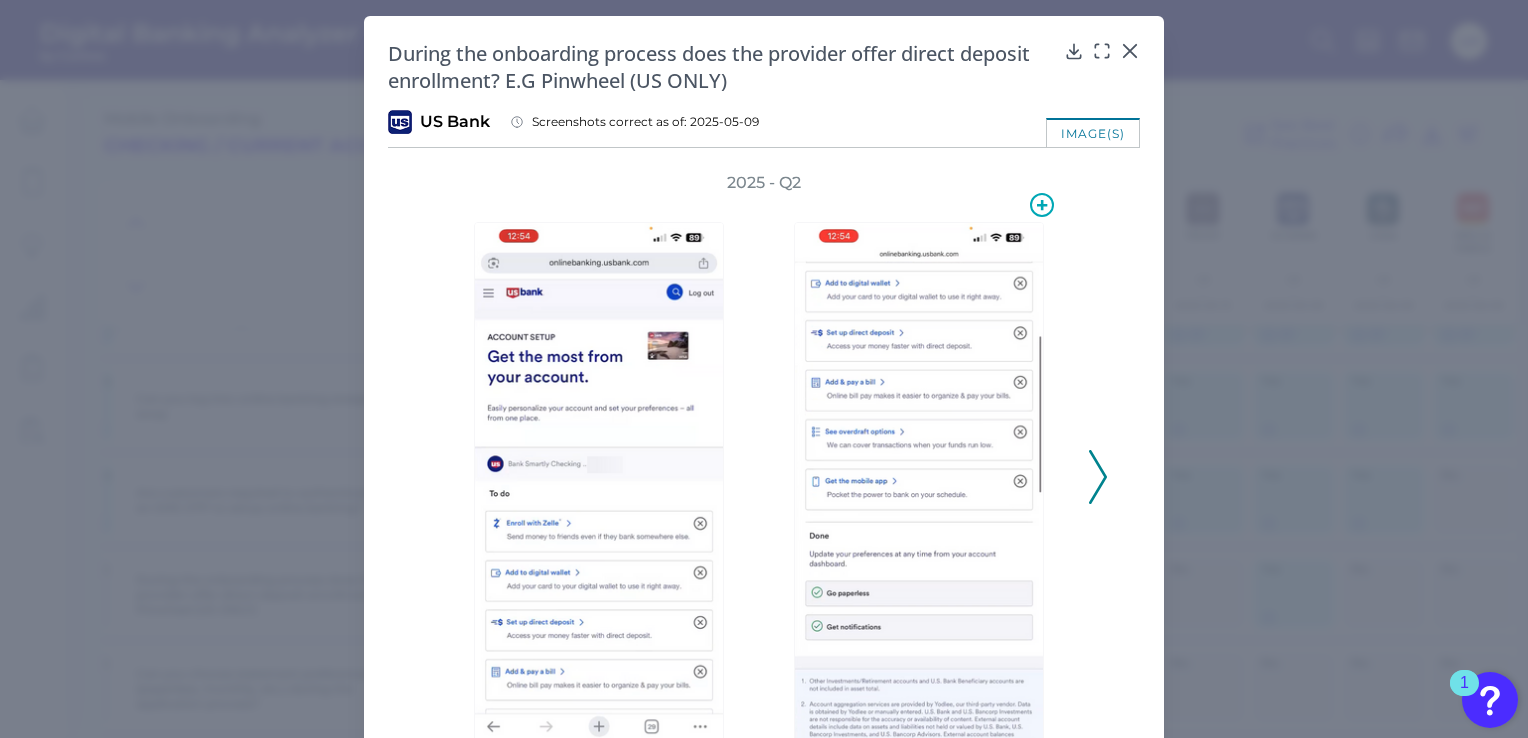 scroll, scrollTop: 100, scrollLeft: 0, axis: vertical 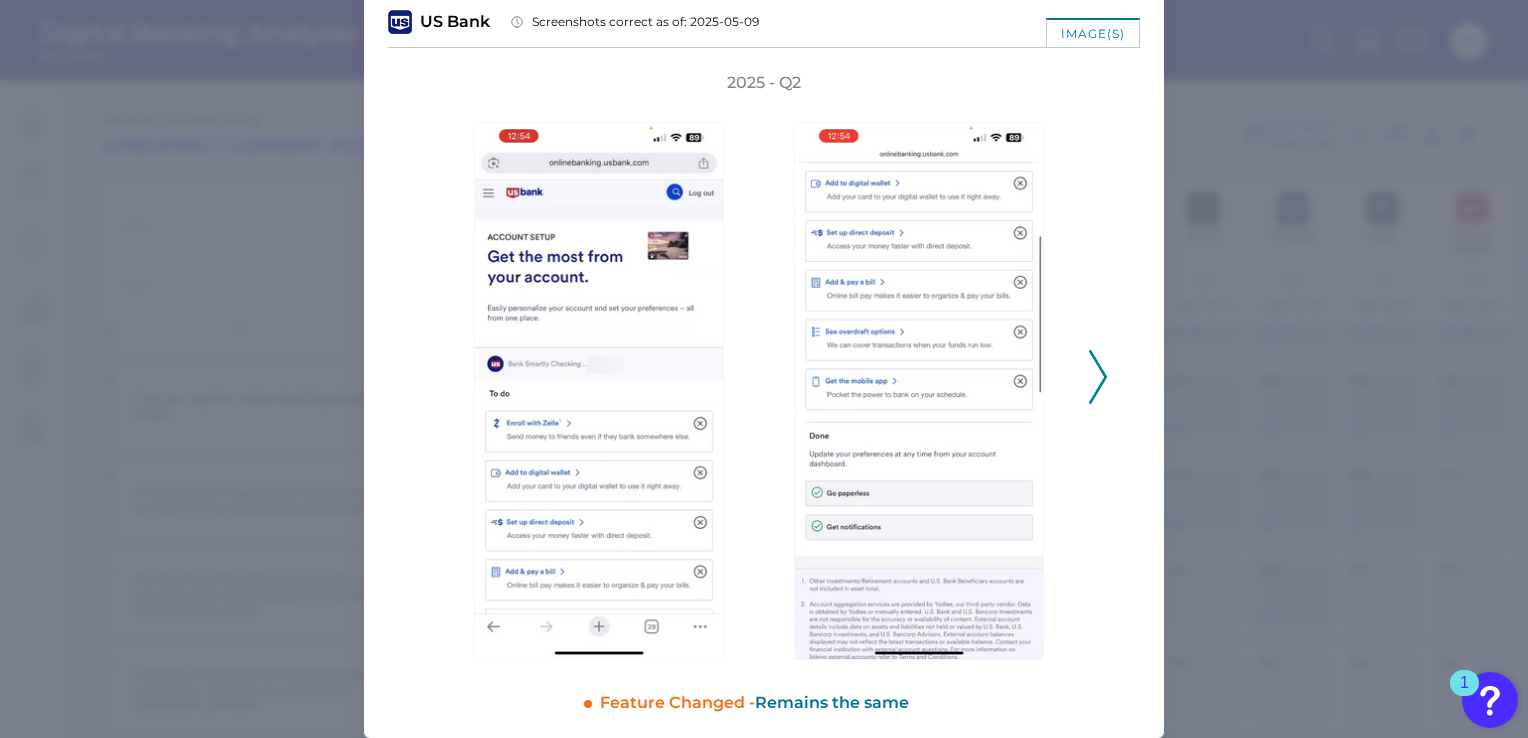 click 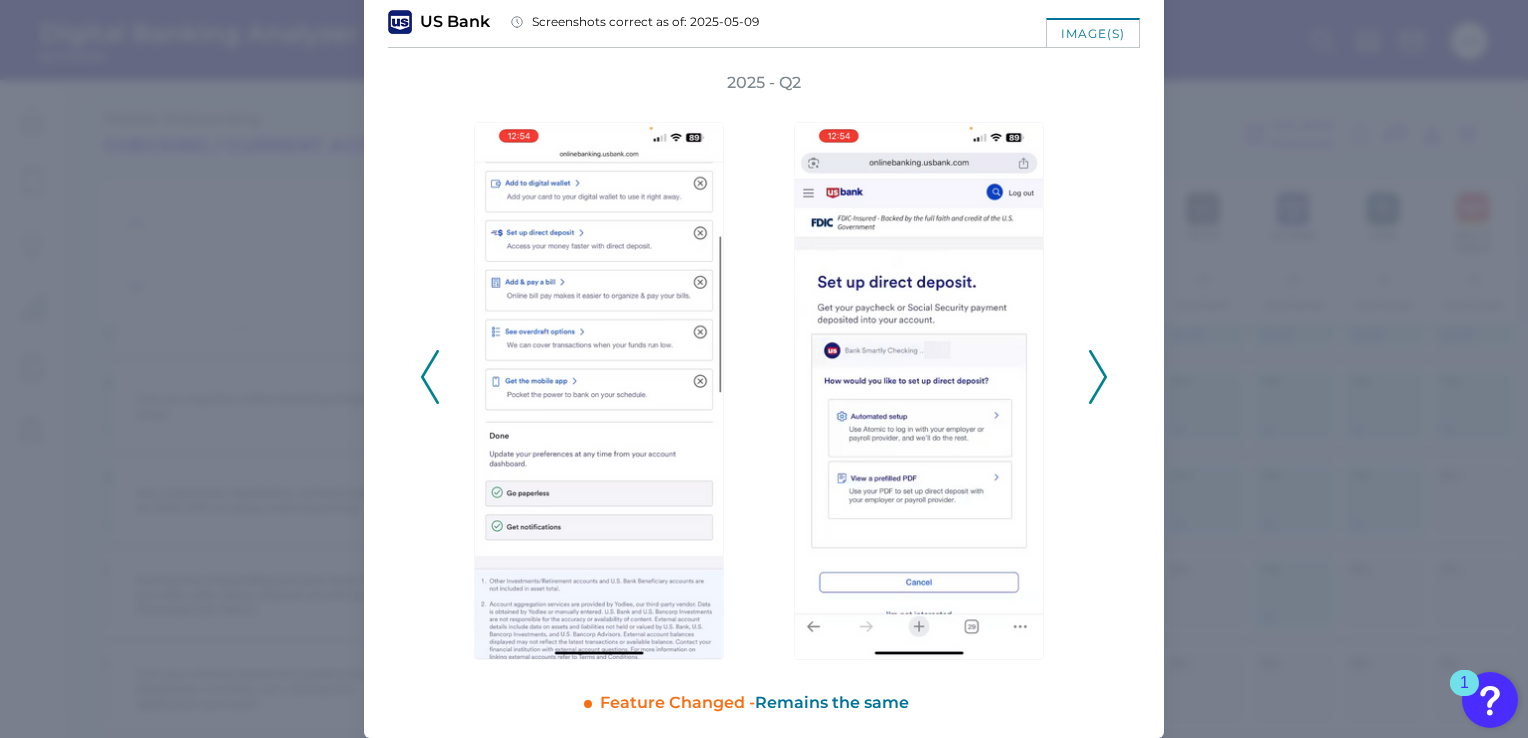 click 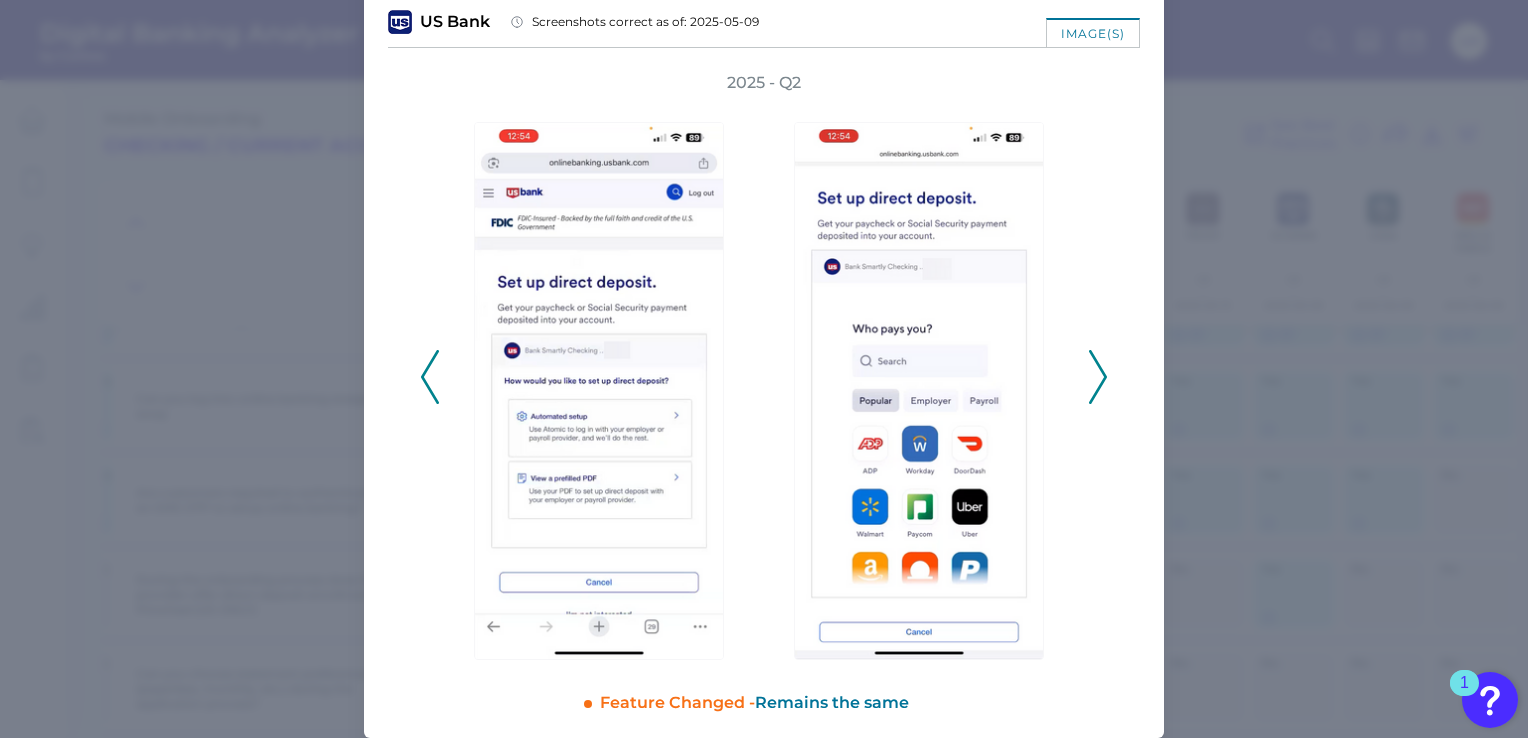 click 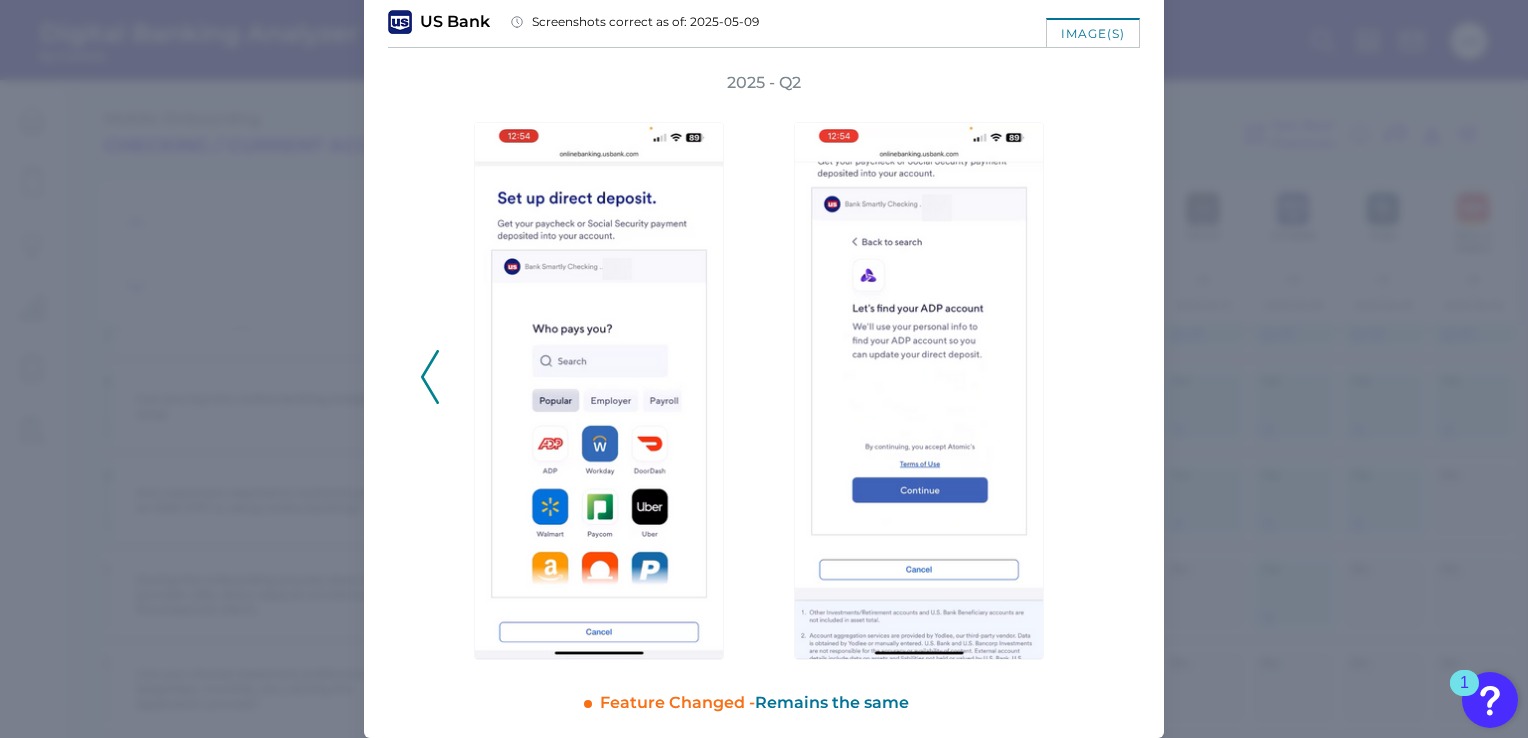 scroll, scrollTop: 0, scrollLeft: 0, axis: both 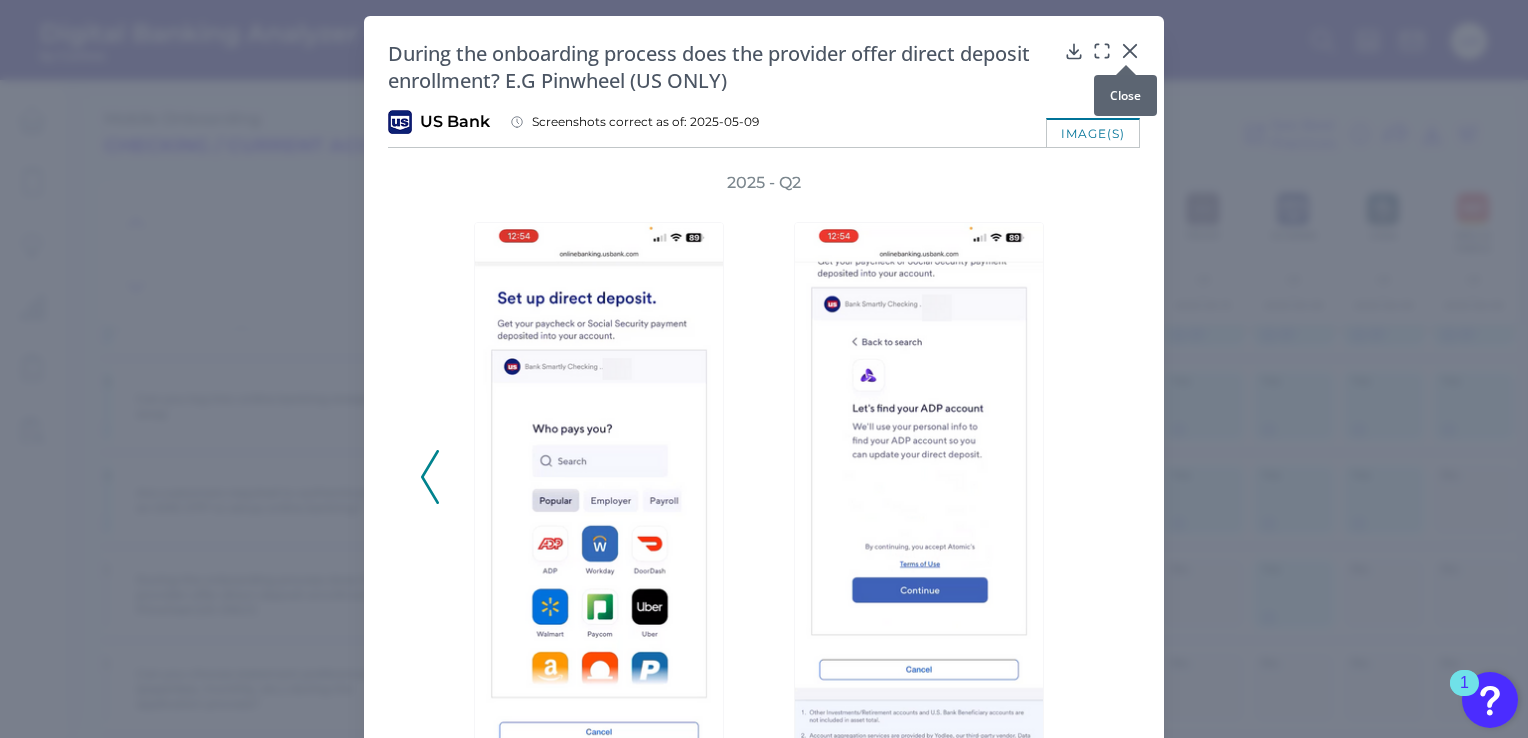 click 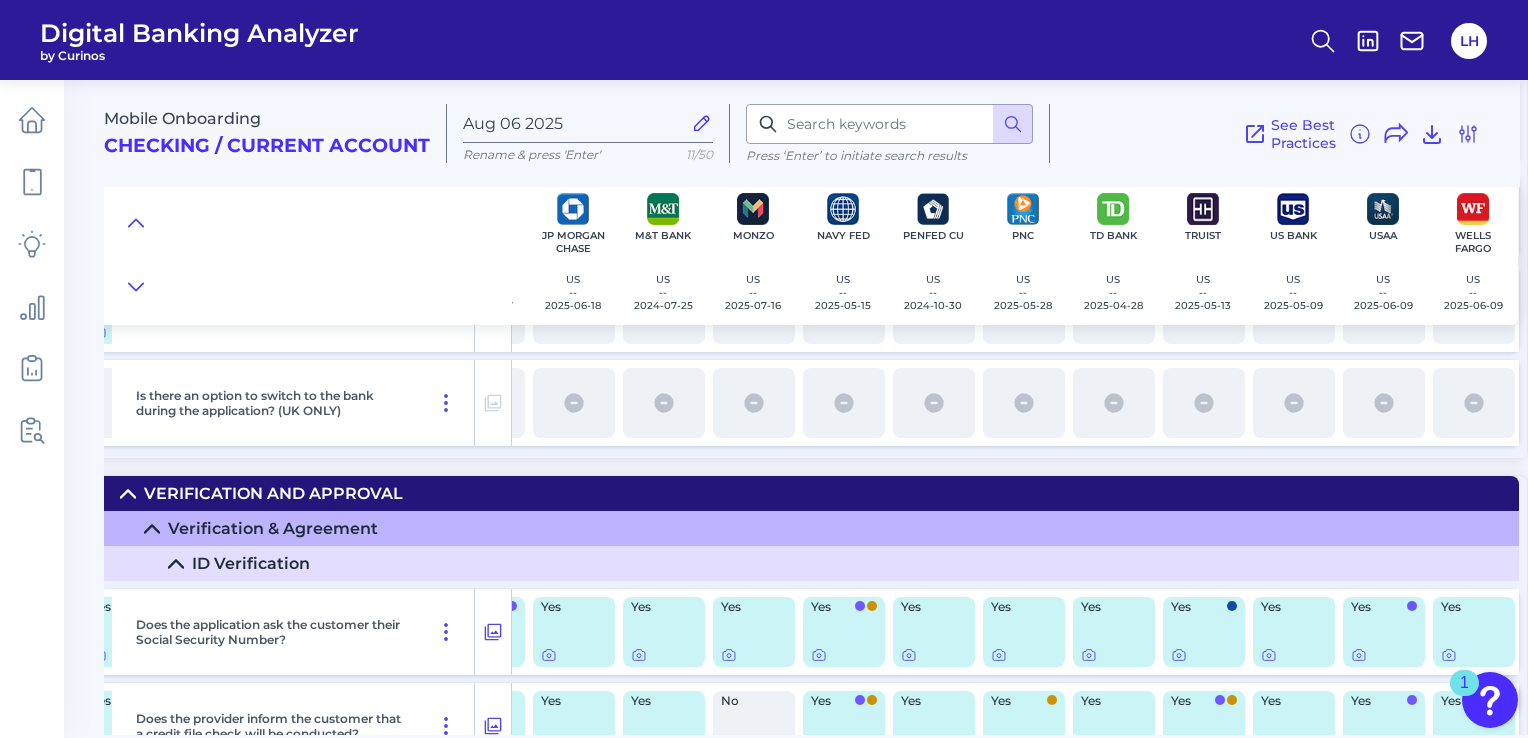 scroll, scrollTop: 11335, scrollLeft: 441, axis: both 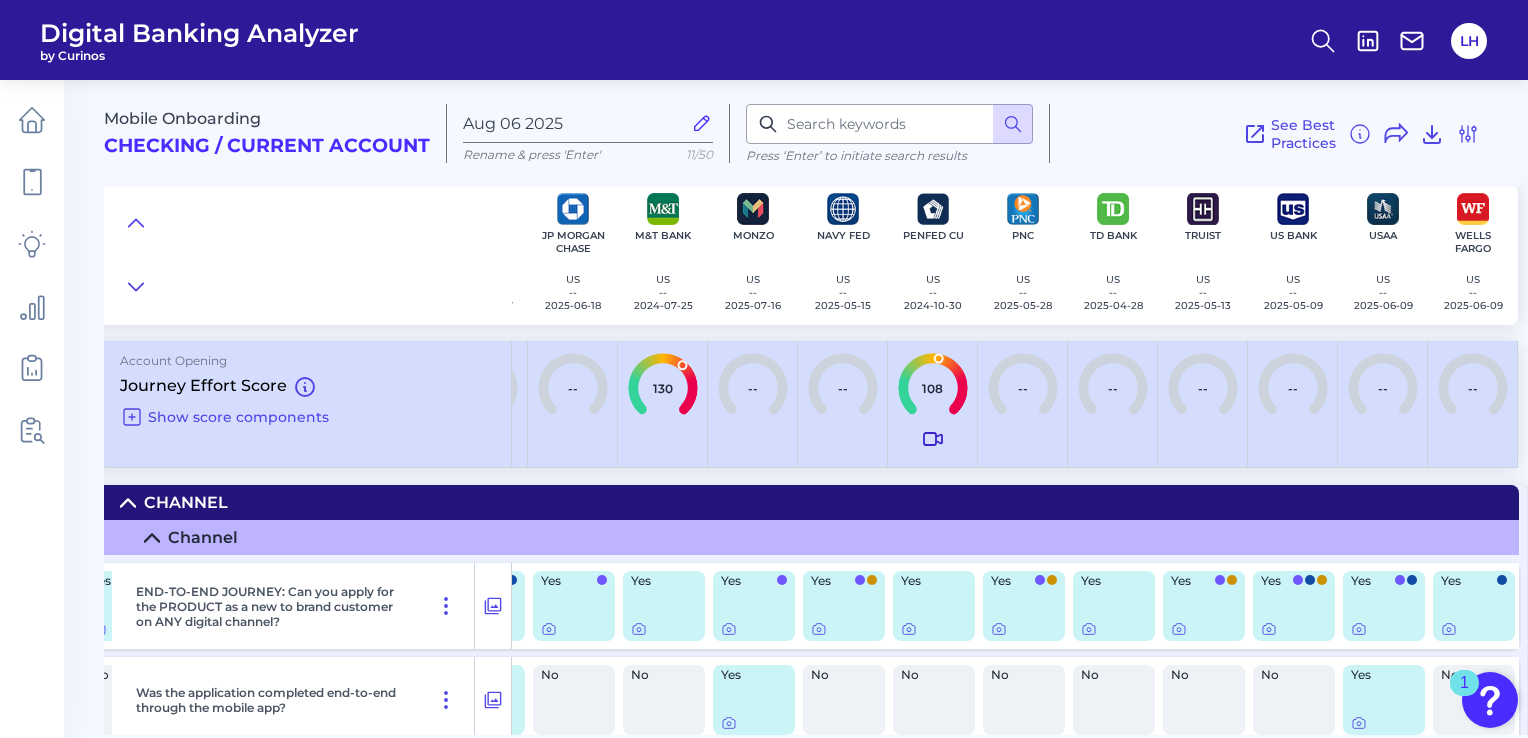 click 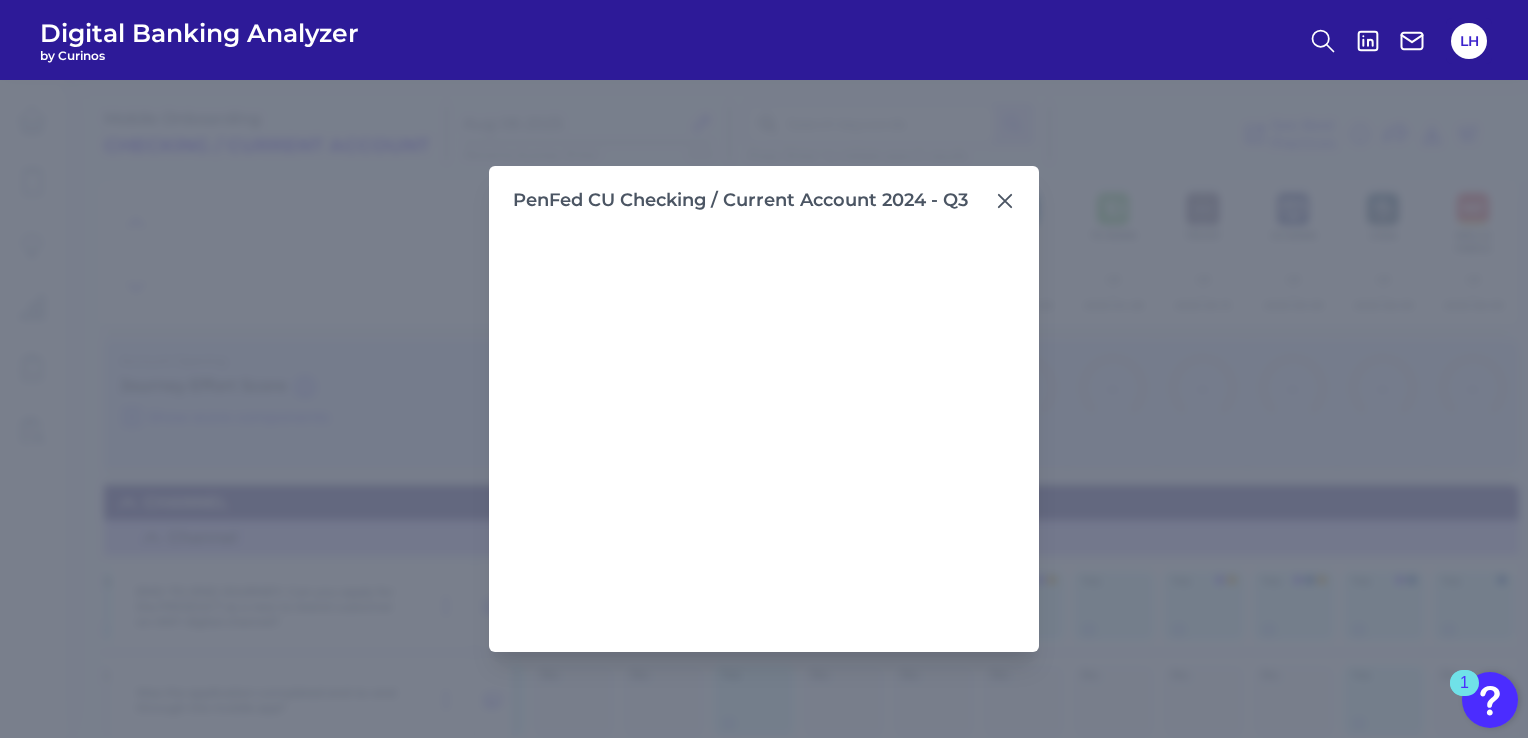 scroll, scrollTop: 0, scrollLeft: 433, axis: horizontal 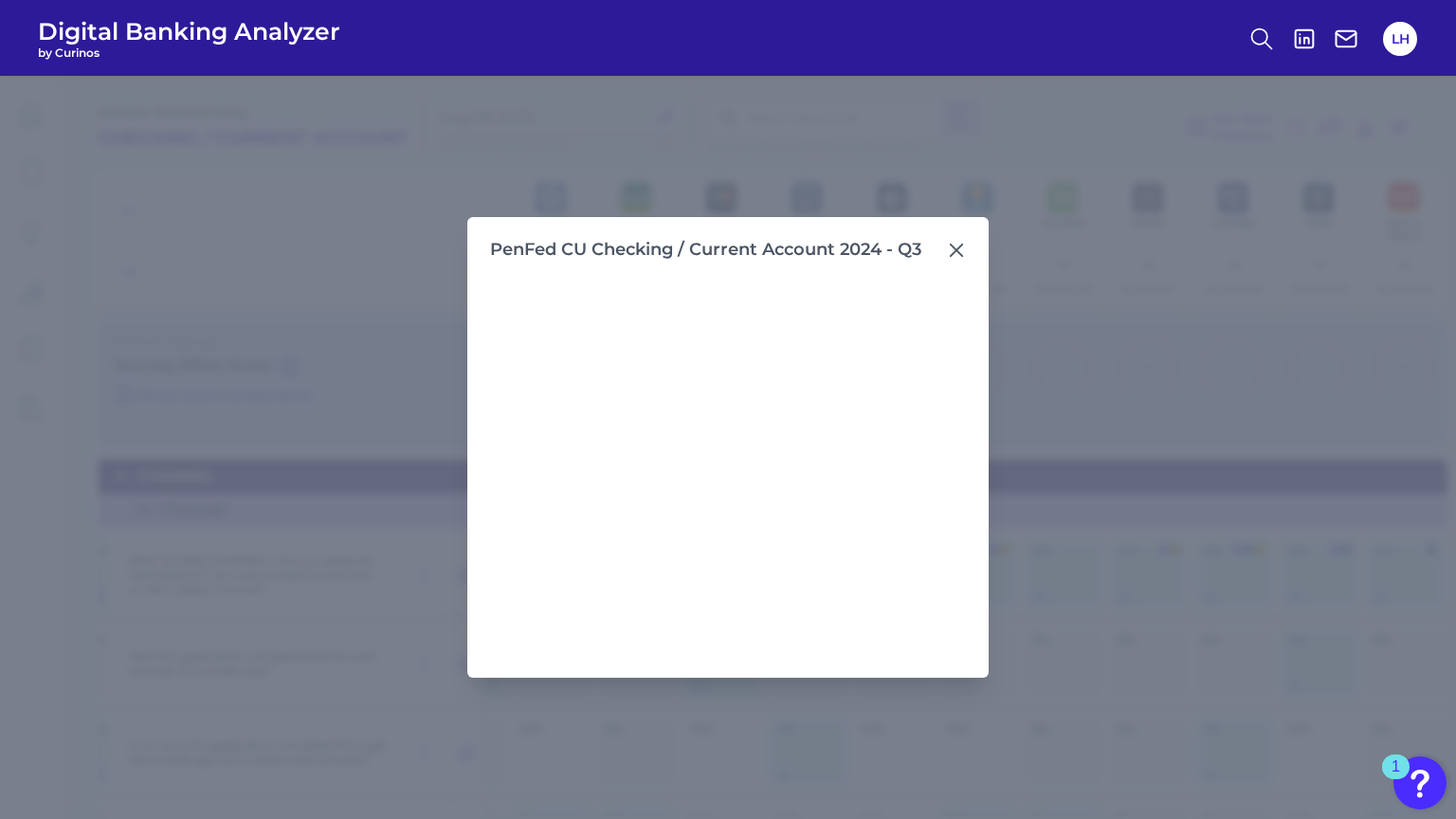 click 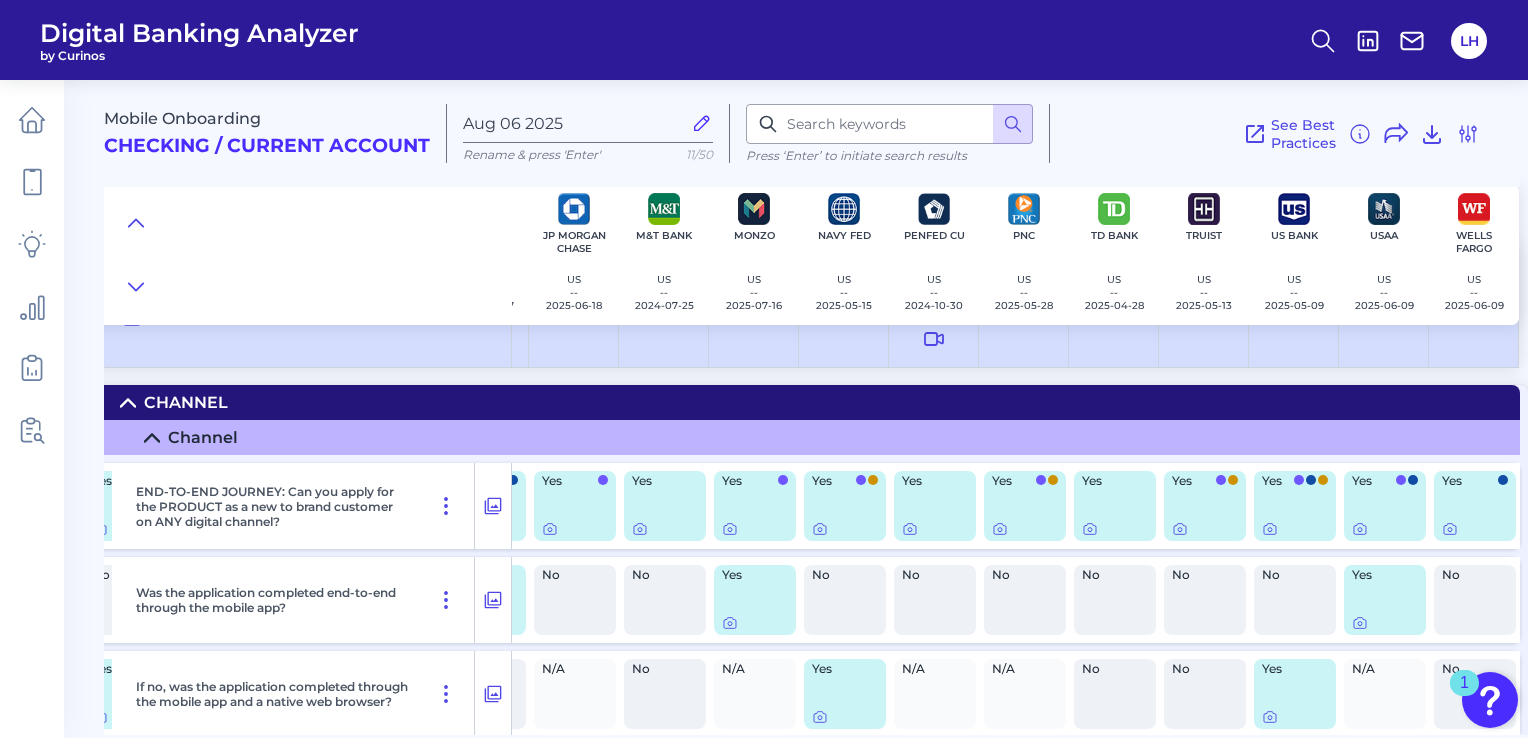 scroll, scrollTop: 200, scrollLeft: 433, axis: both 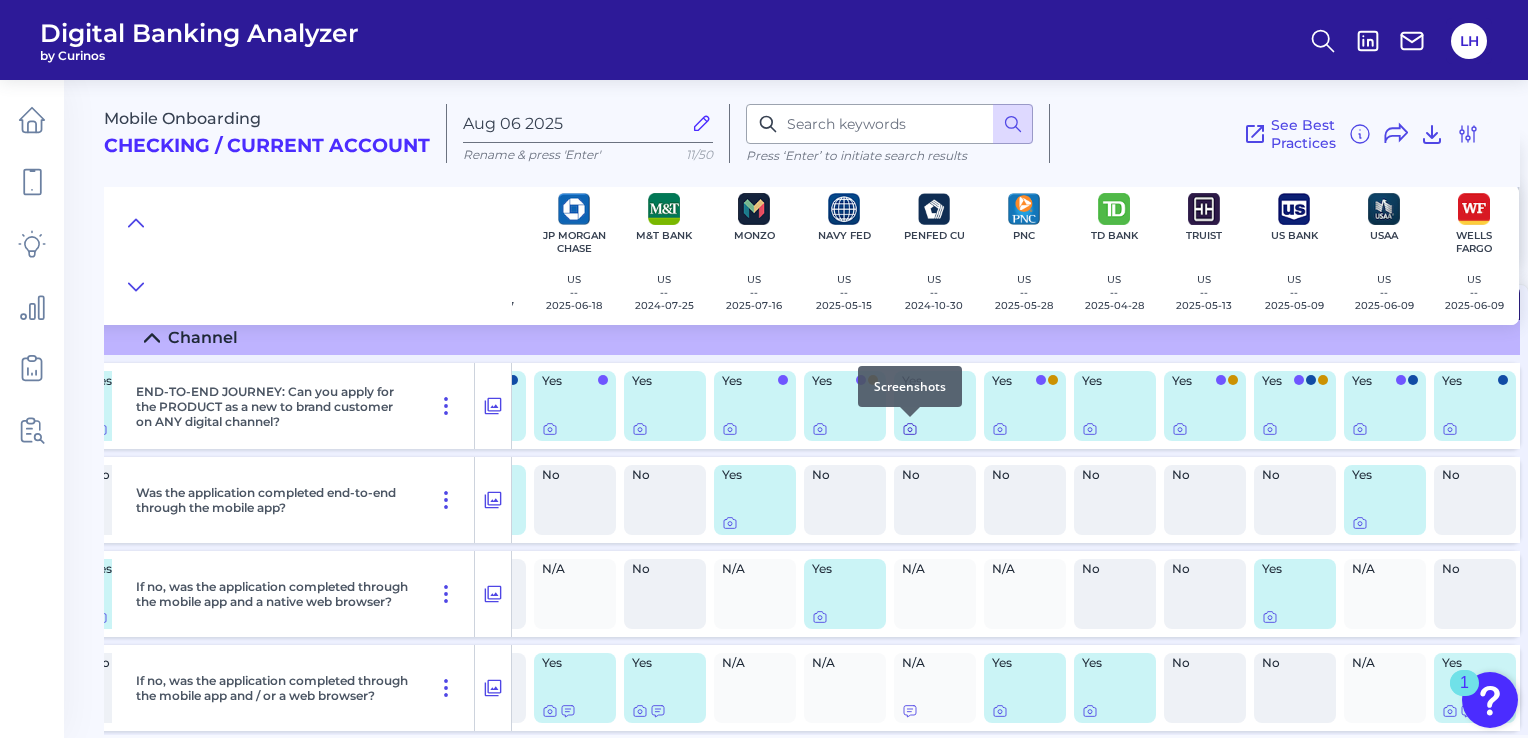 click 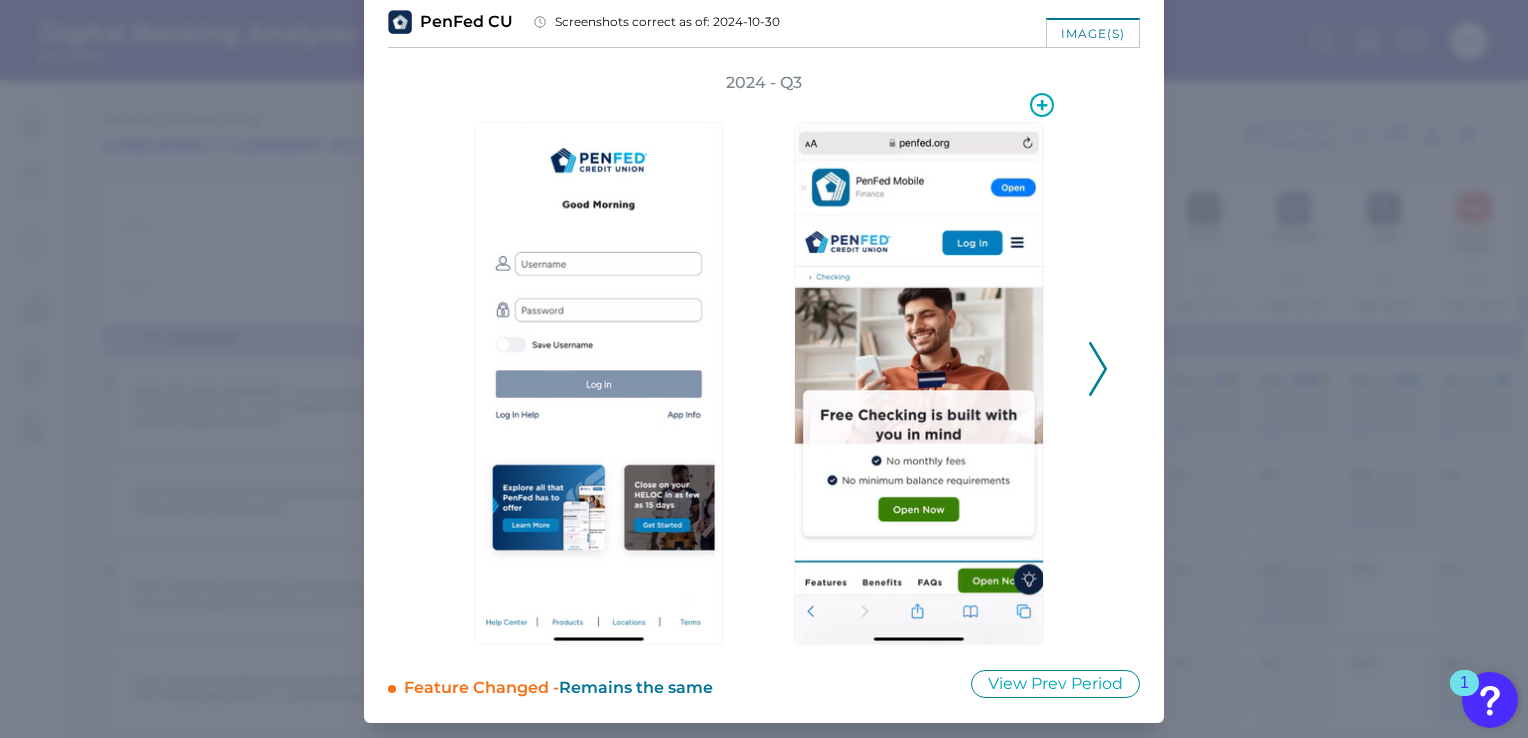 scroll, scrollTop: 0, scrollLeft: 0, axis: both 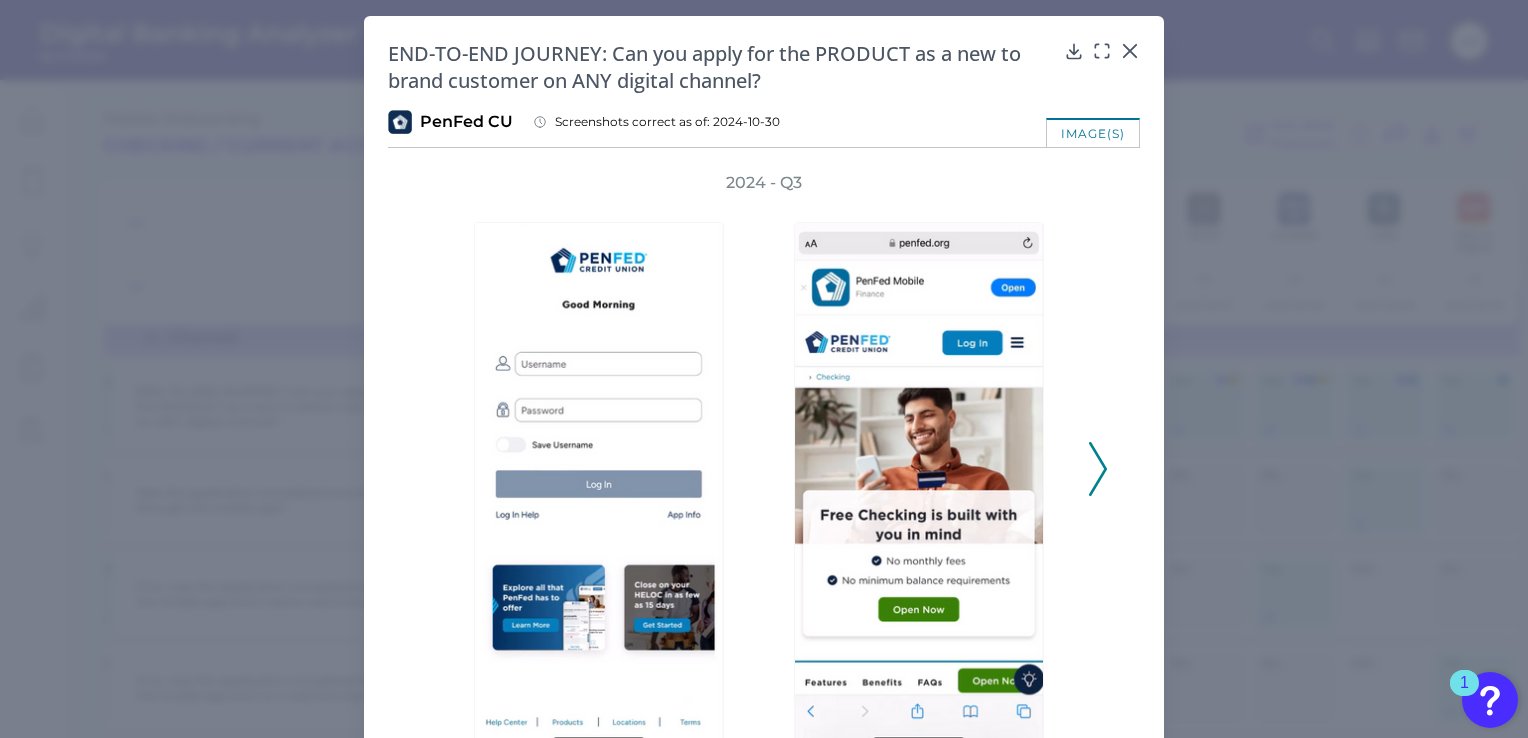click 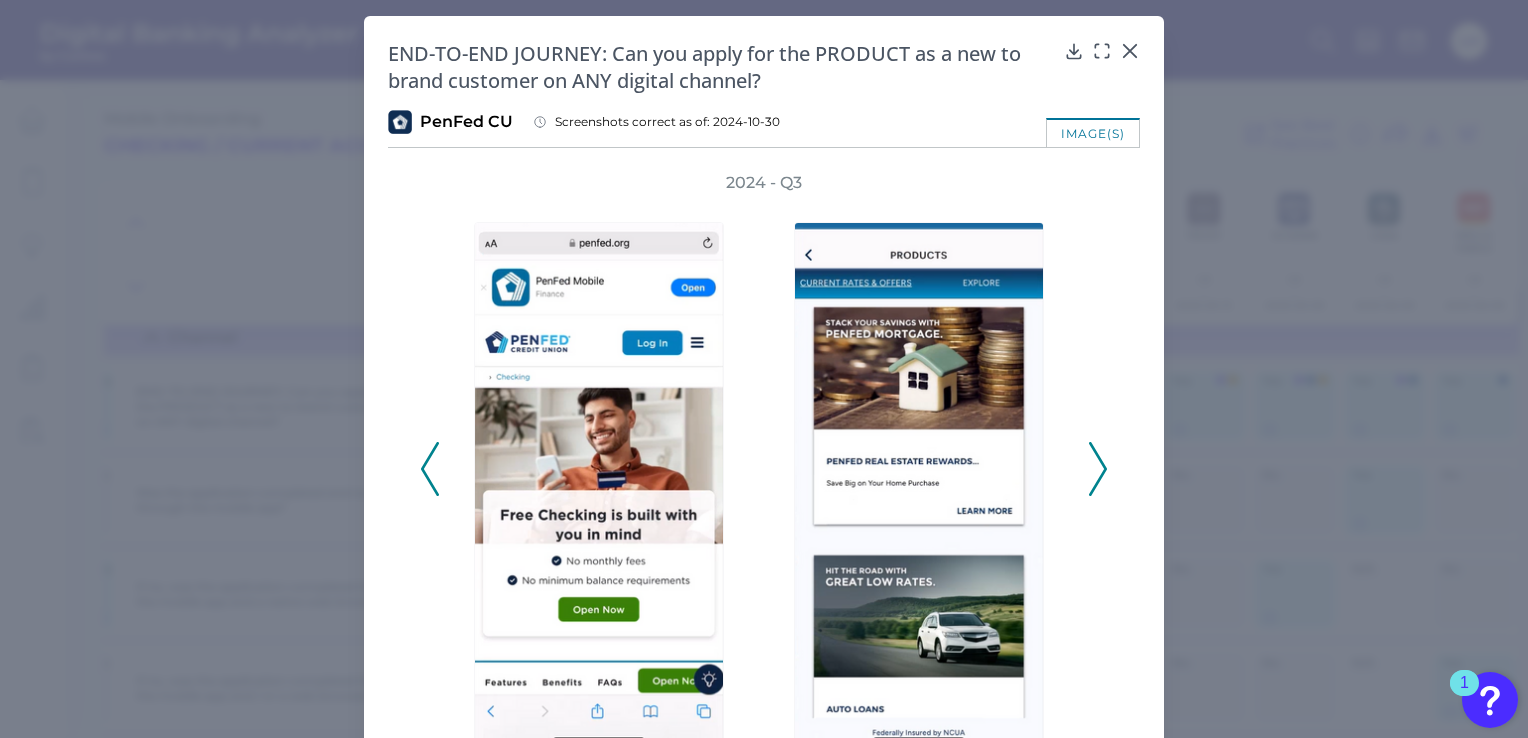 click 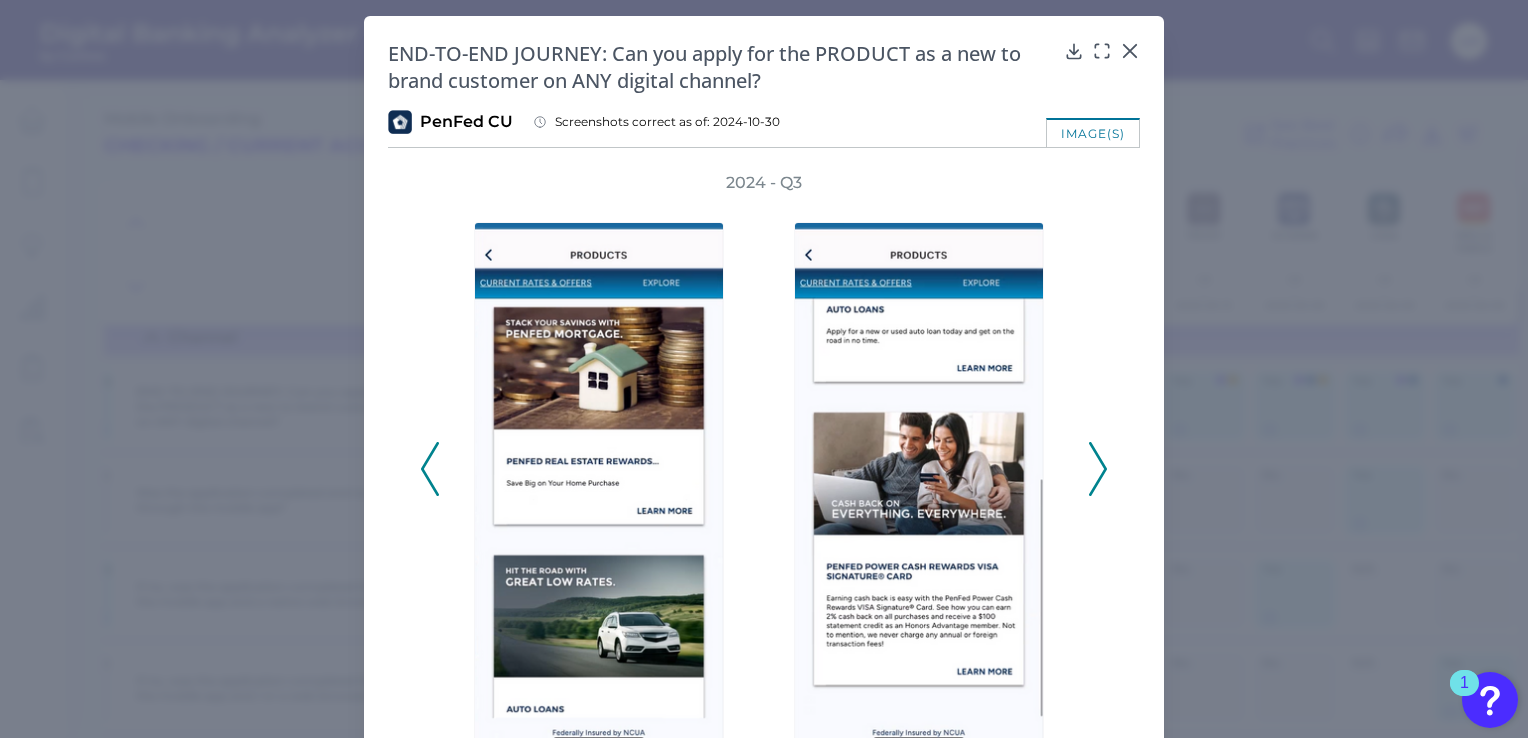 click 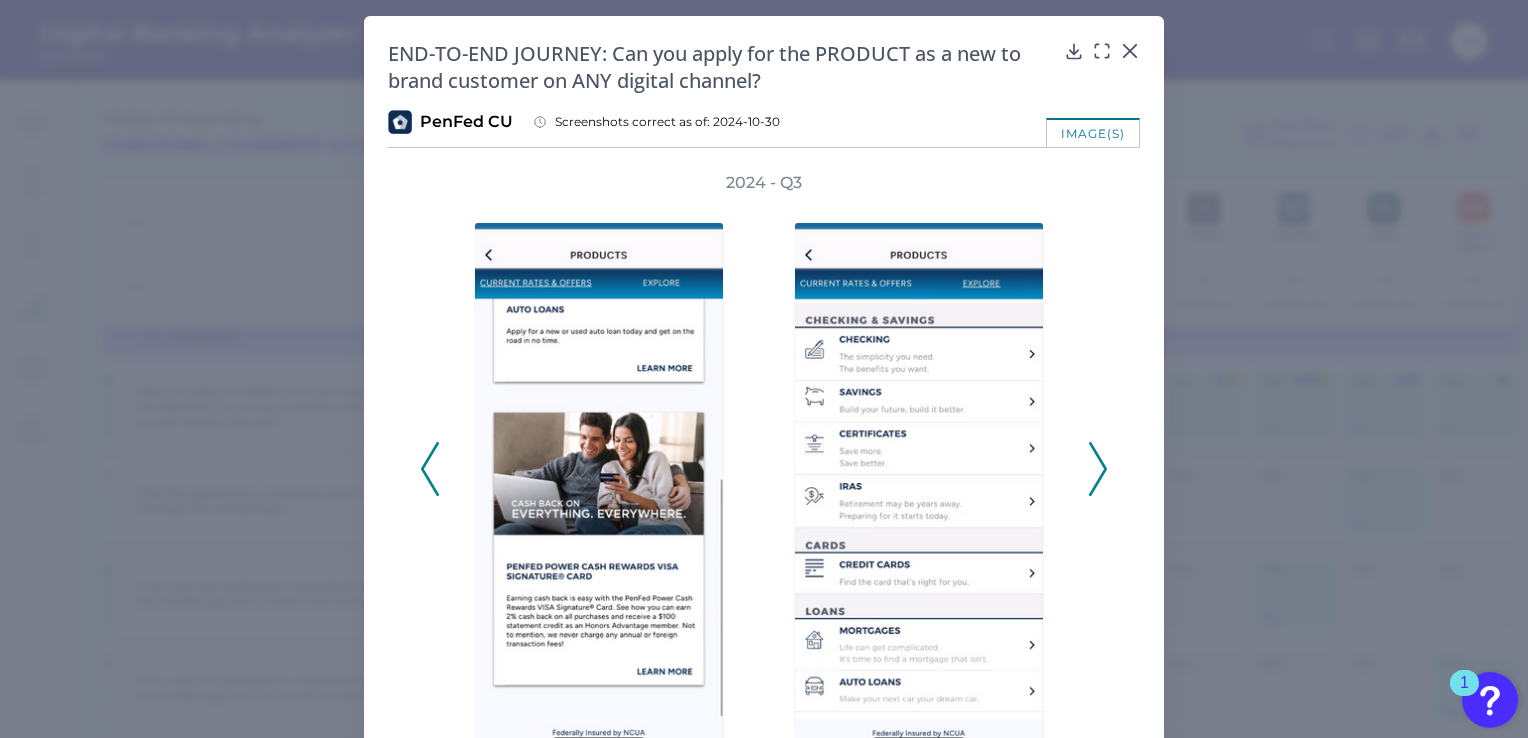 click 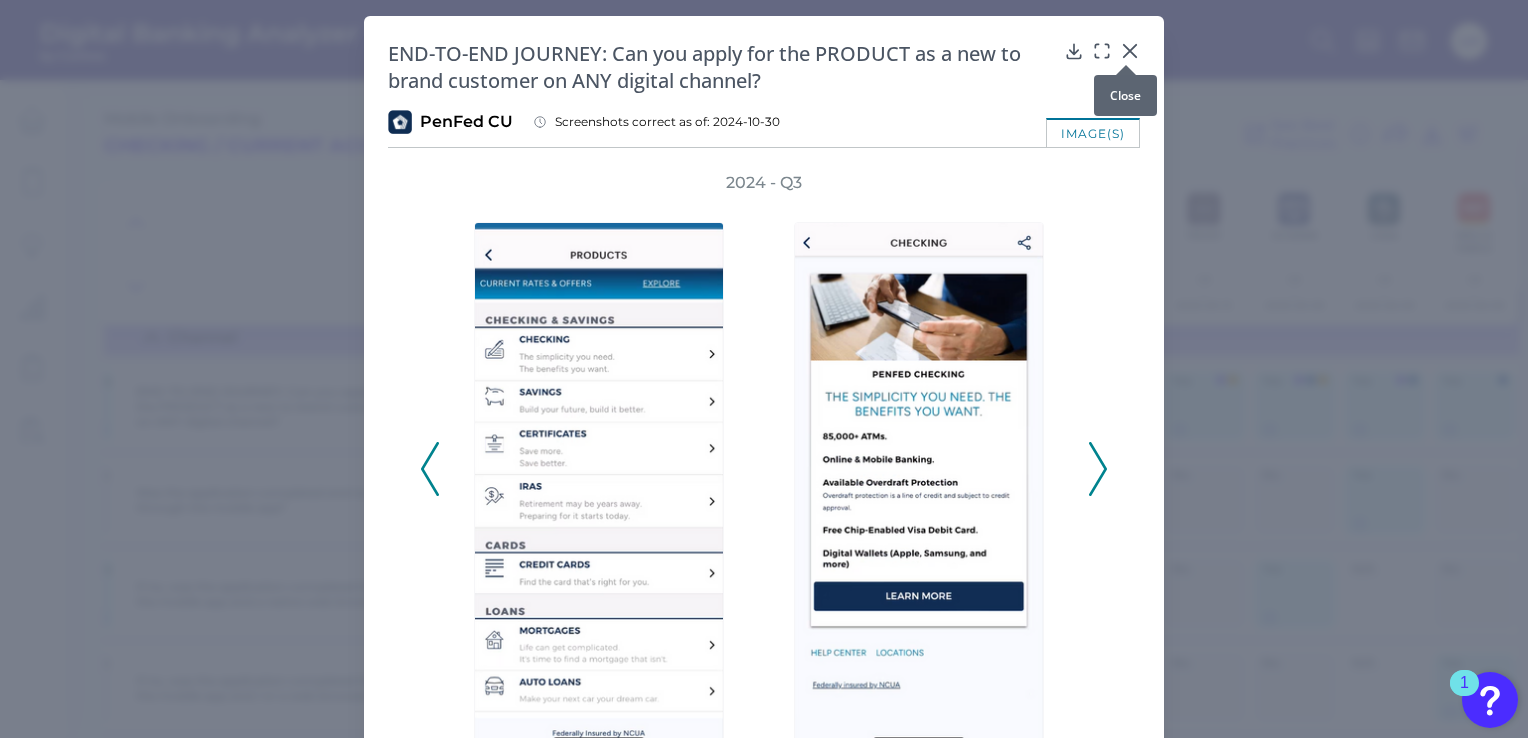 click 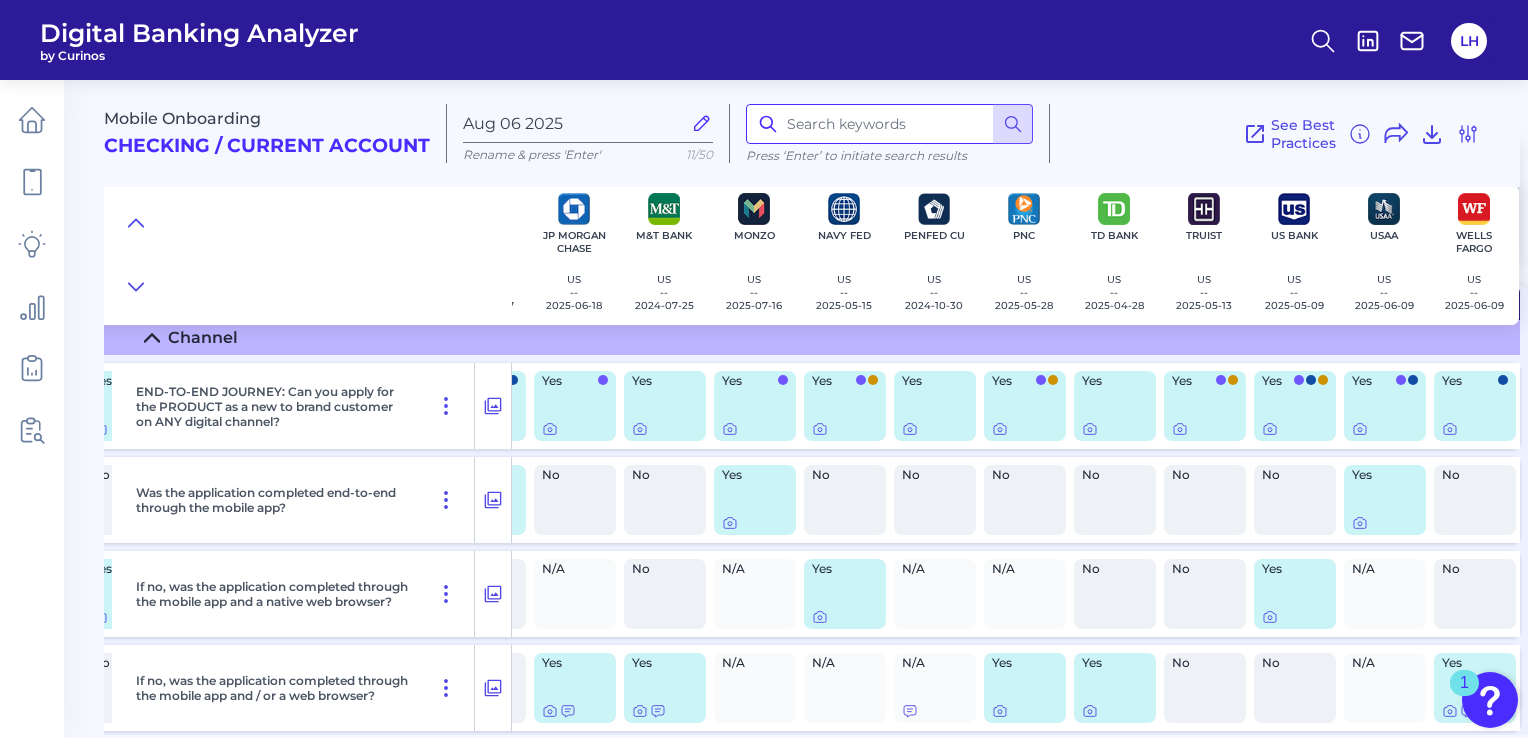 click at bounding box center (889, 124) 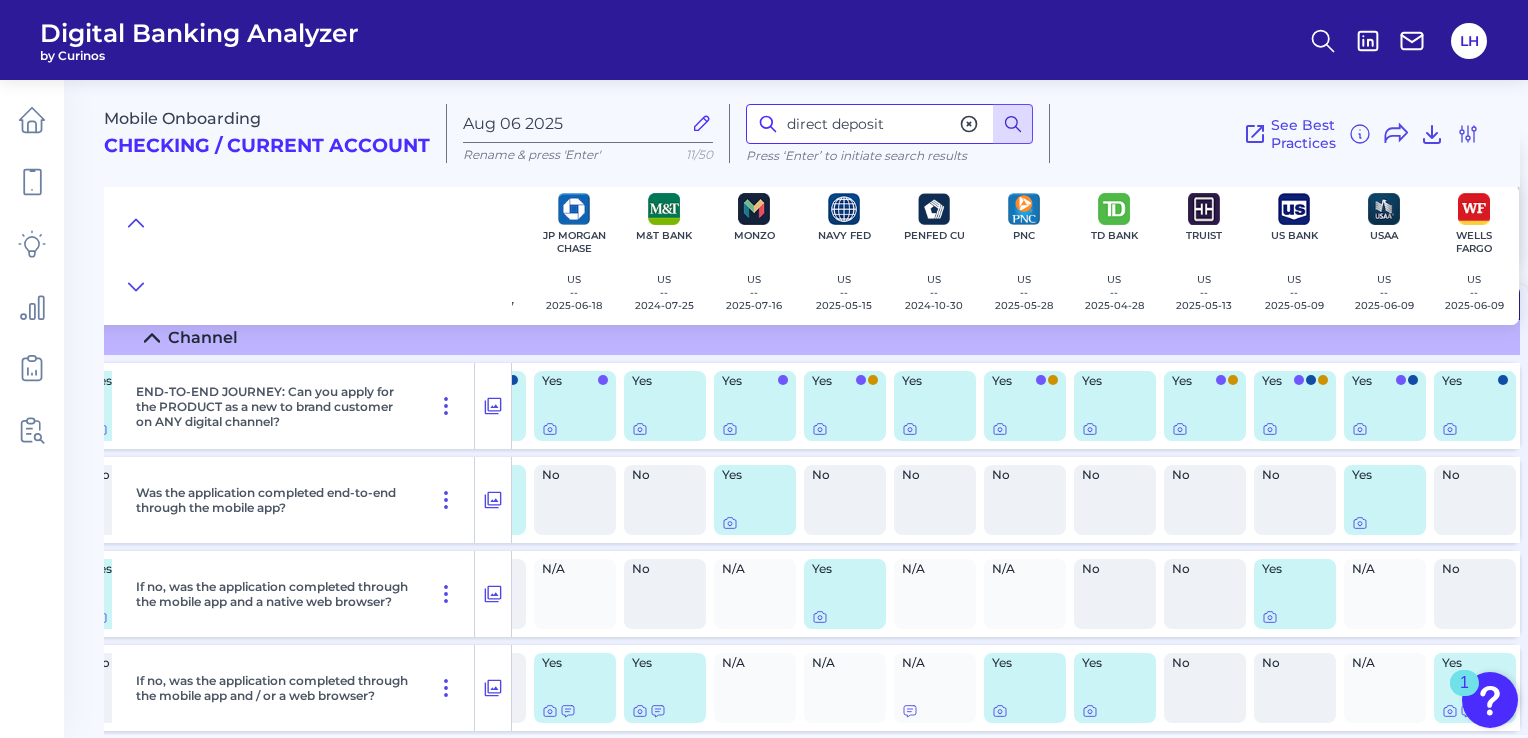 type on "direct deposit" 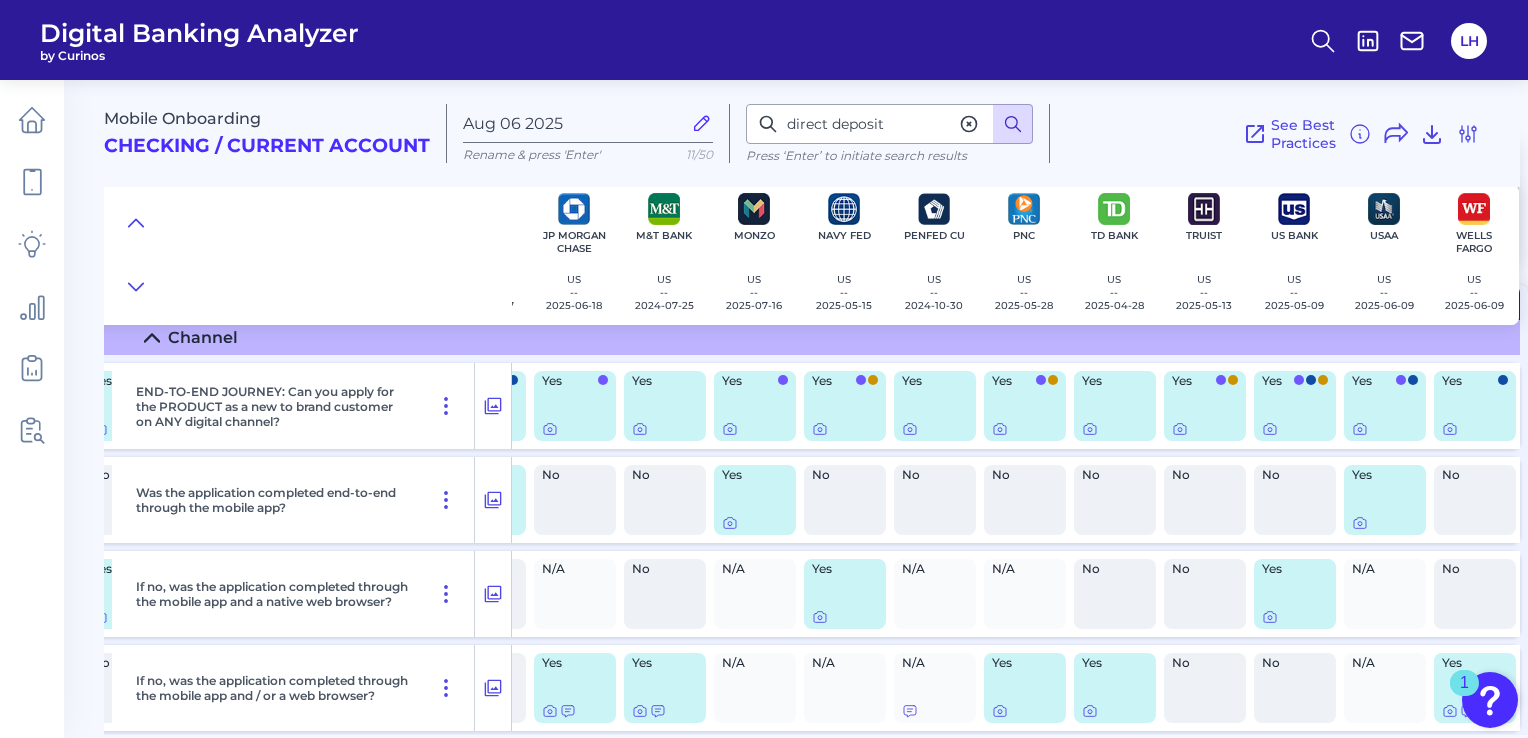 click 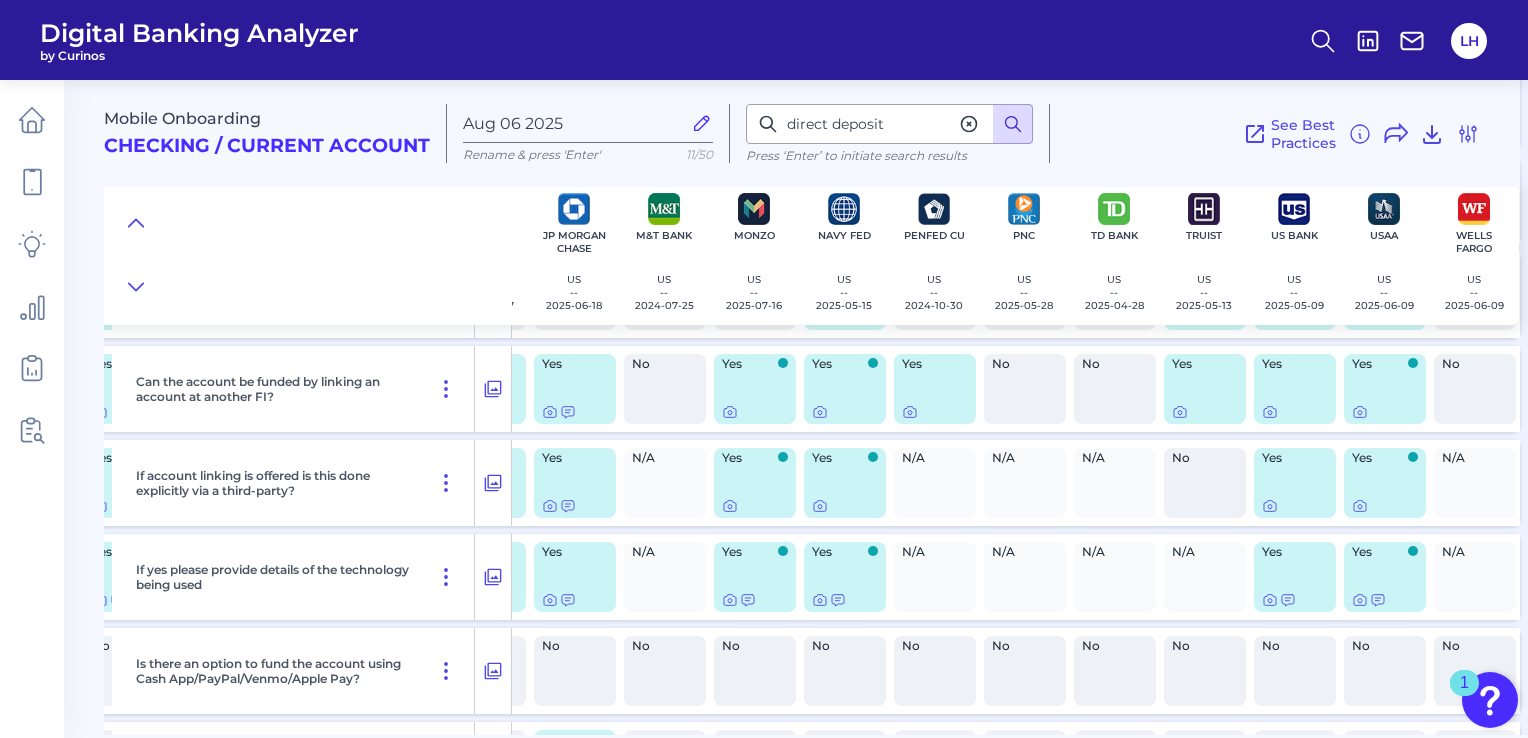scroll, scrollTop: 11515, scrollLeft: 433, axis: both 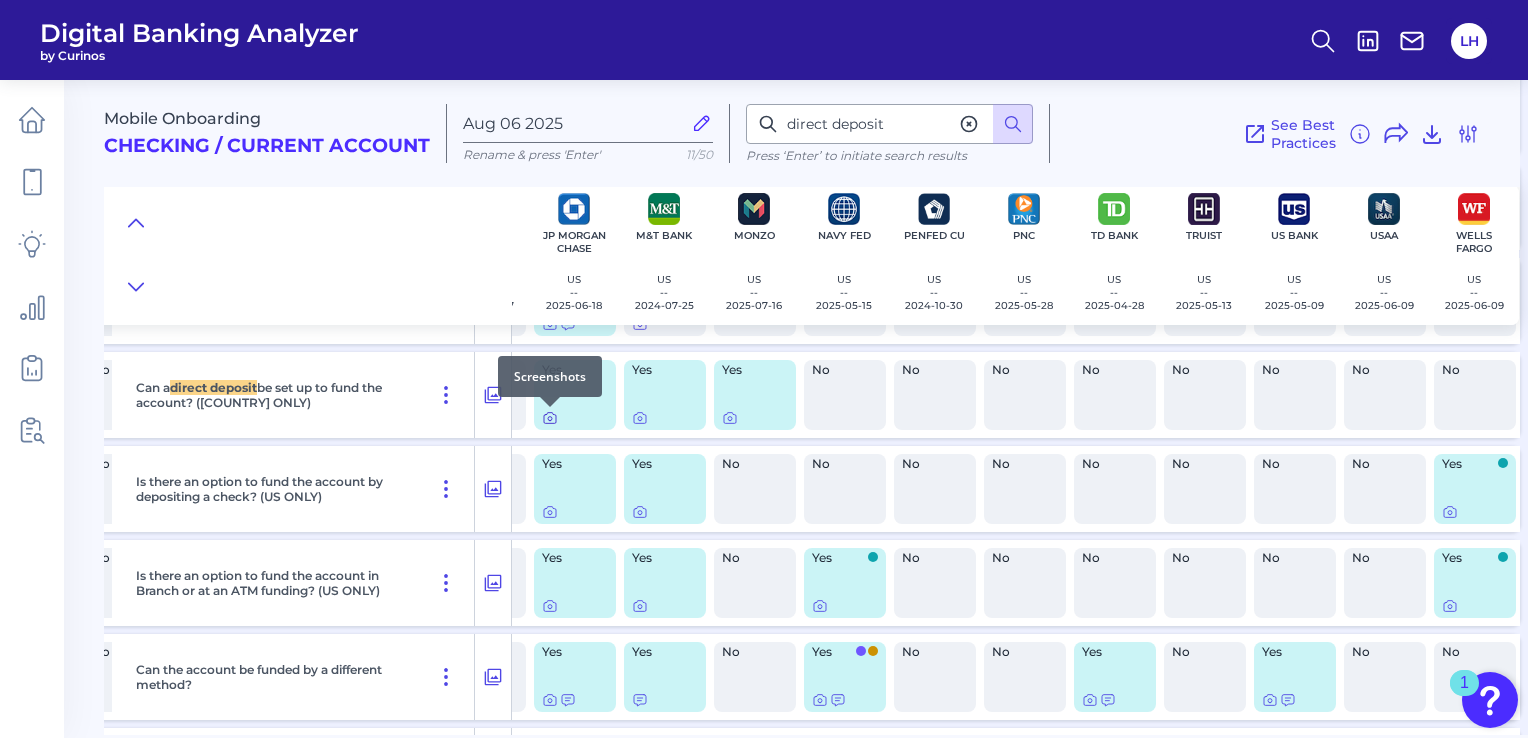 click 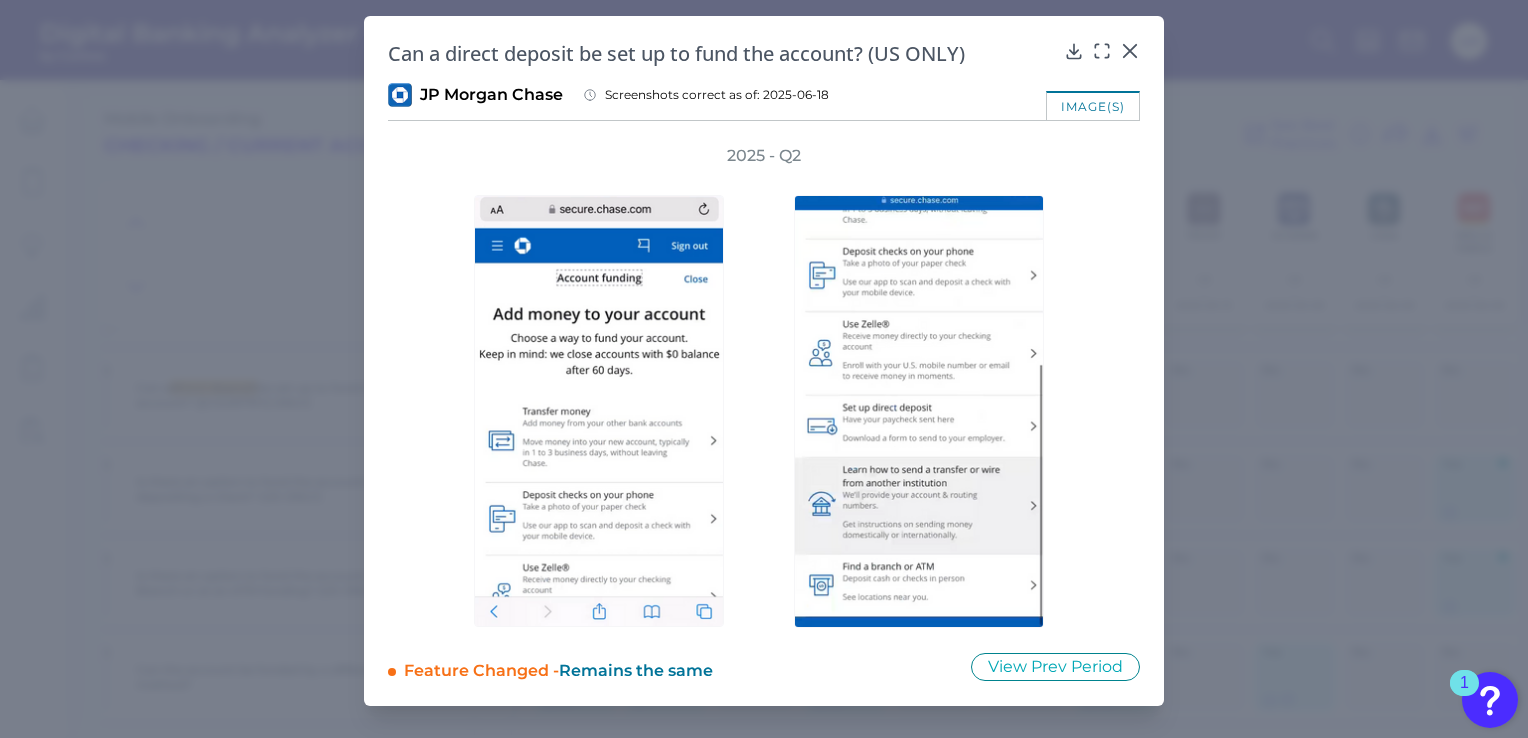 click on "Can a direct deposit be set up to fund the account? ([COUNTRY] ONLY) JP Morgan Chase Screenshots correct as of: 2025-06-18 image(s) 2025 - Q2 Feature Changed -  Remains the same View Prev Period" at bounding box center (764, 361) 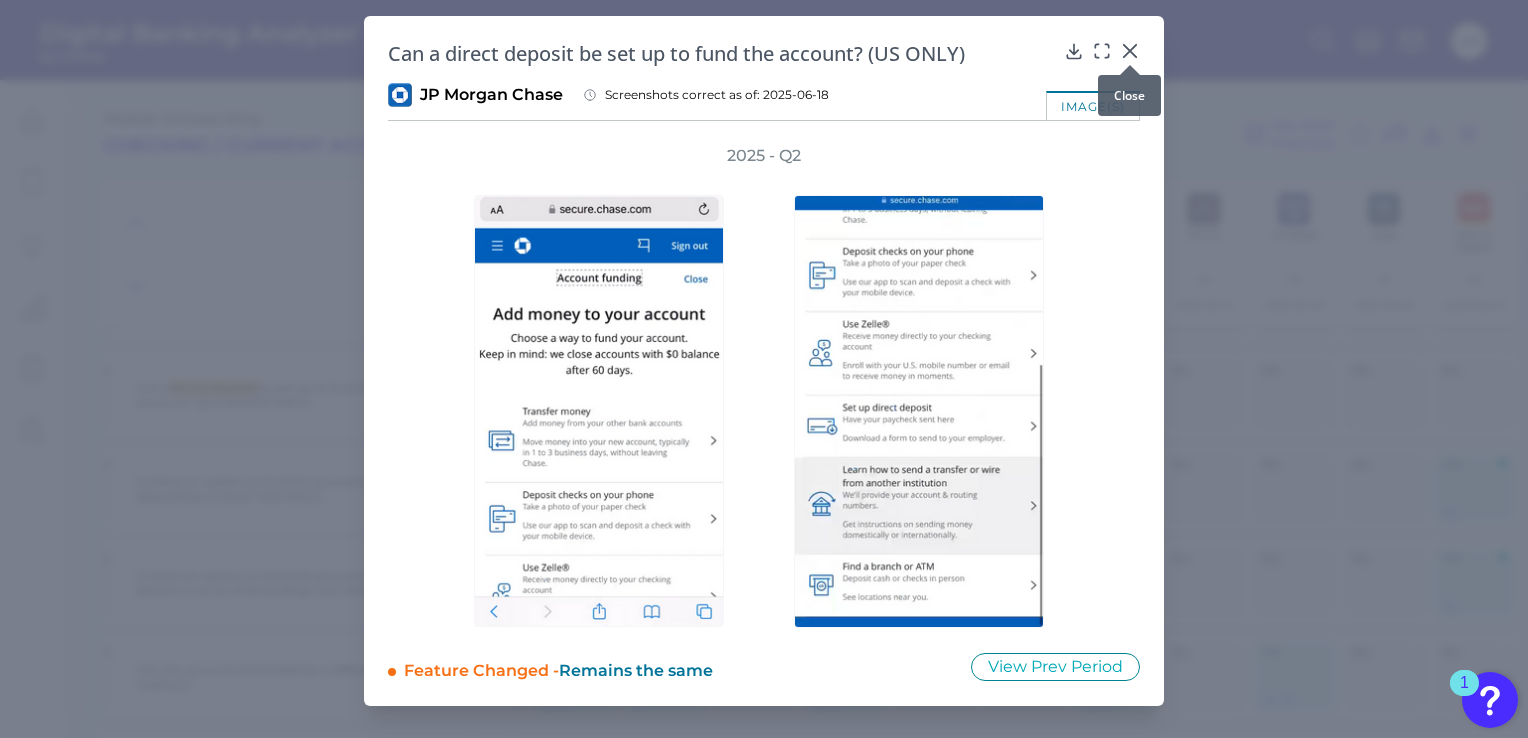 click 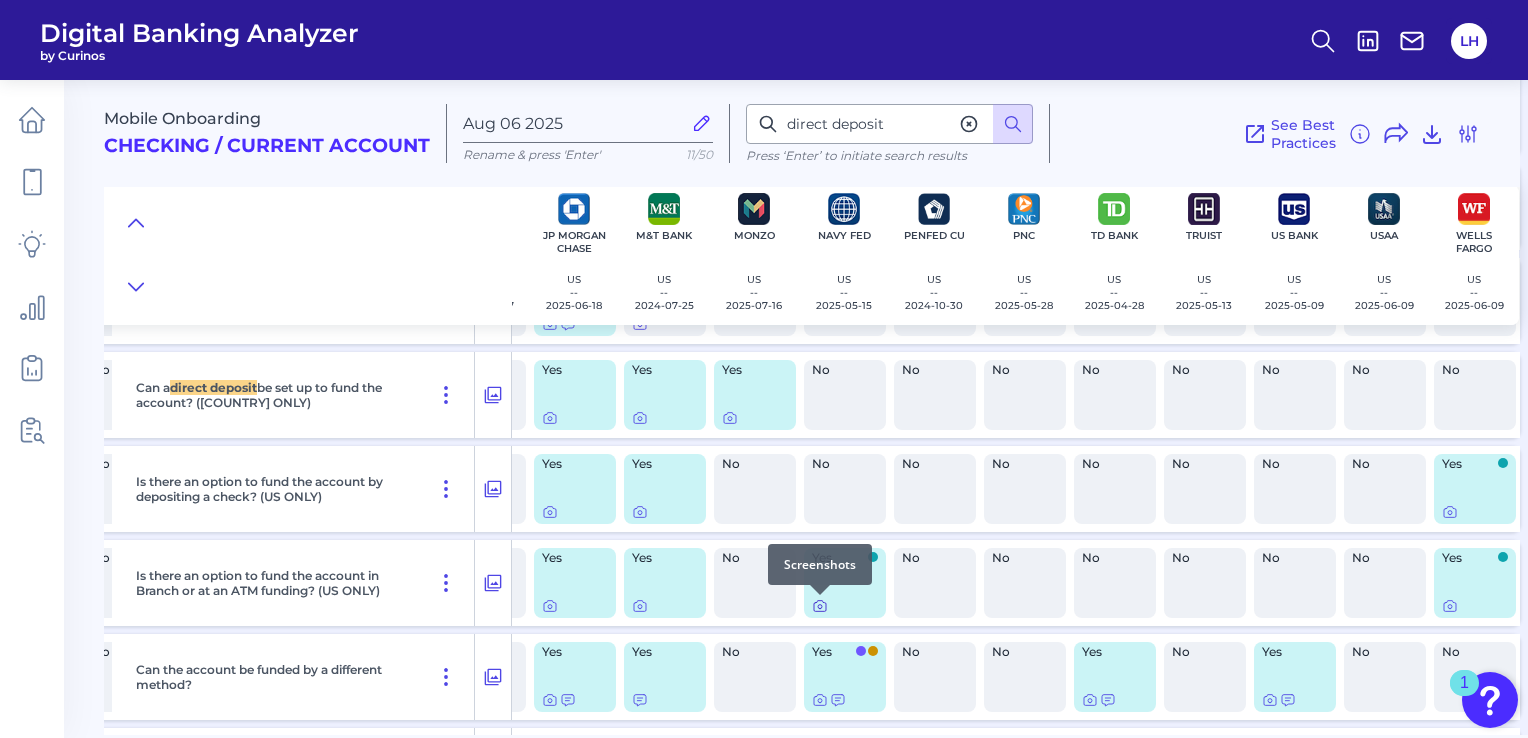 click 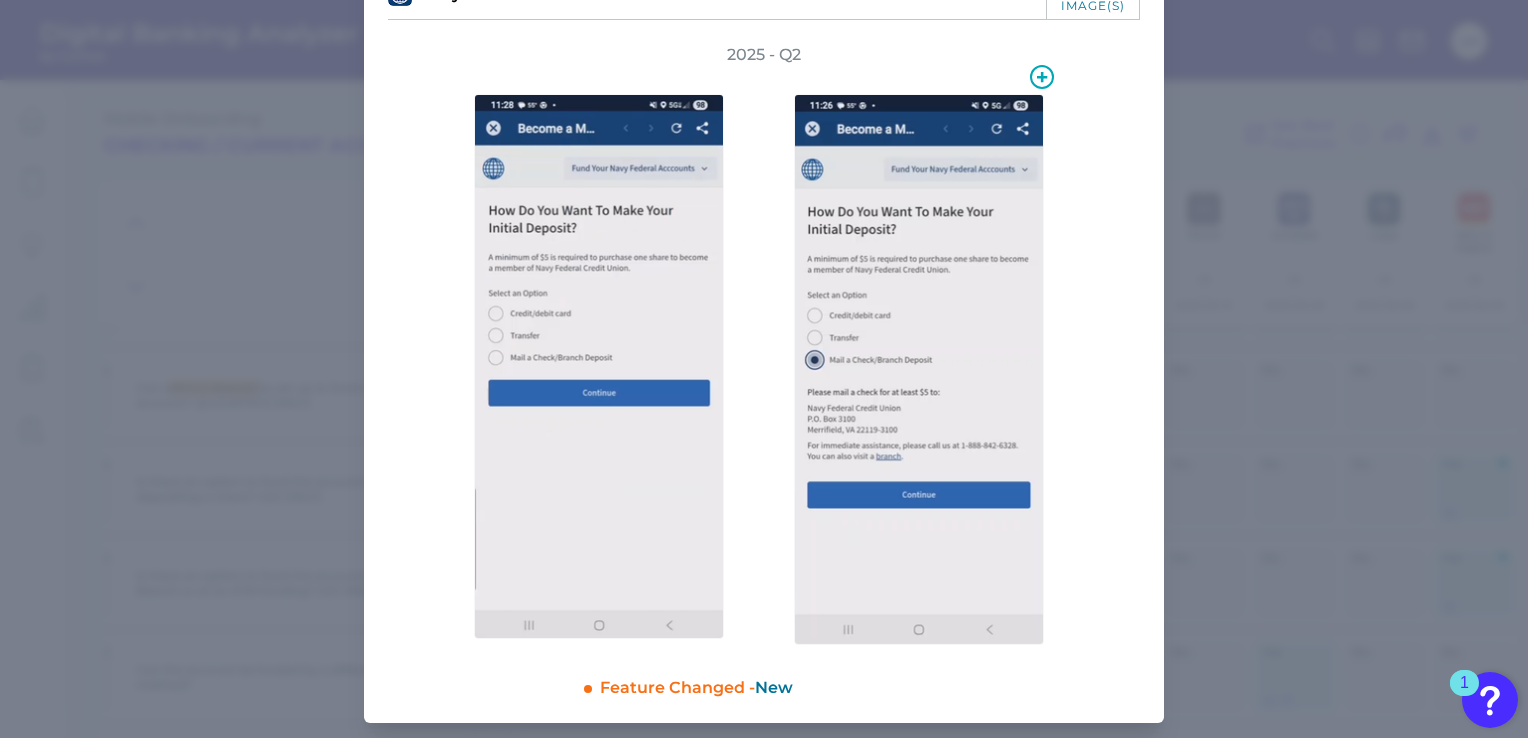 scroll, scrollTop: 0, scrollLeft: 0, axis: both 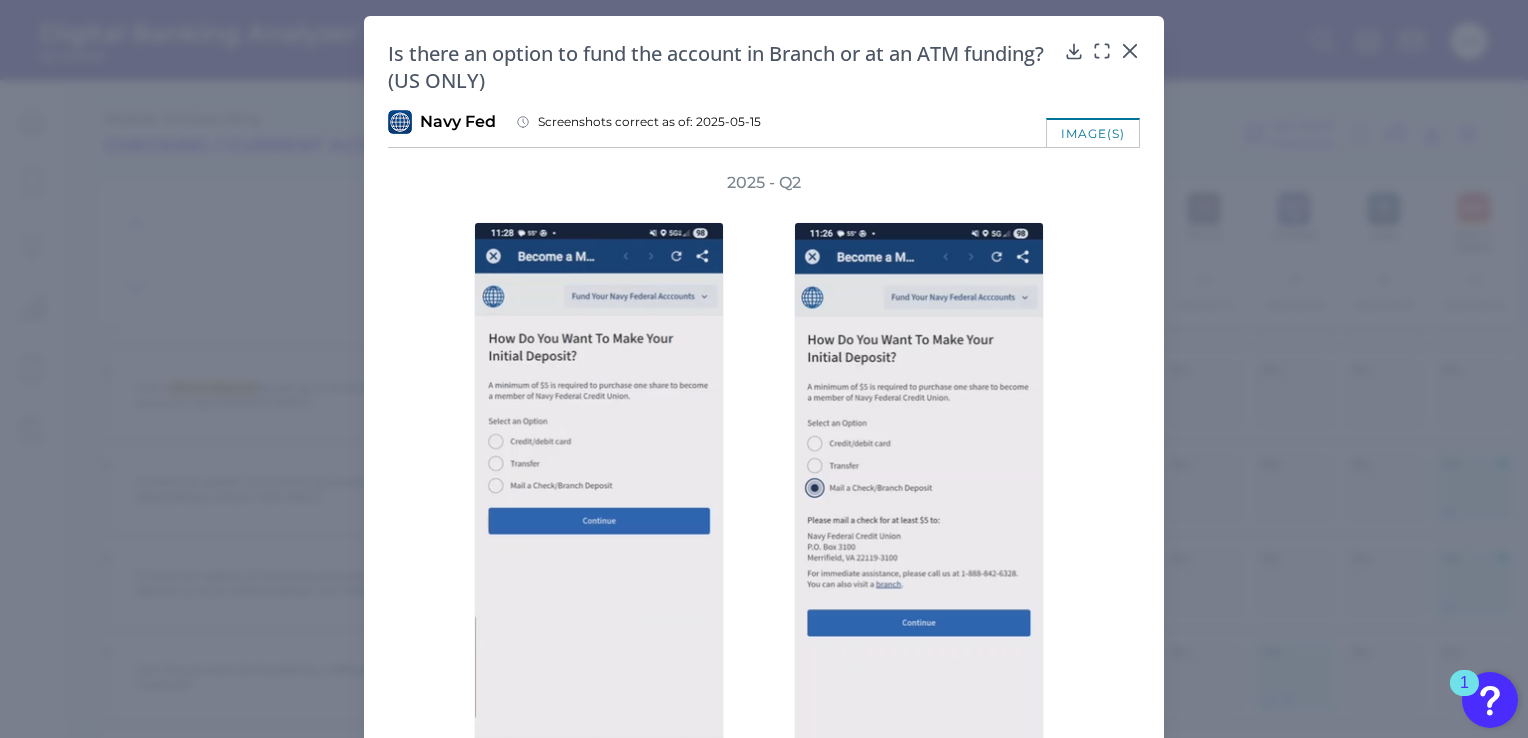 click on "Is there an option to fund the account in Branch or at an ATM funding? (US ONLY)" at bounding box center (764, 67) 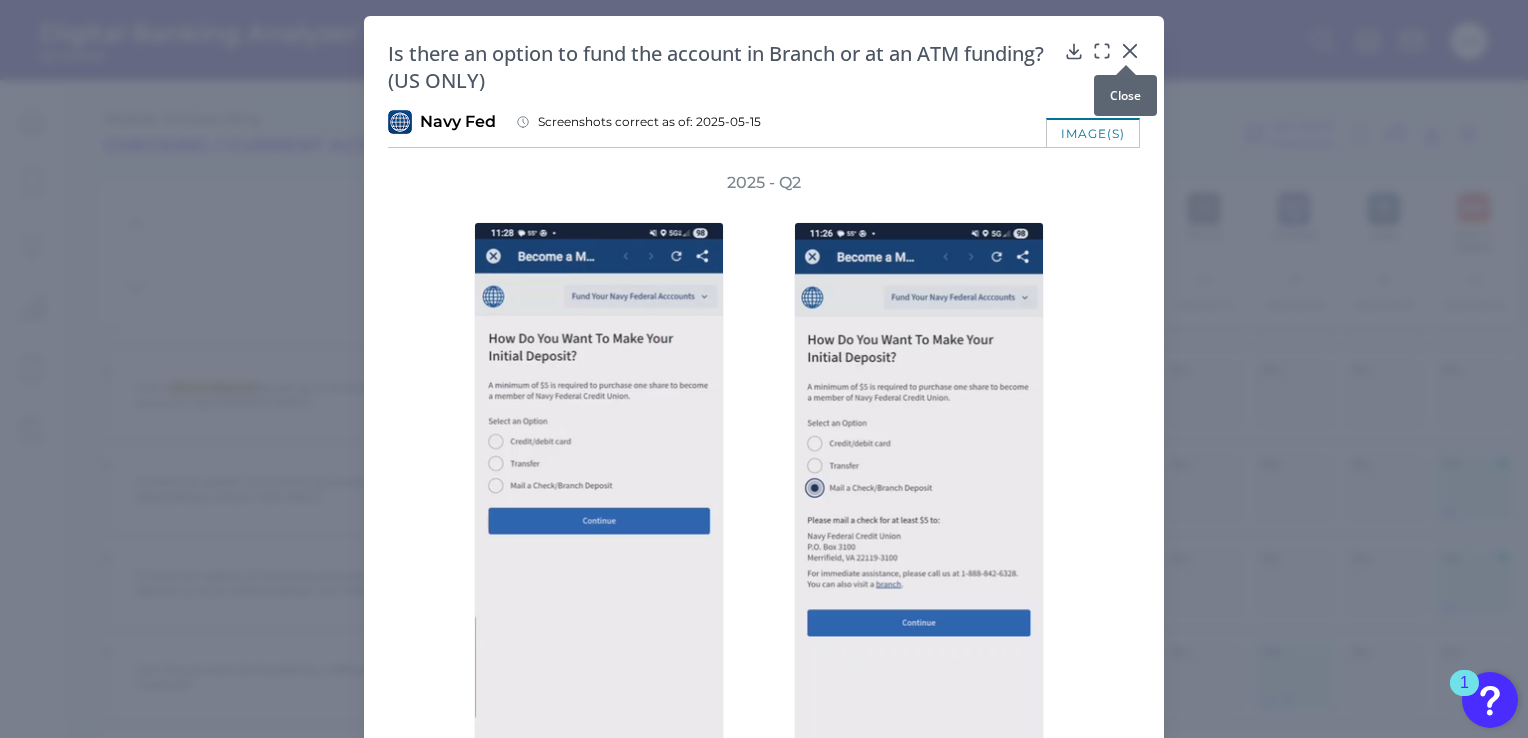 click 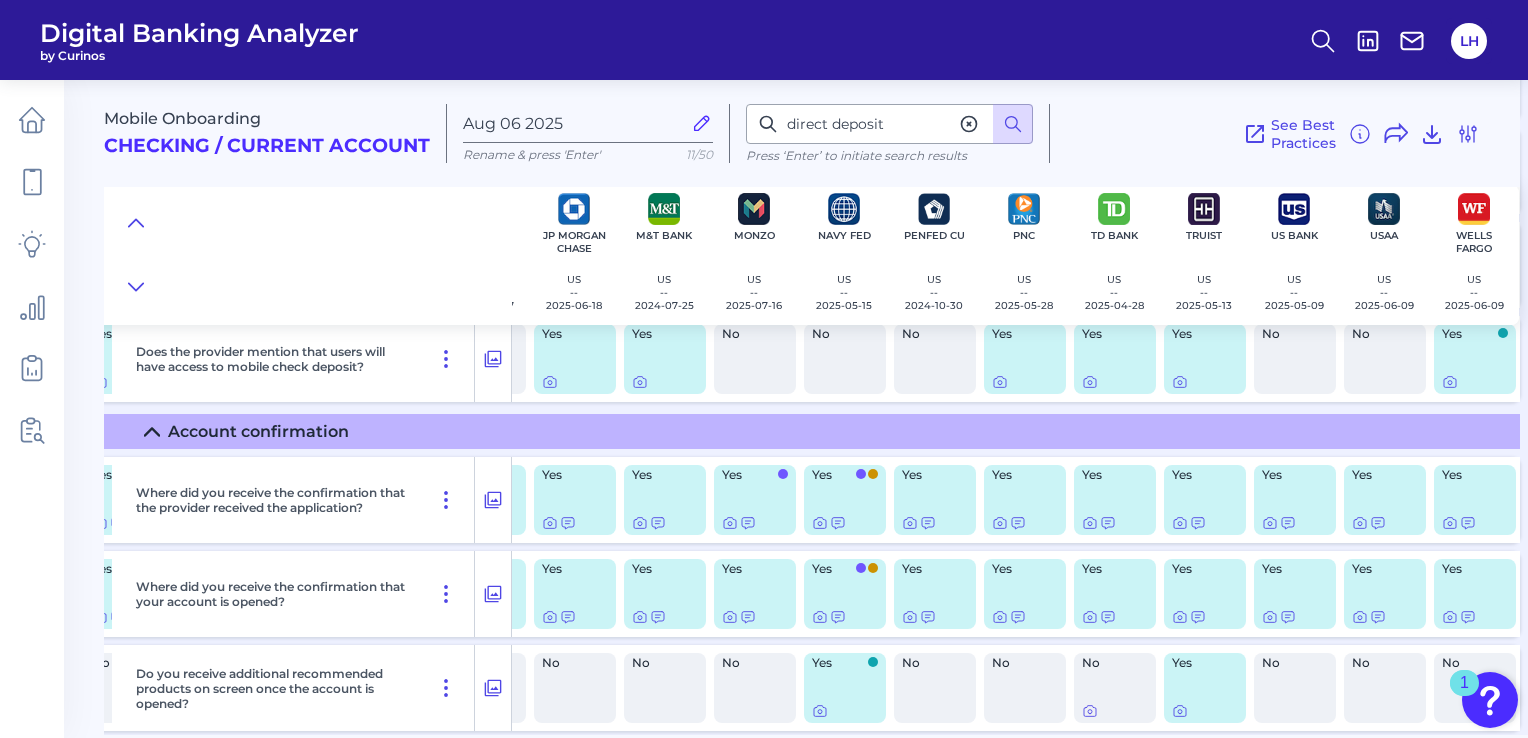 scroll, scrollTop: 11508, scrollLeft: 433, axis: both 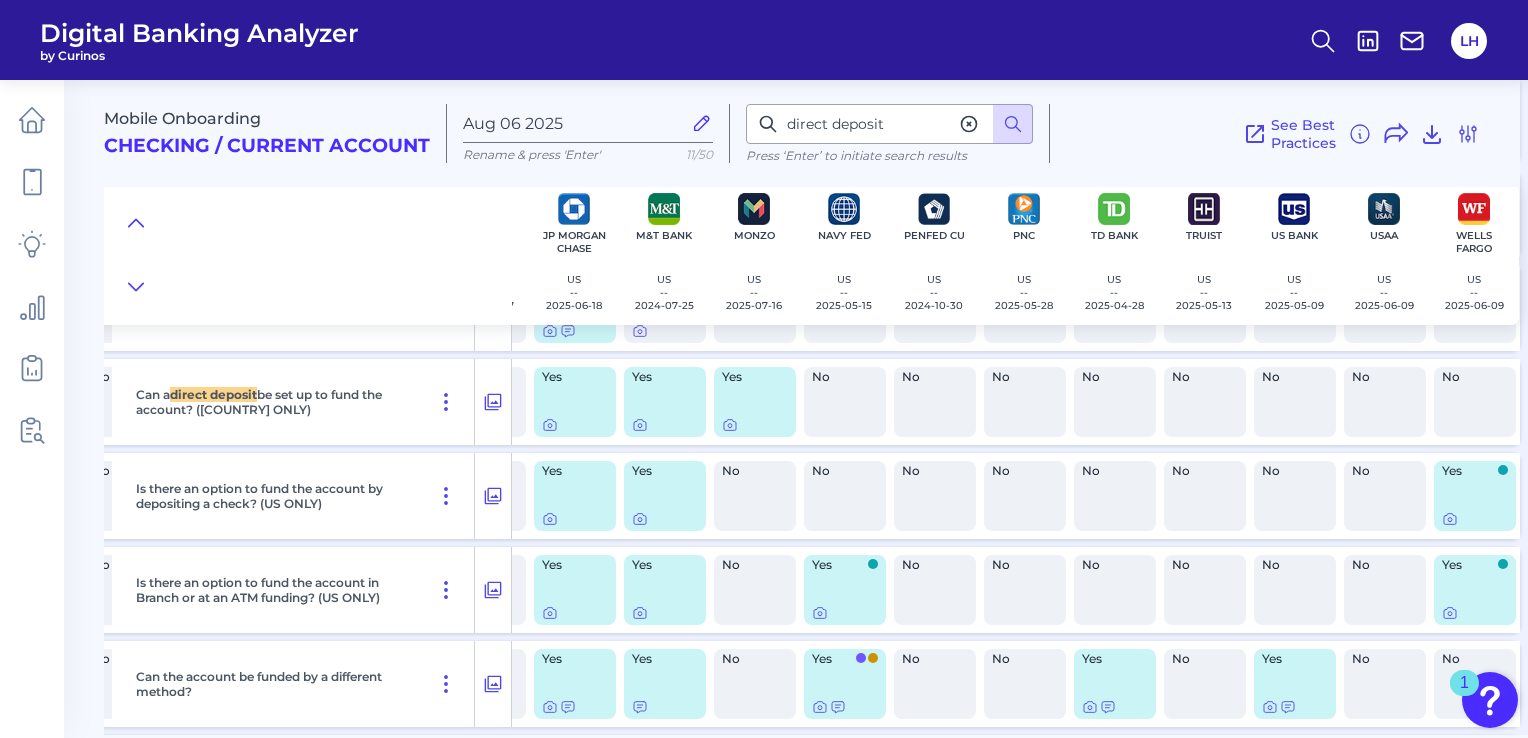 click on "Digital Banking Analyzer by Curinos LH" at bounding box center [764, 40] 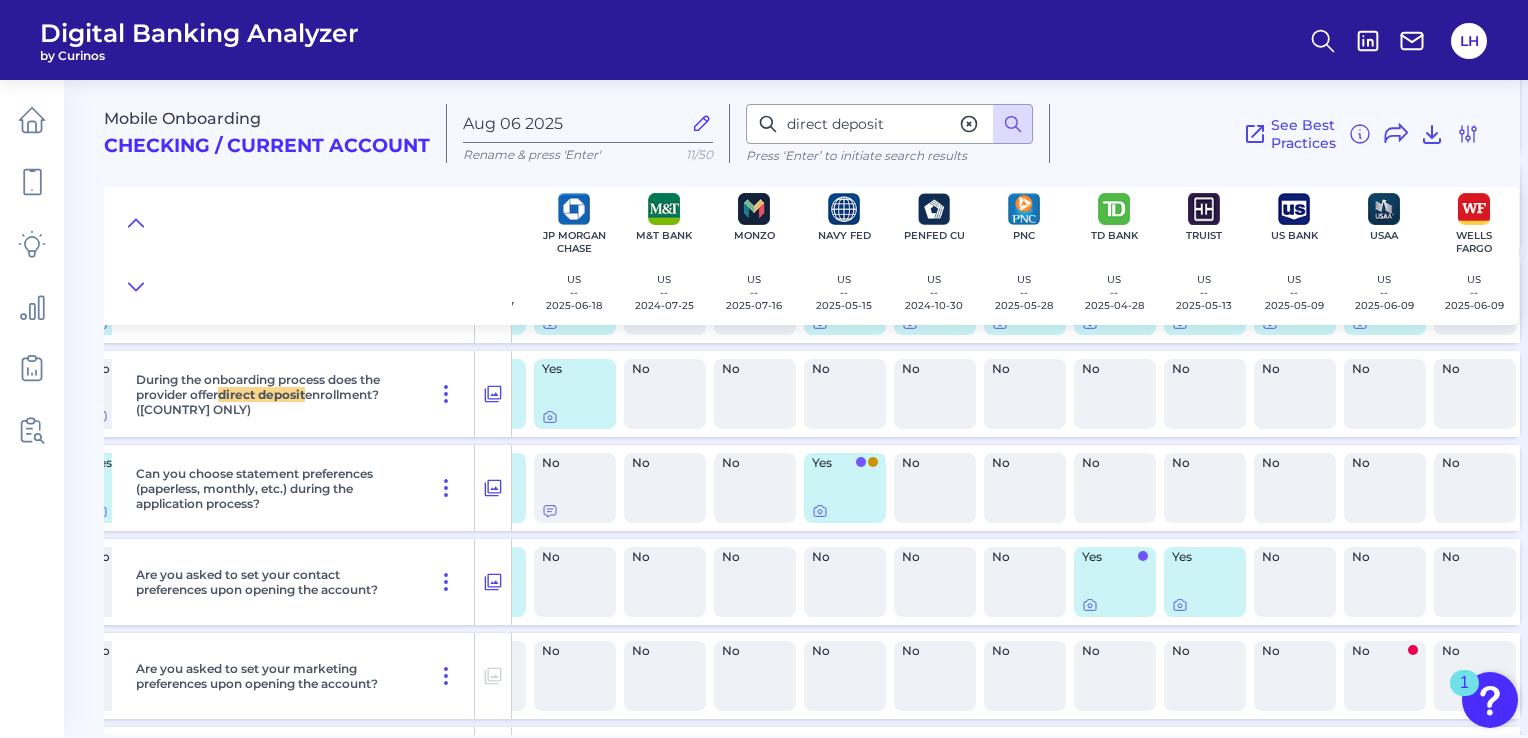 scroll, scrollTop: 17209, scrollLeft: 433, axis: both 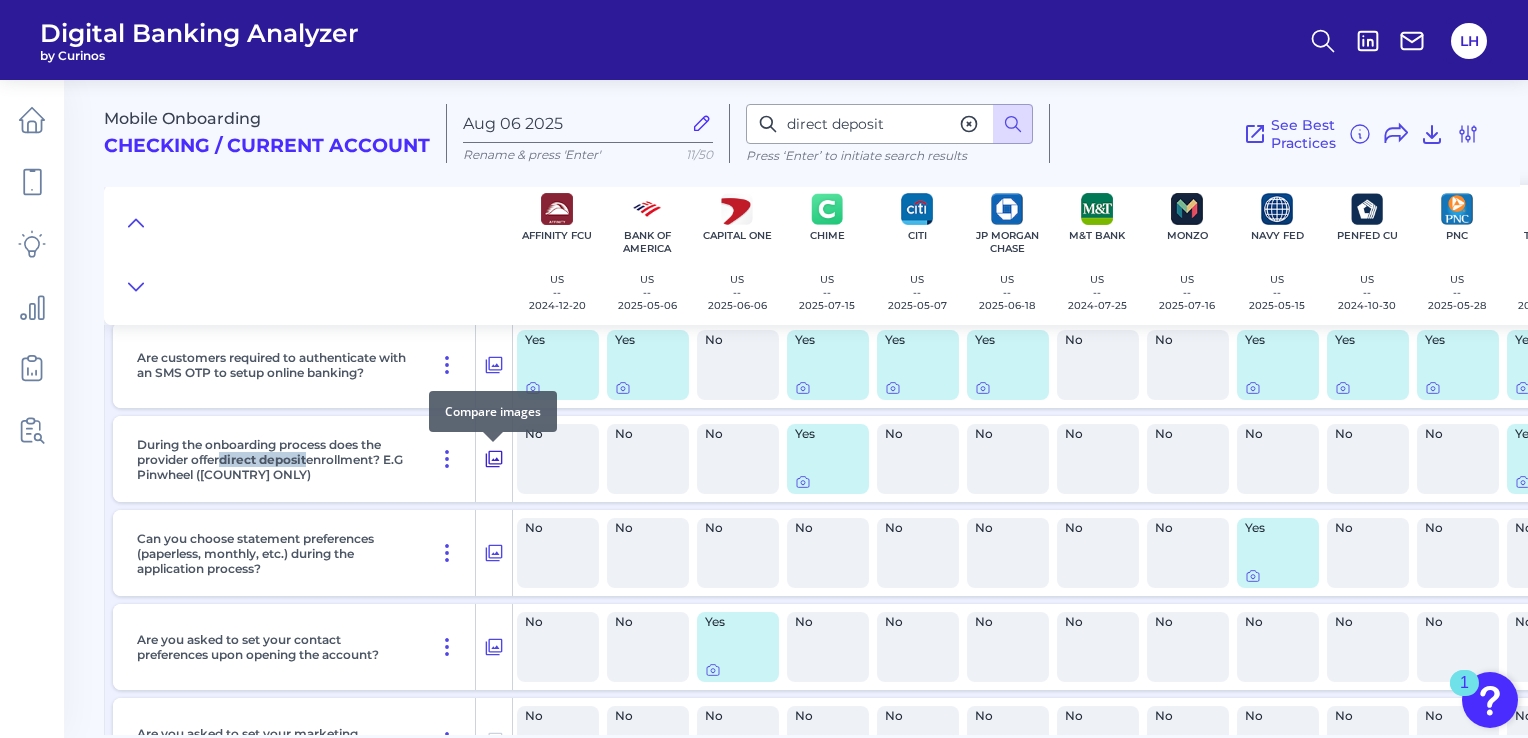 click 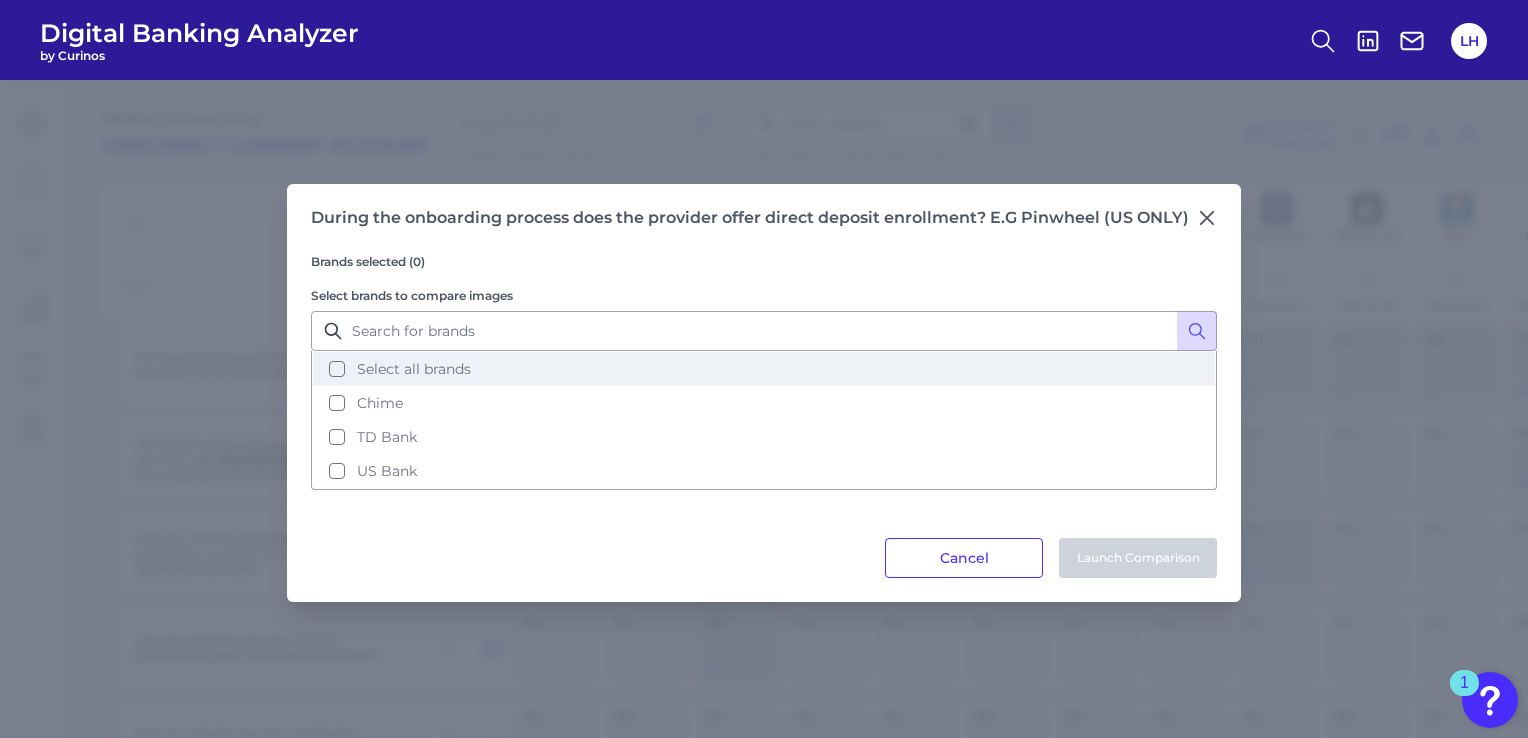 click on "Select all brands" at bounding box center (764, 369) 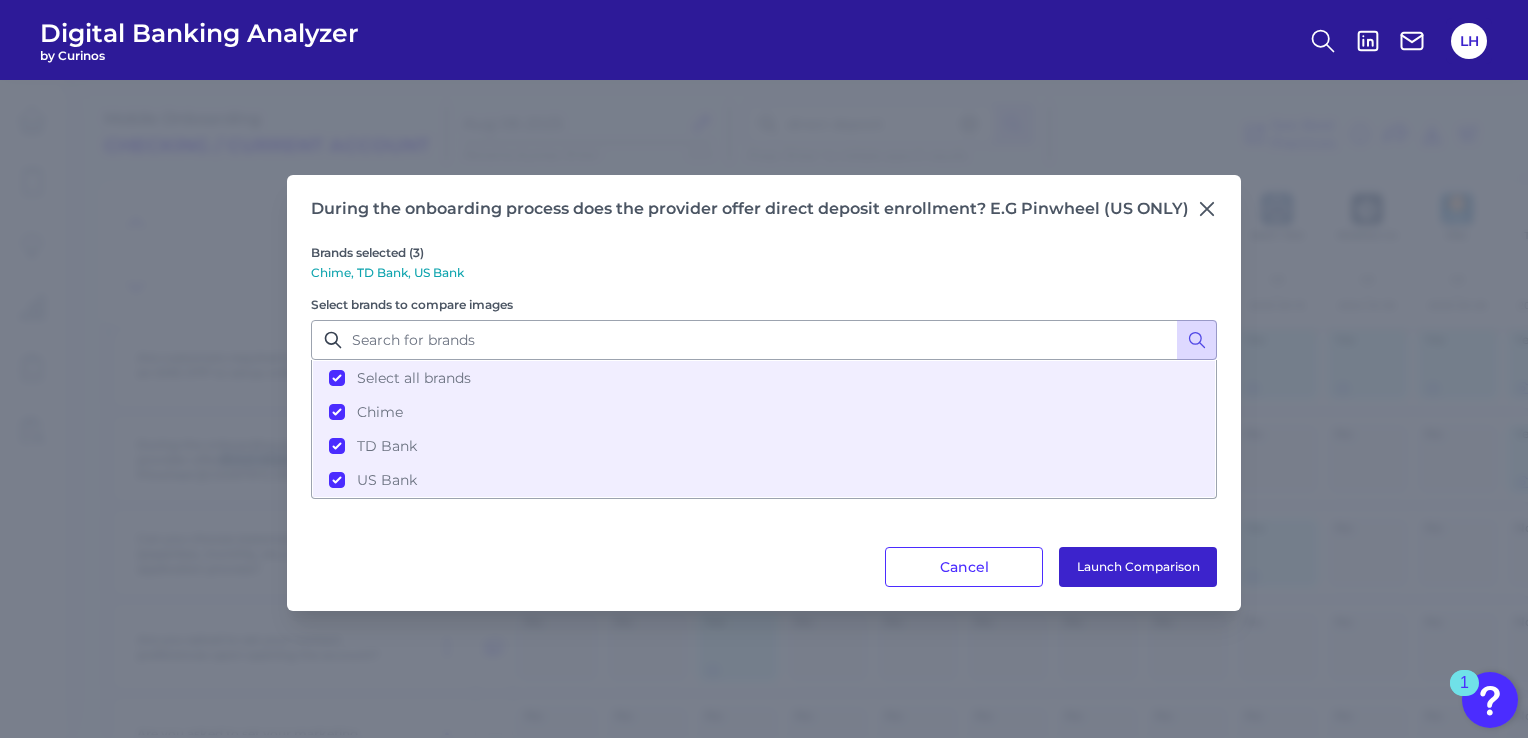 click on "Launch Comparison" at bounding box center [1138, 567] 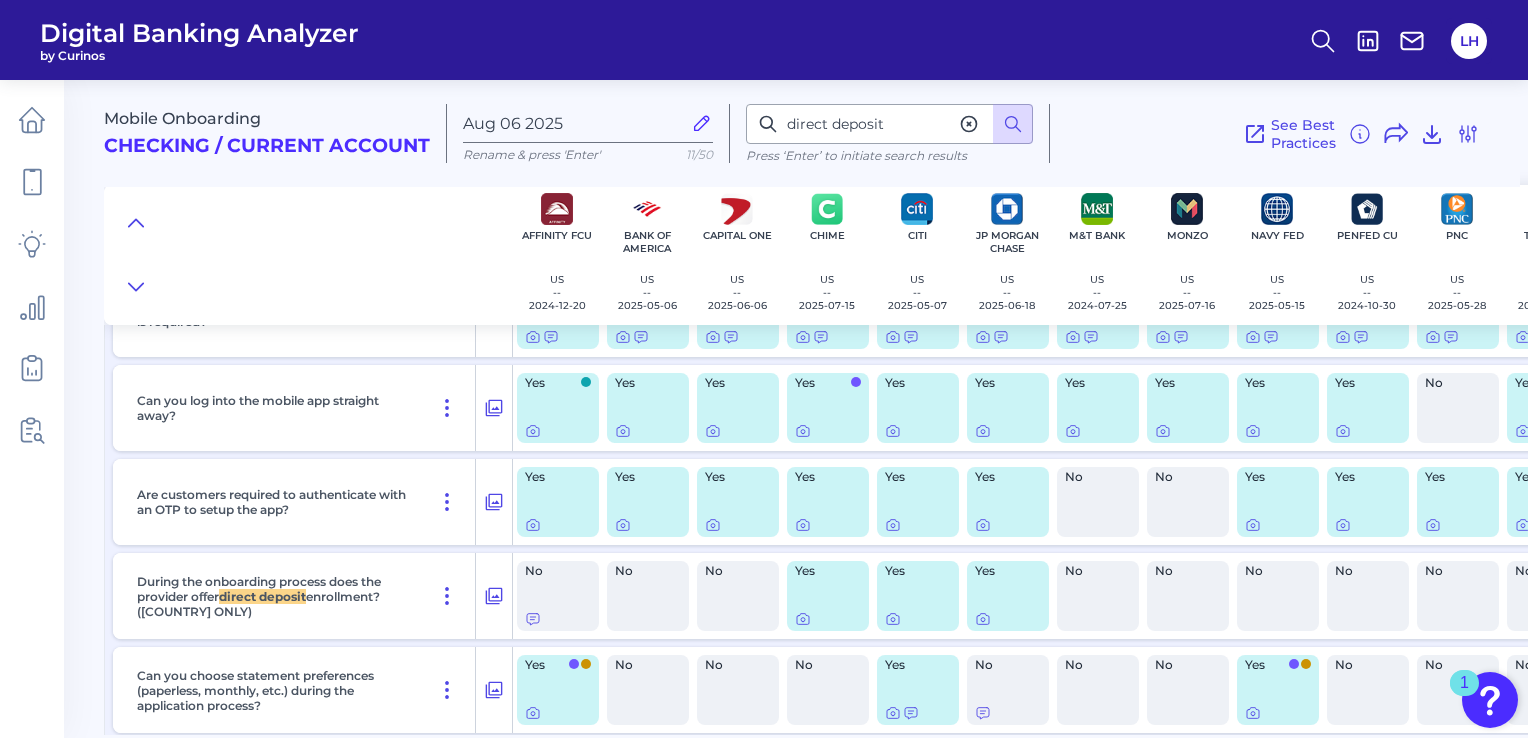 scroll, scrollTop: 15744, scrollLeft: 0, axis: vertical 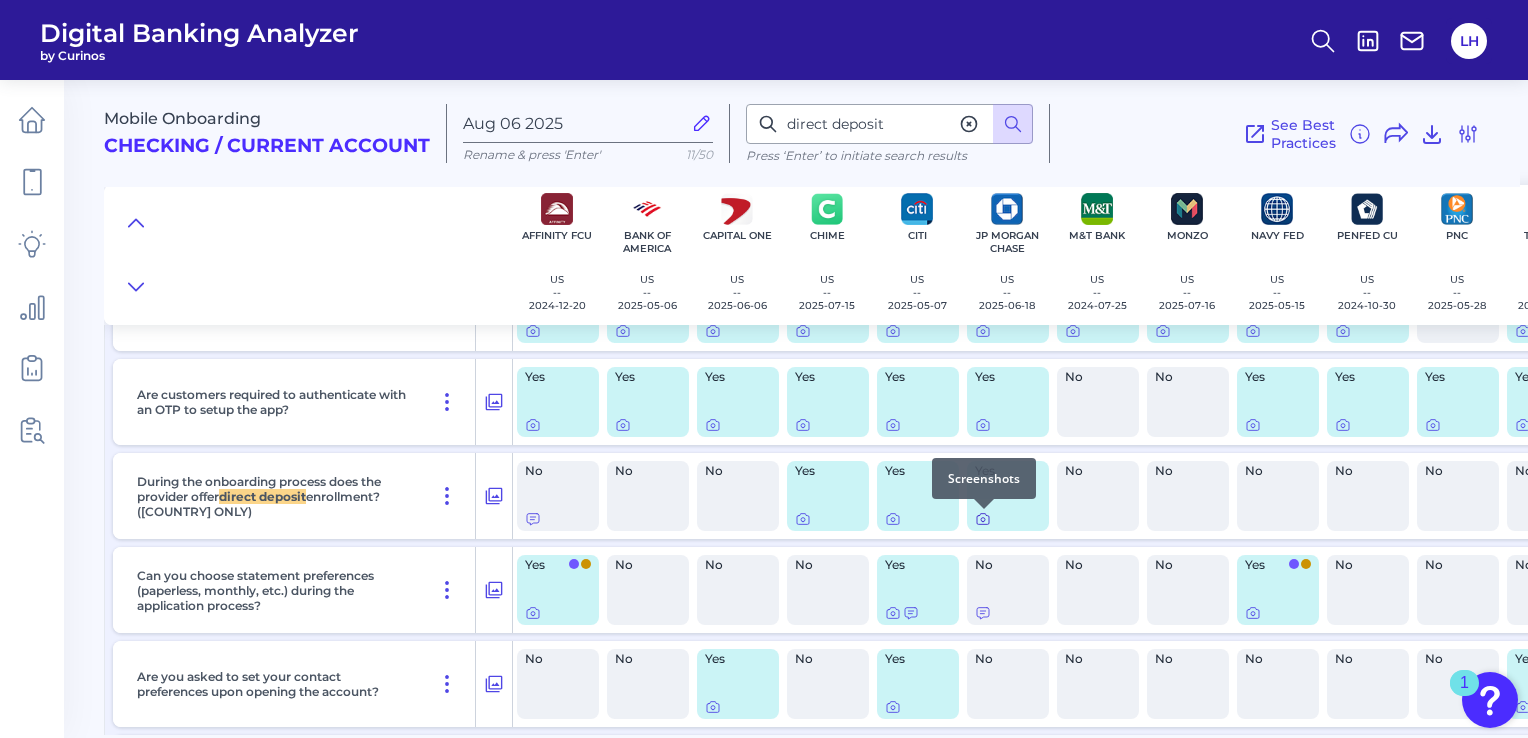click 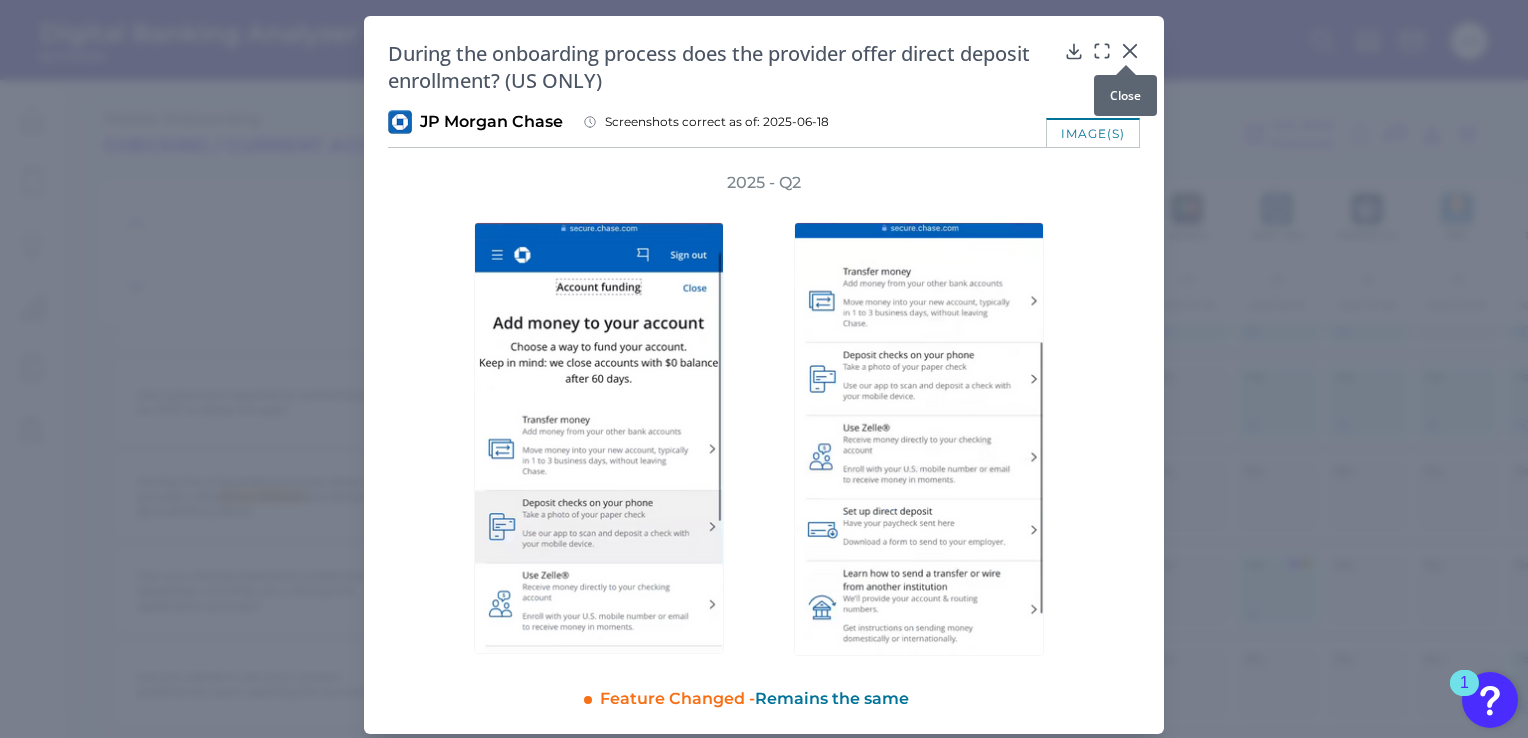 click 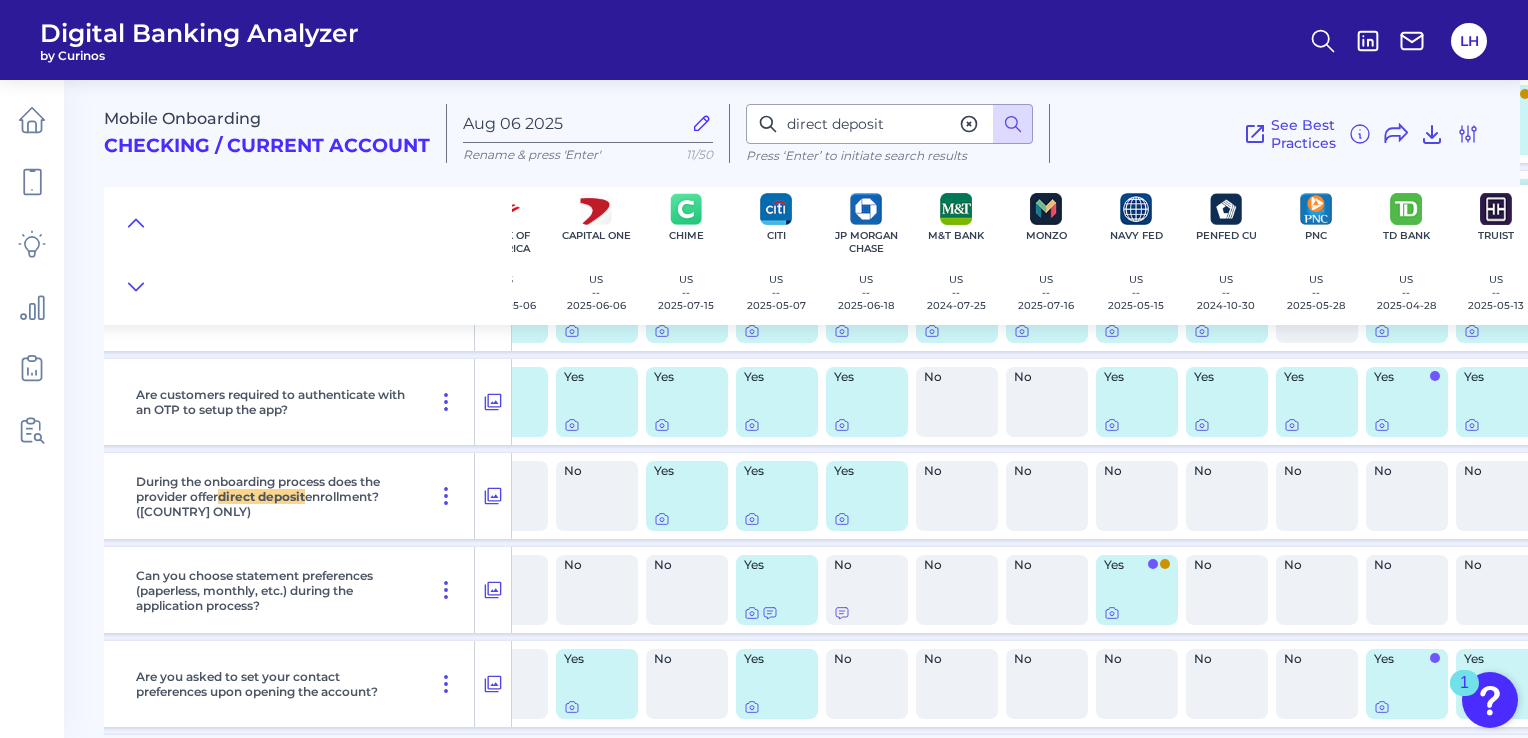 scroll, scrollTop: 15744, scrollLeft: 0, axis: vertical 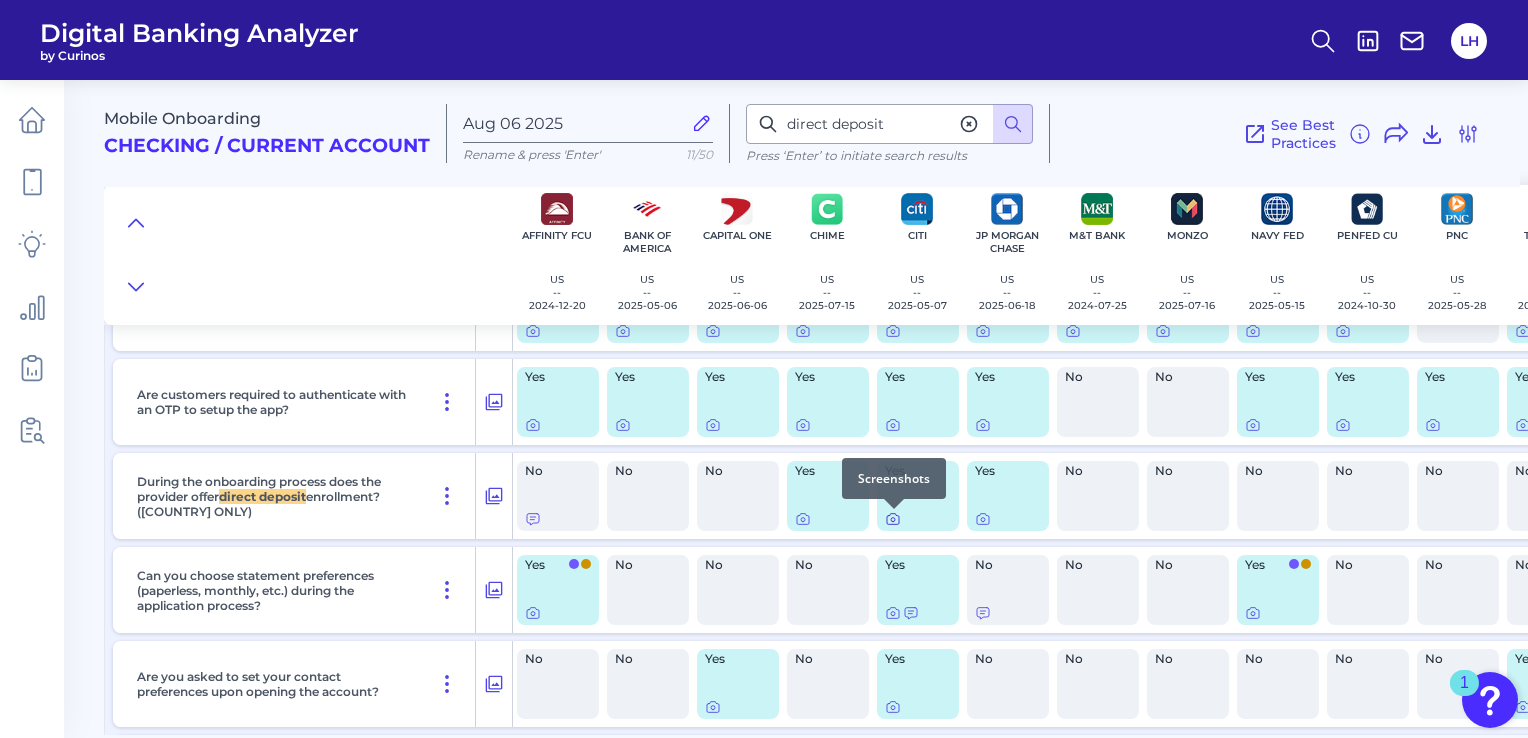 click 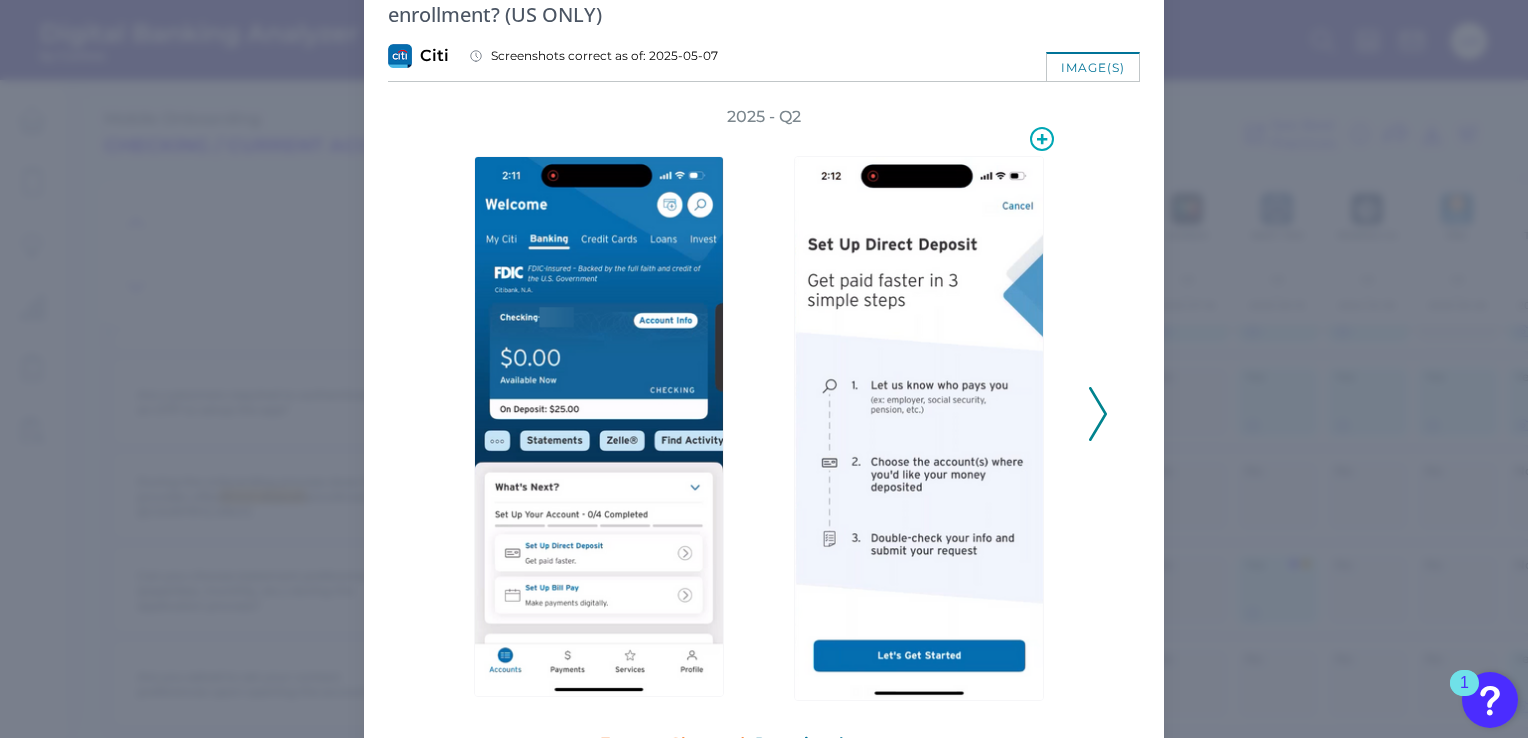 scroll, scrollTop: 100, scrollLeft: 0, axis: vertical 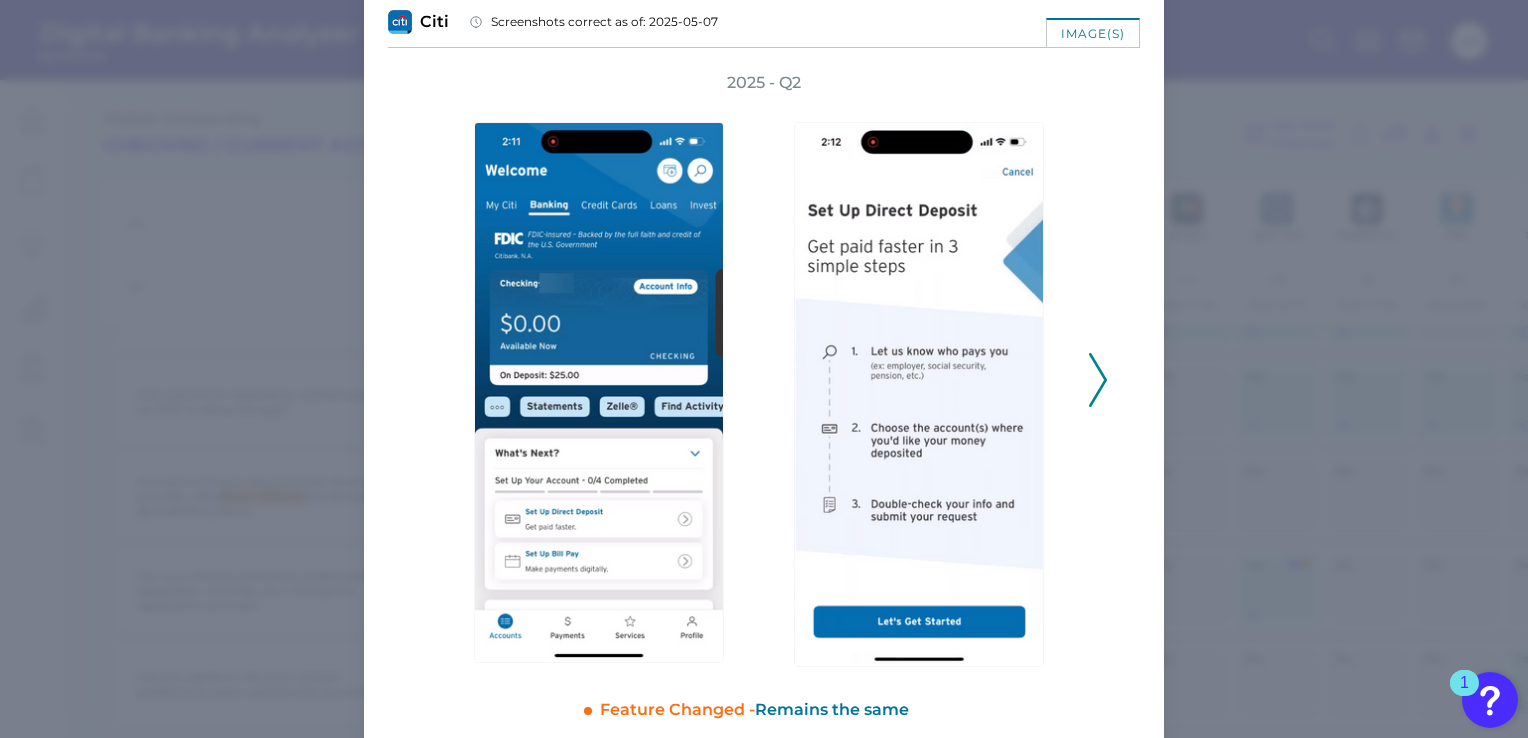 click 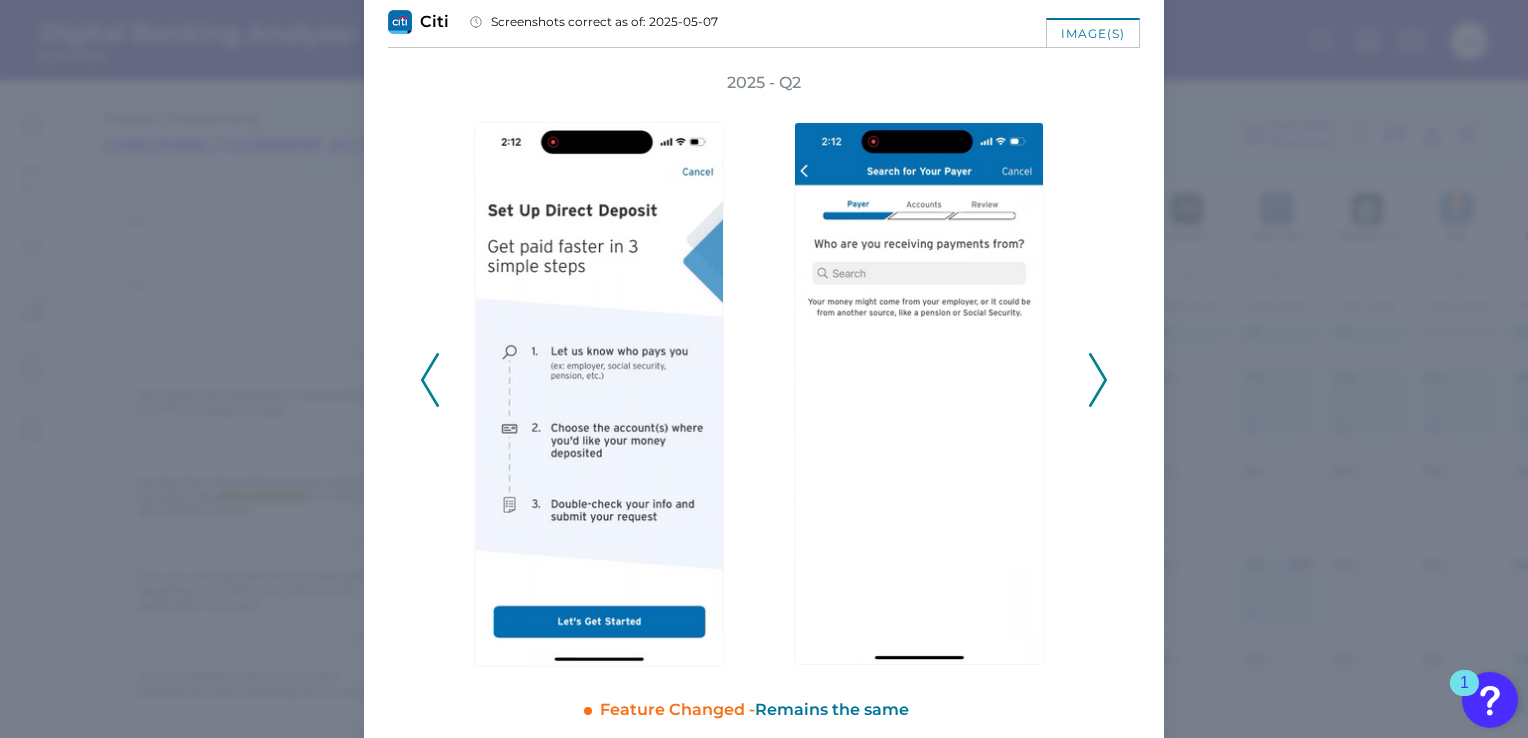 click 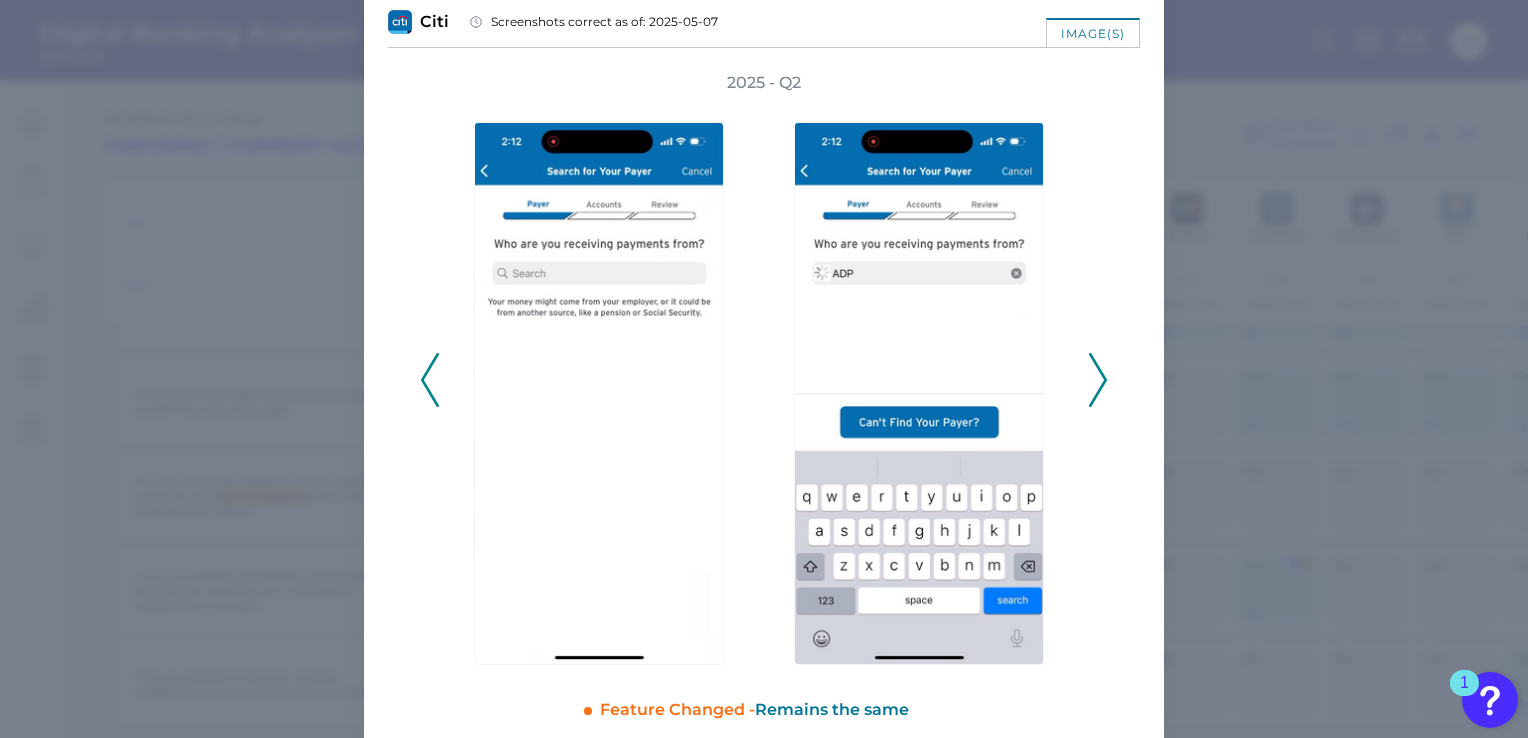 click 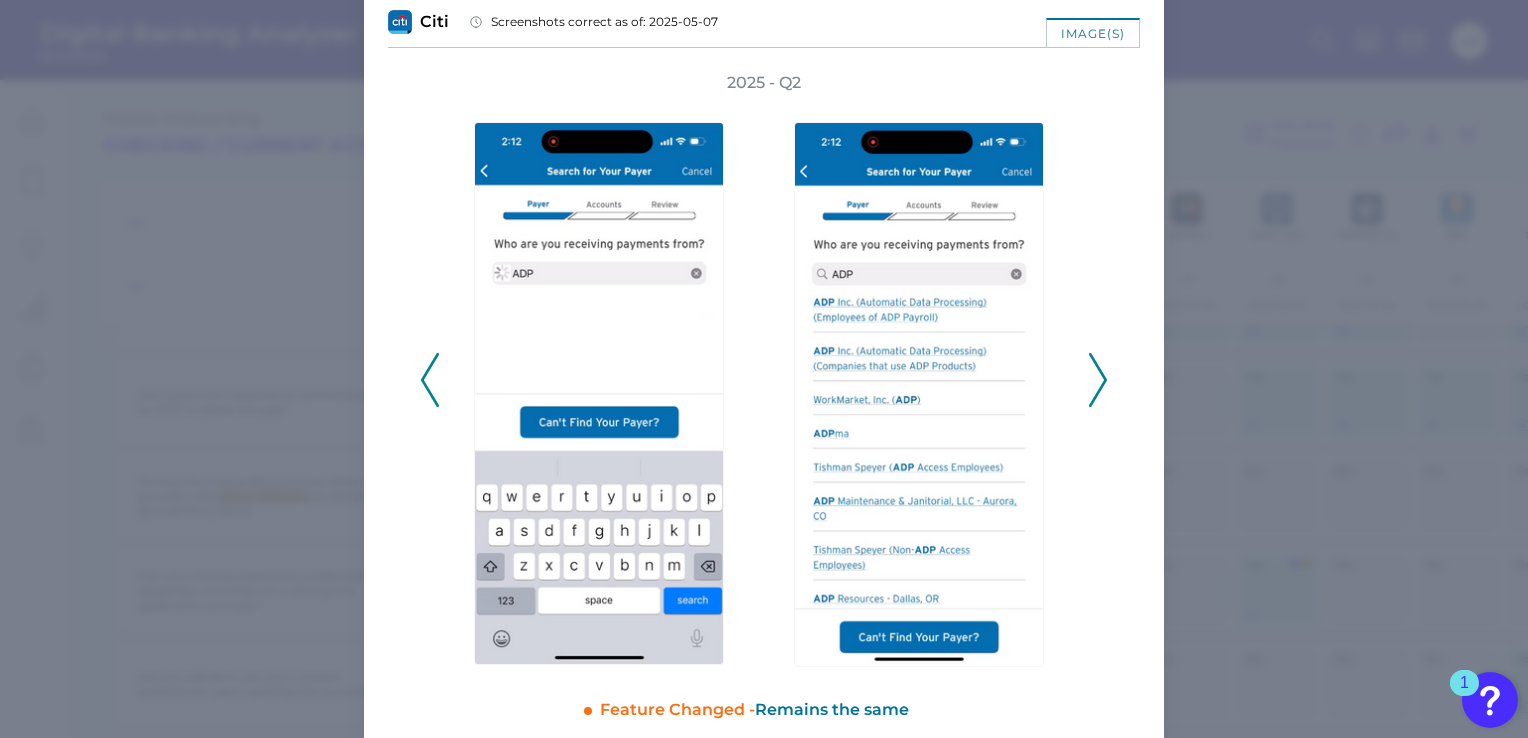 drag, startPoint x: 1088, startPoint y: 384, endPoint x: 1075, endPoint y: 394, distance: 16.40122 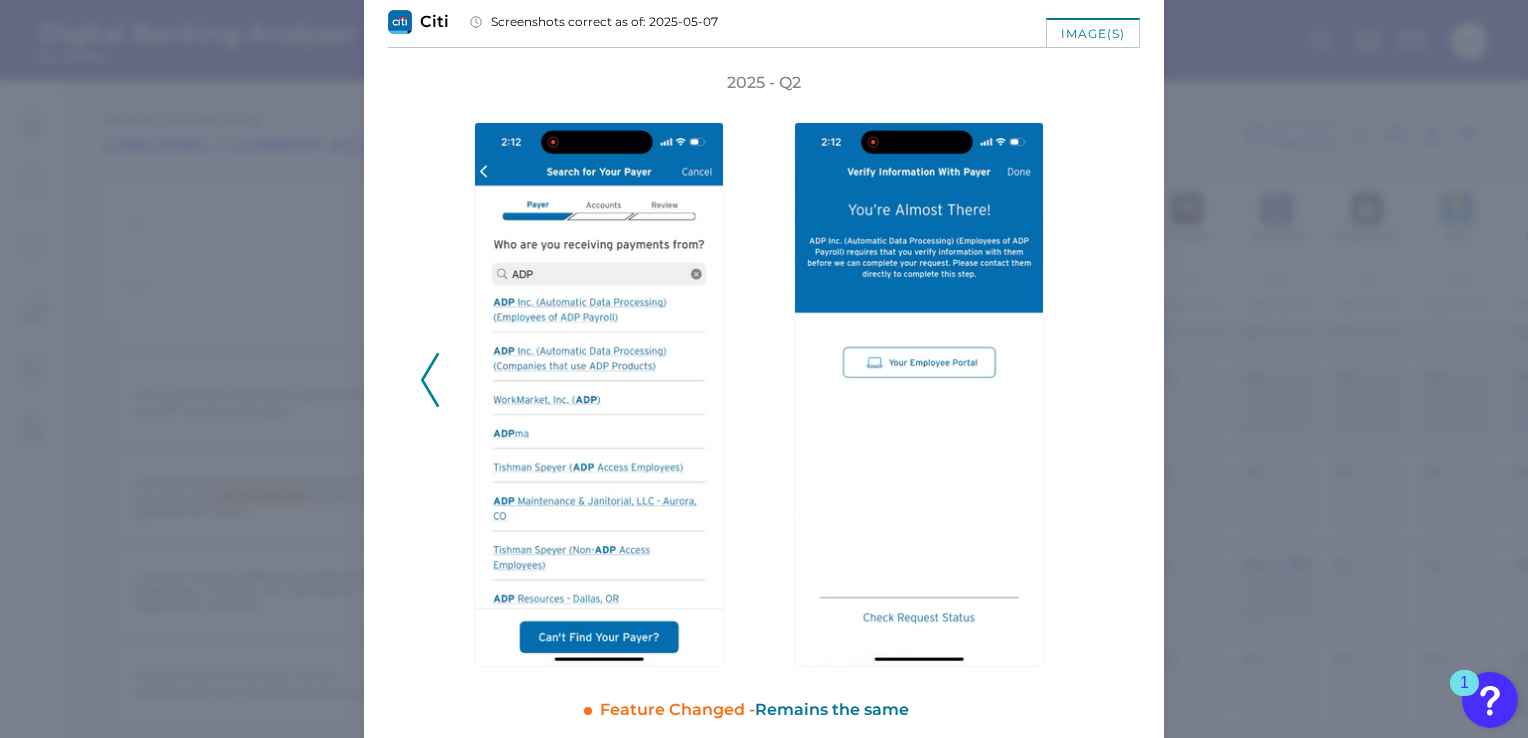 scroll, scrollTop: 0, scrollLeft: 0, axis: both 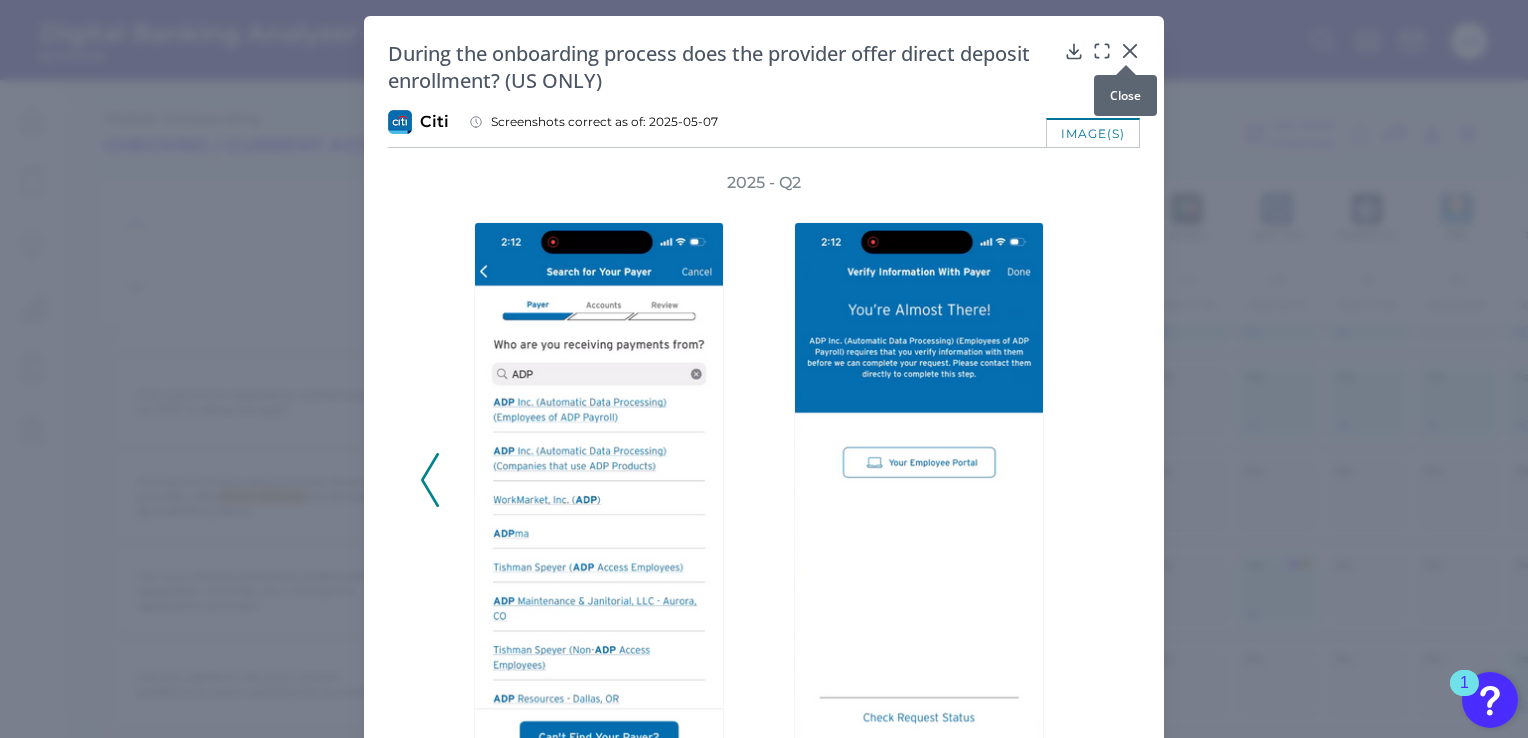 click at bounding box center [1126, 65] 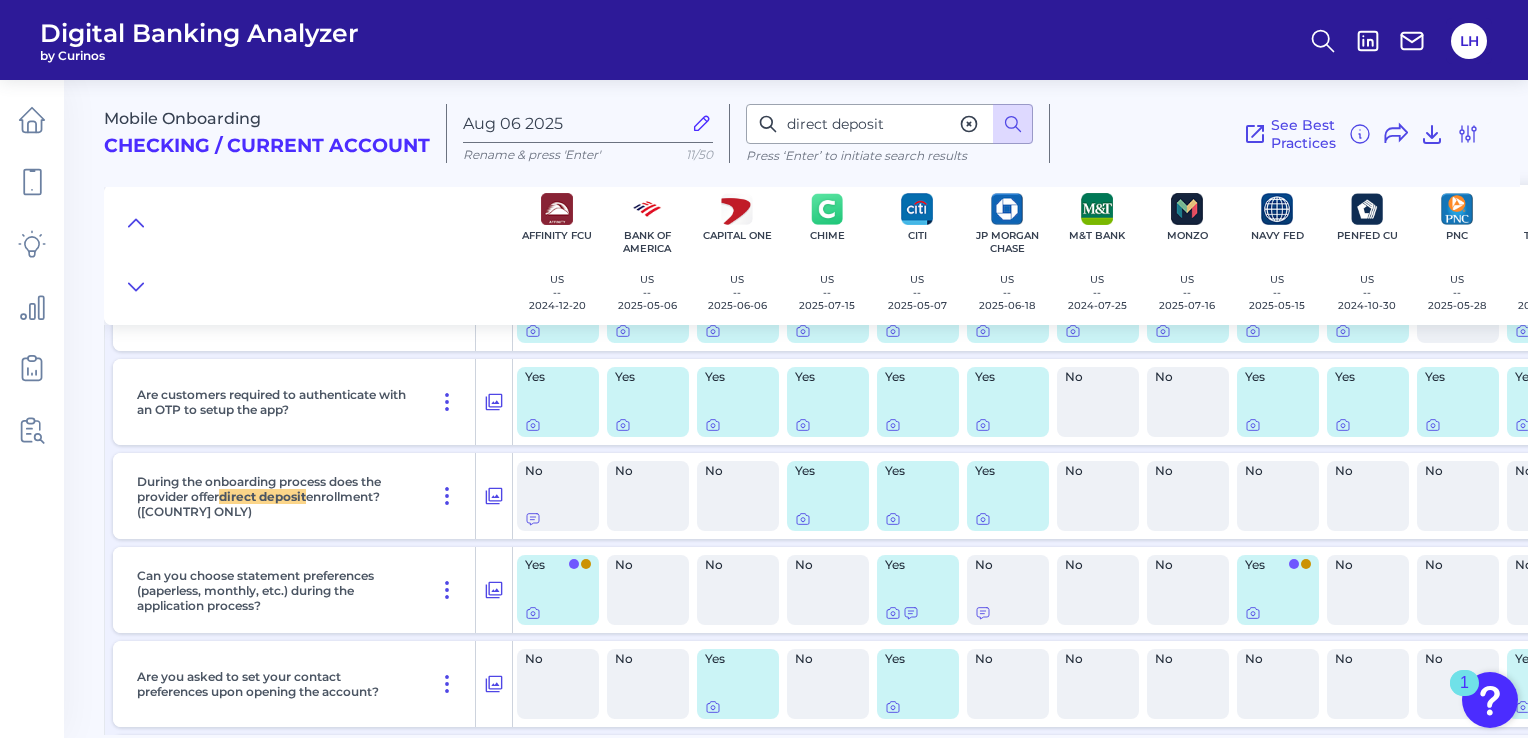 scroll, scrollTop: 15644, scrollLeft: 0, axis: vertical 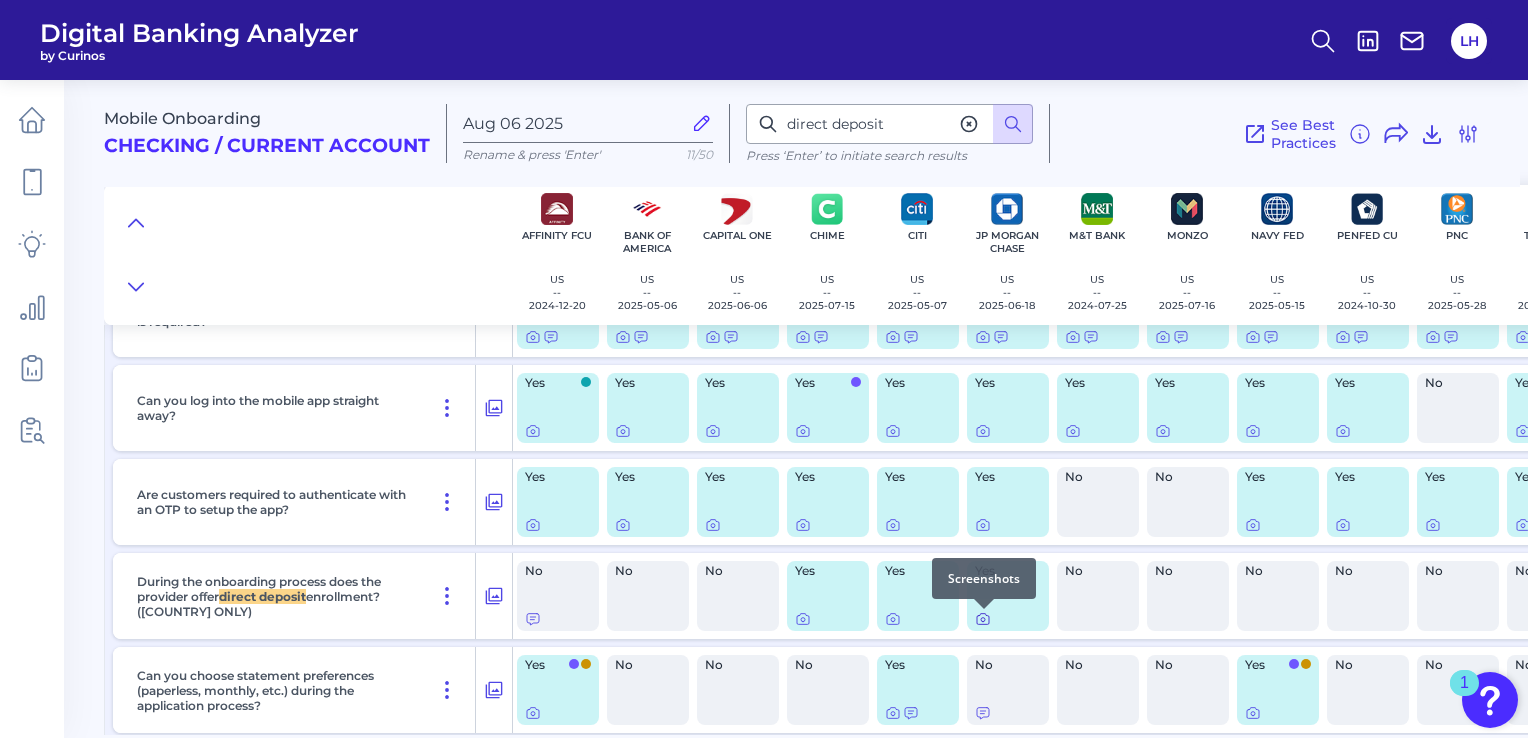 click 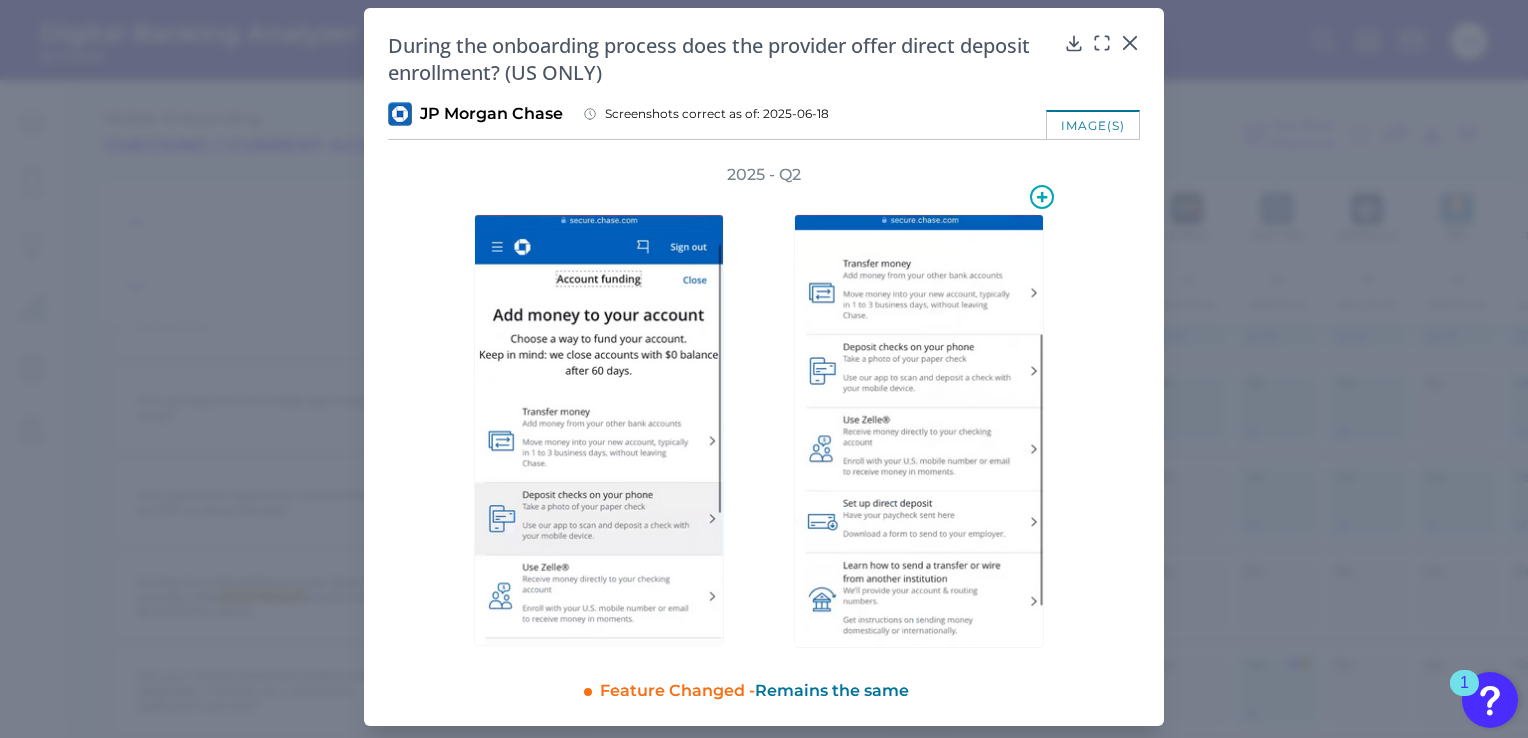 scroll, scrollTop: 11, scrollLeft: 0, axis: vertical 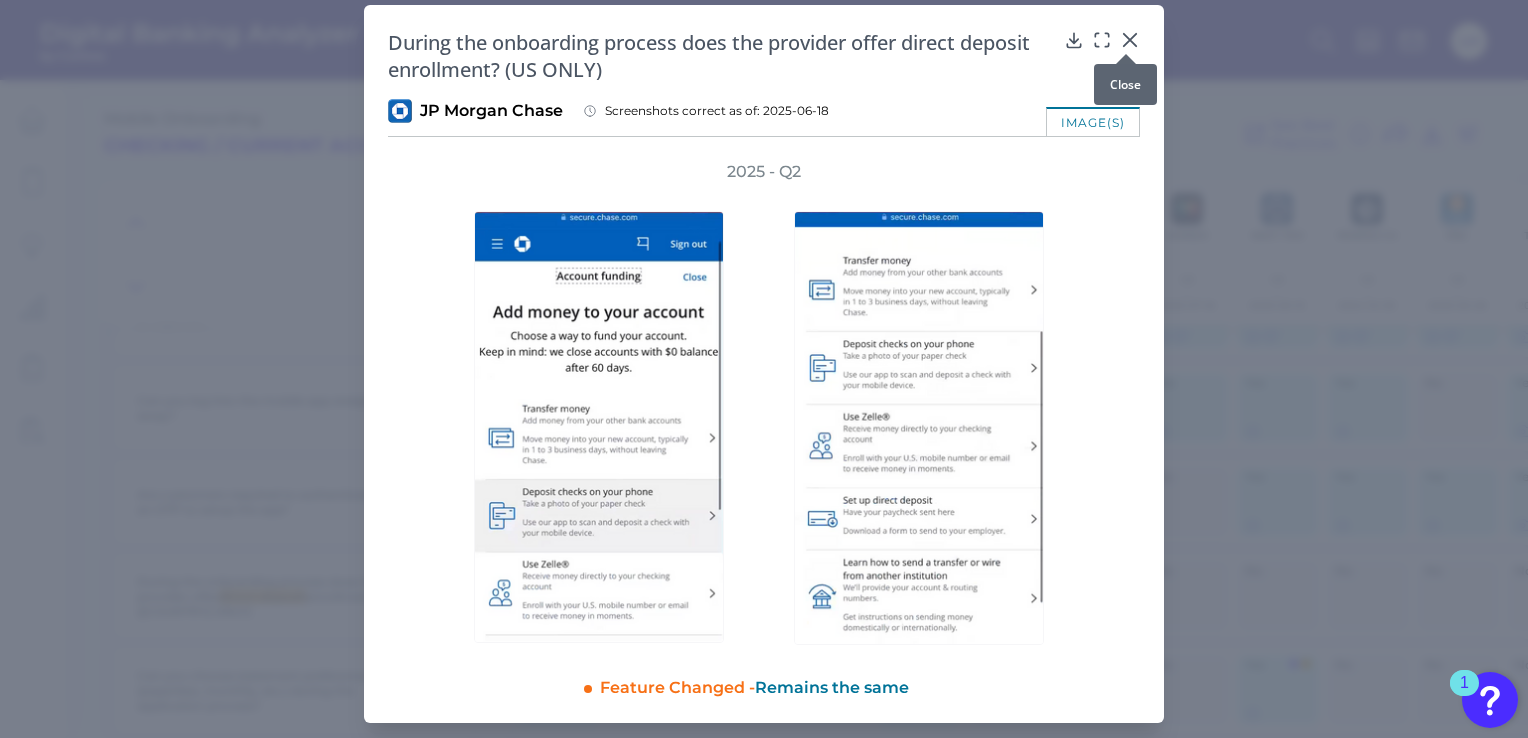 click 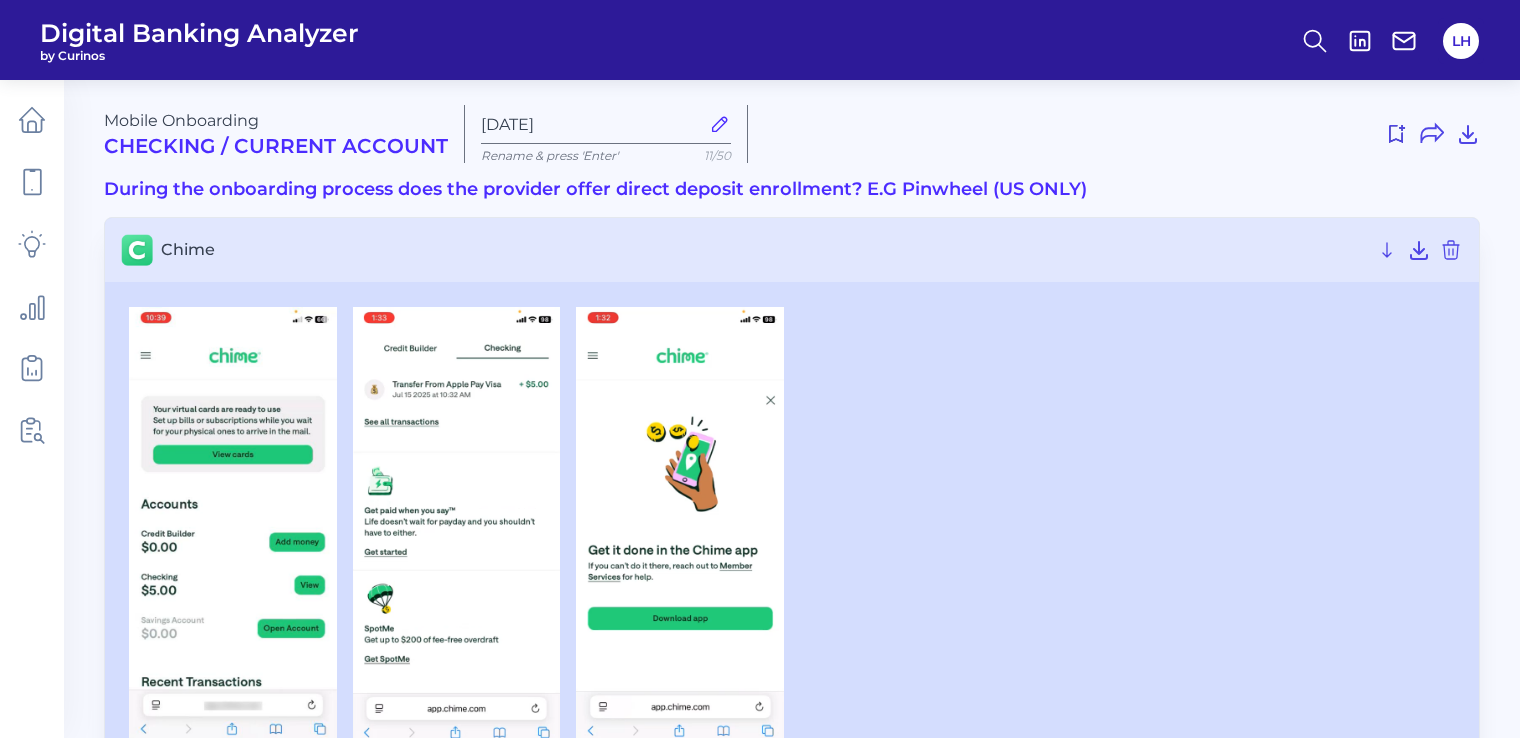 scroll, scrollTop: 0, scrollLeft: 0, axis: both 